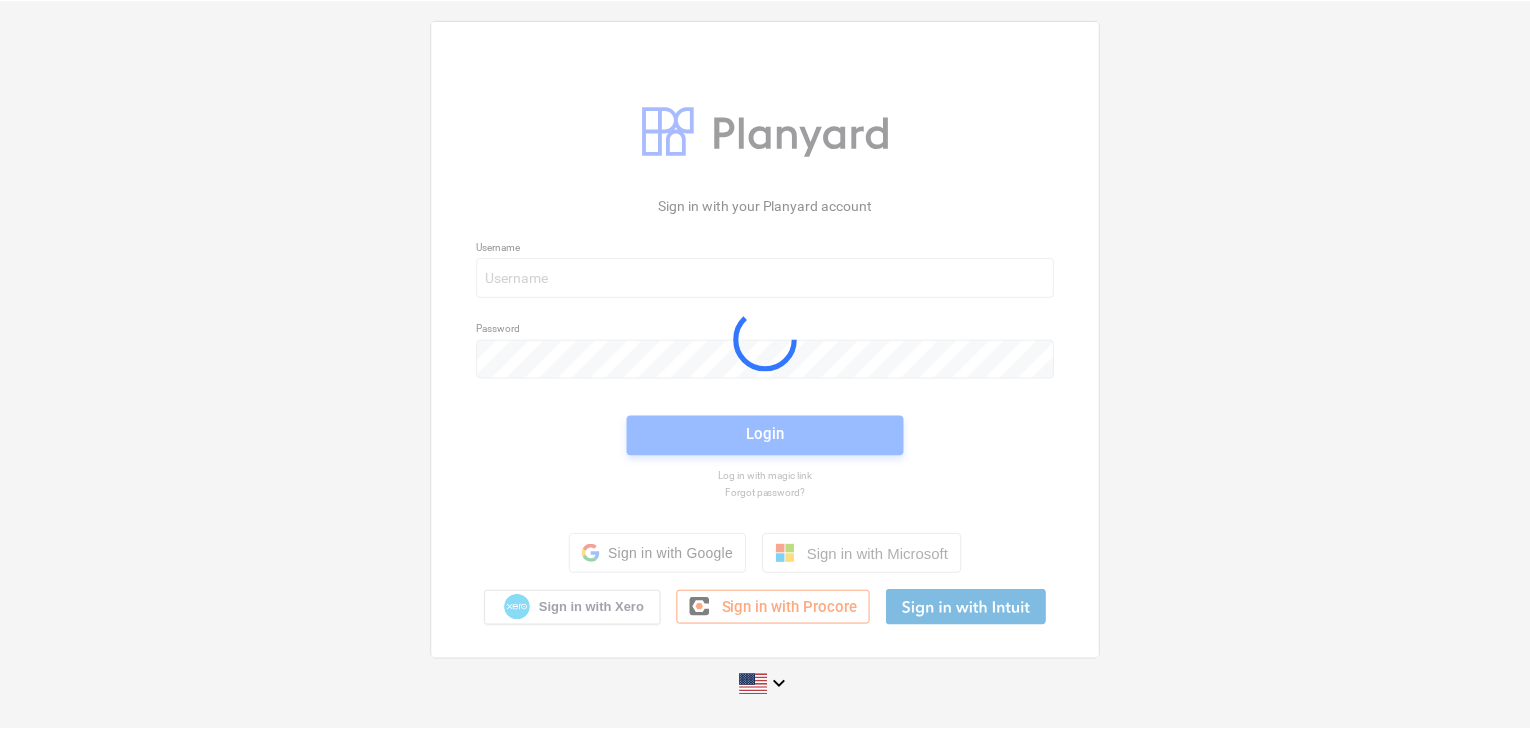 scroll, scrollTop: 0, scrollLeft: 0, axis: both 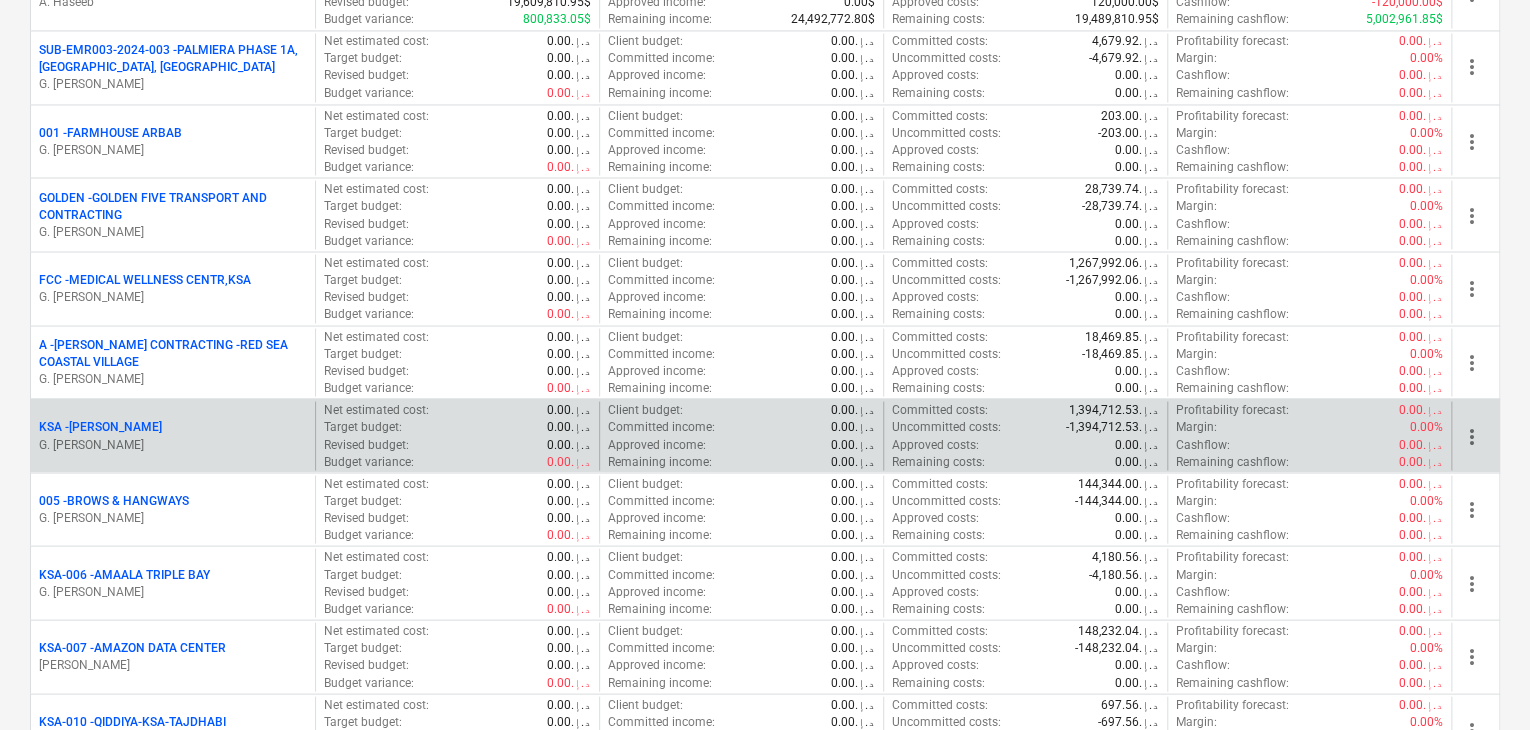 click on "KSA -  MARCO KSA" at bounding box center (173, 426) 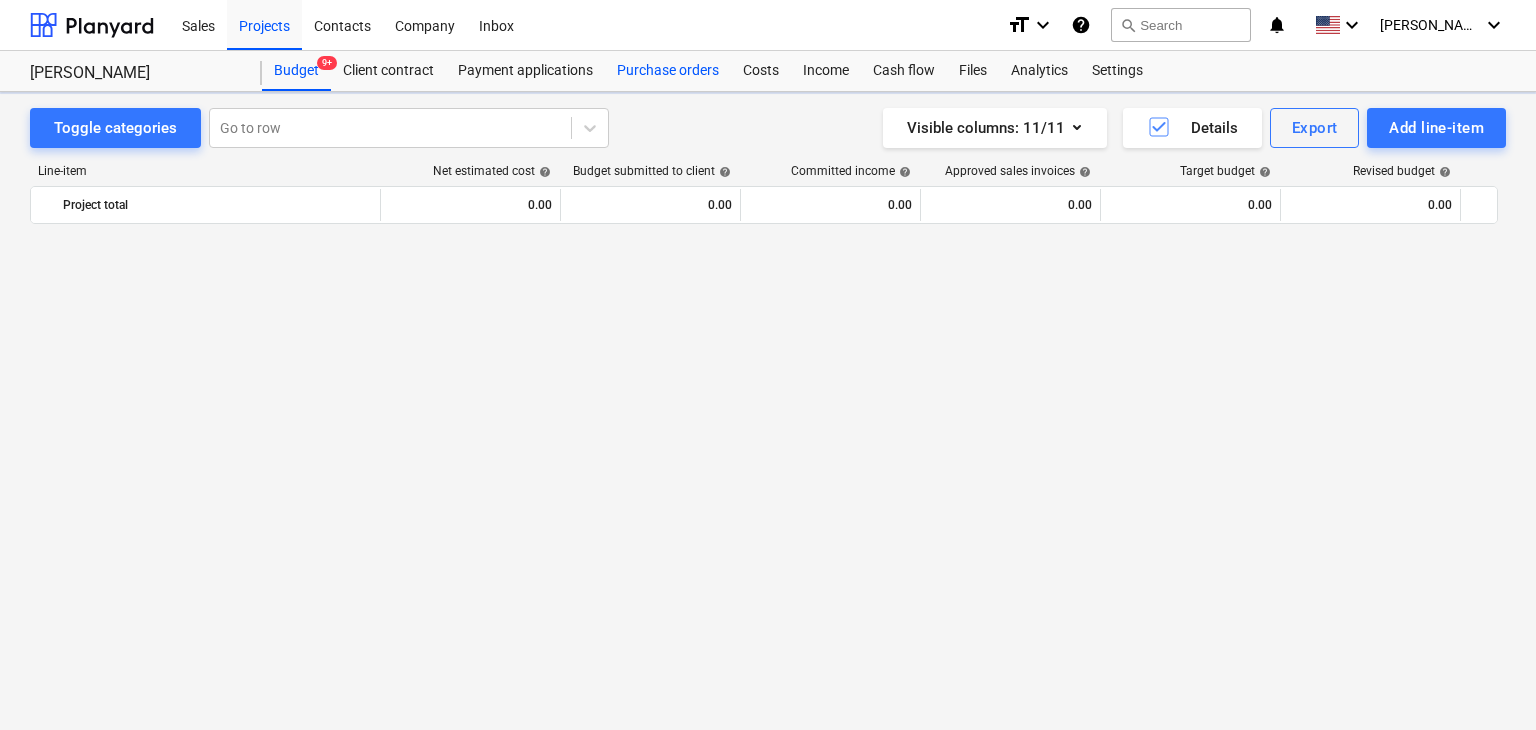 click on "Purchase orders" at bounding box center [668, 71] 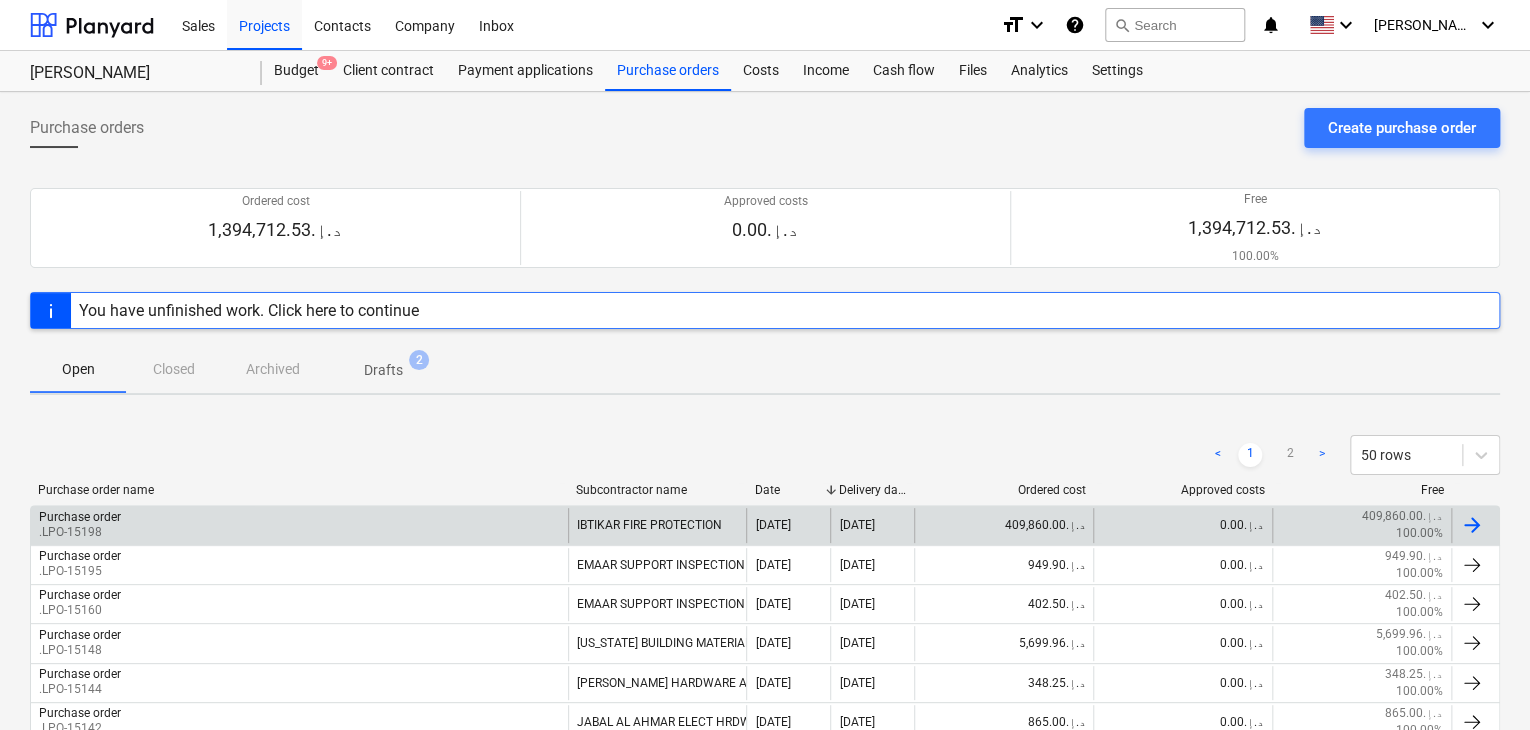 click on "Purchase order .LPO-15198" at bounding box center [299, 525] 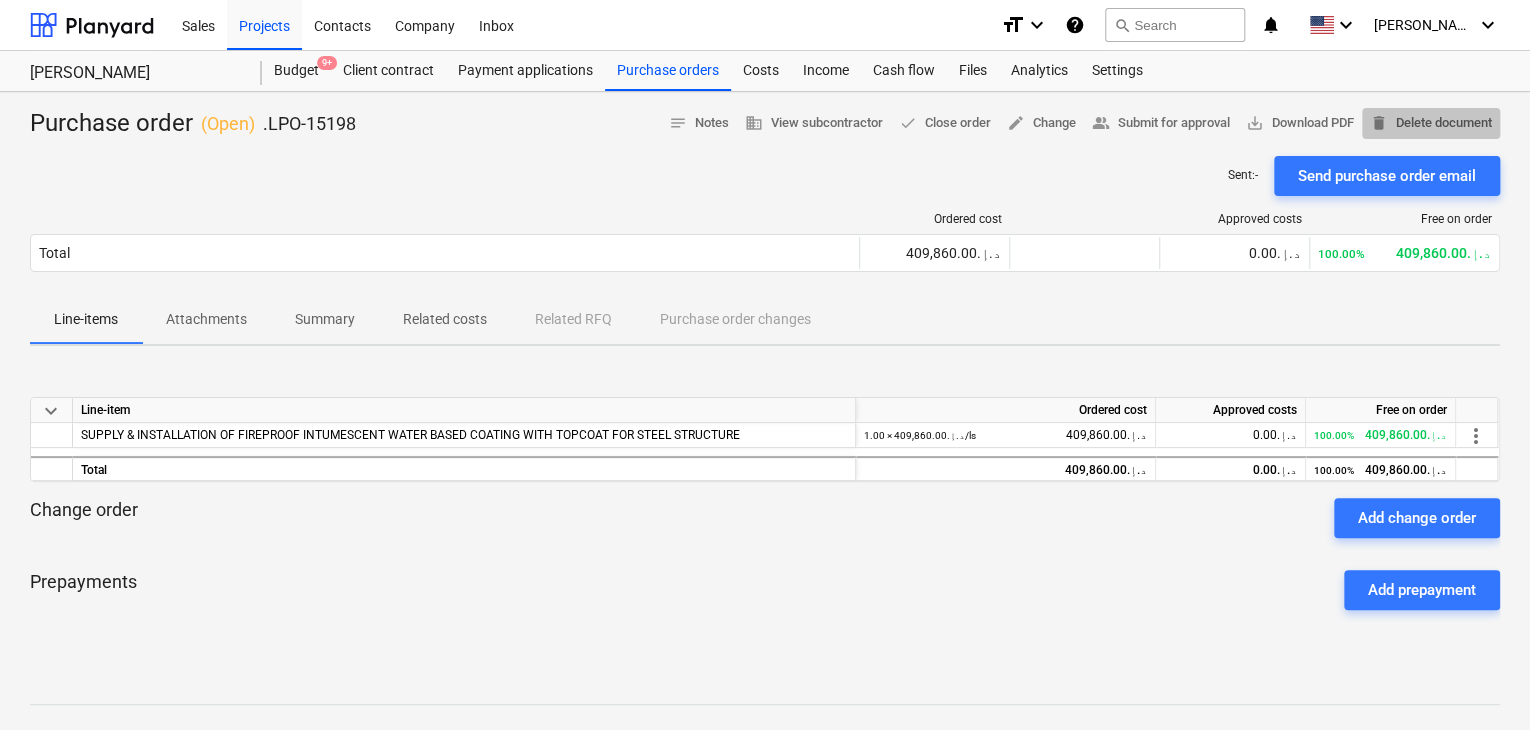click on "delete Delete document" at bounding box center (1431, 123) 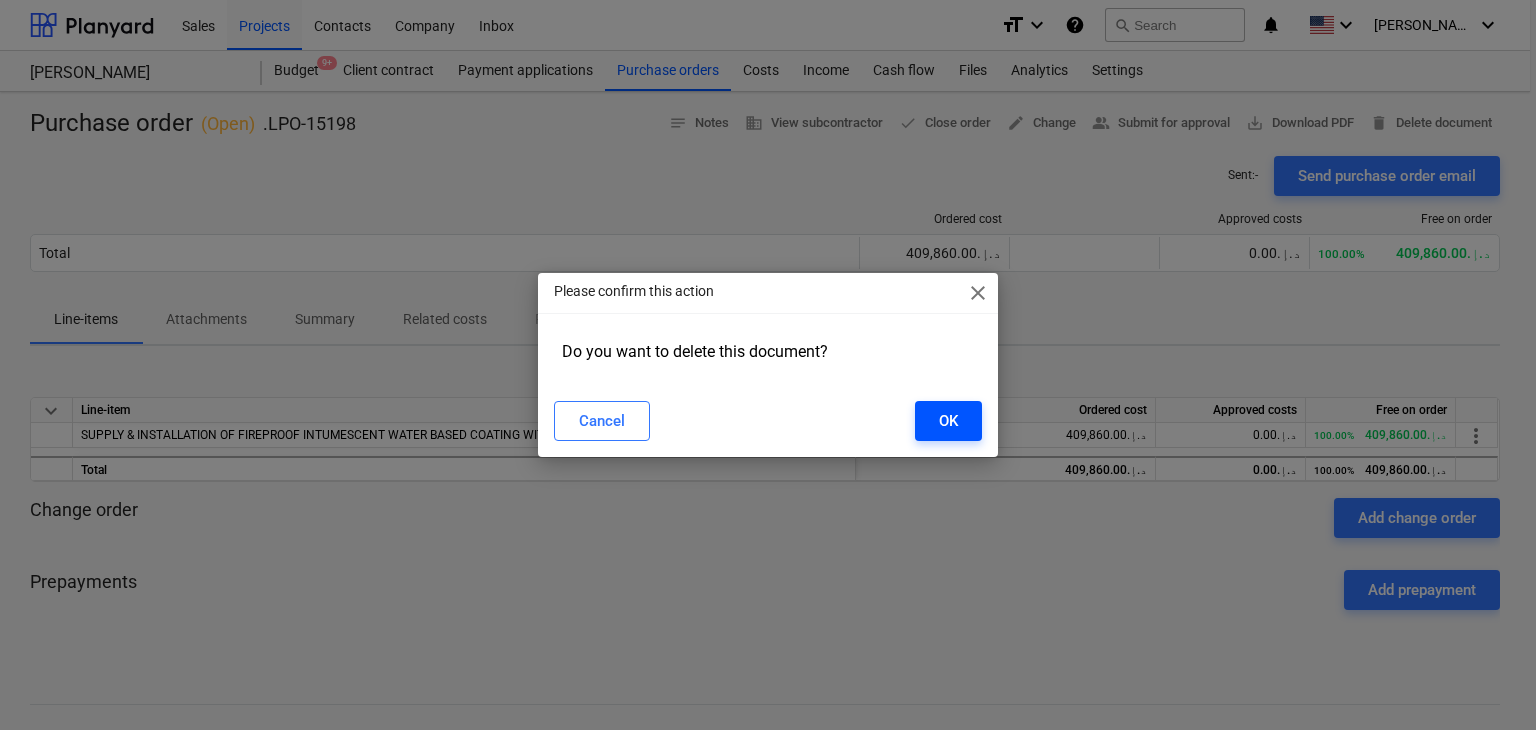 click on "OK" at bounding box center (948, 421) 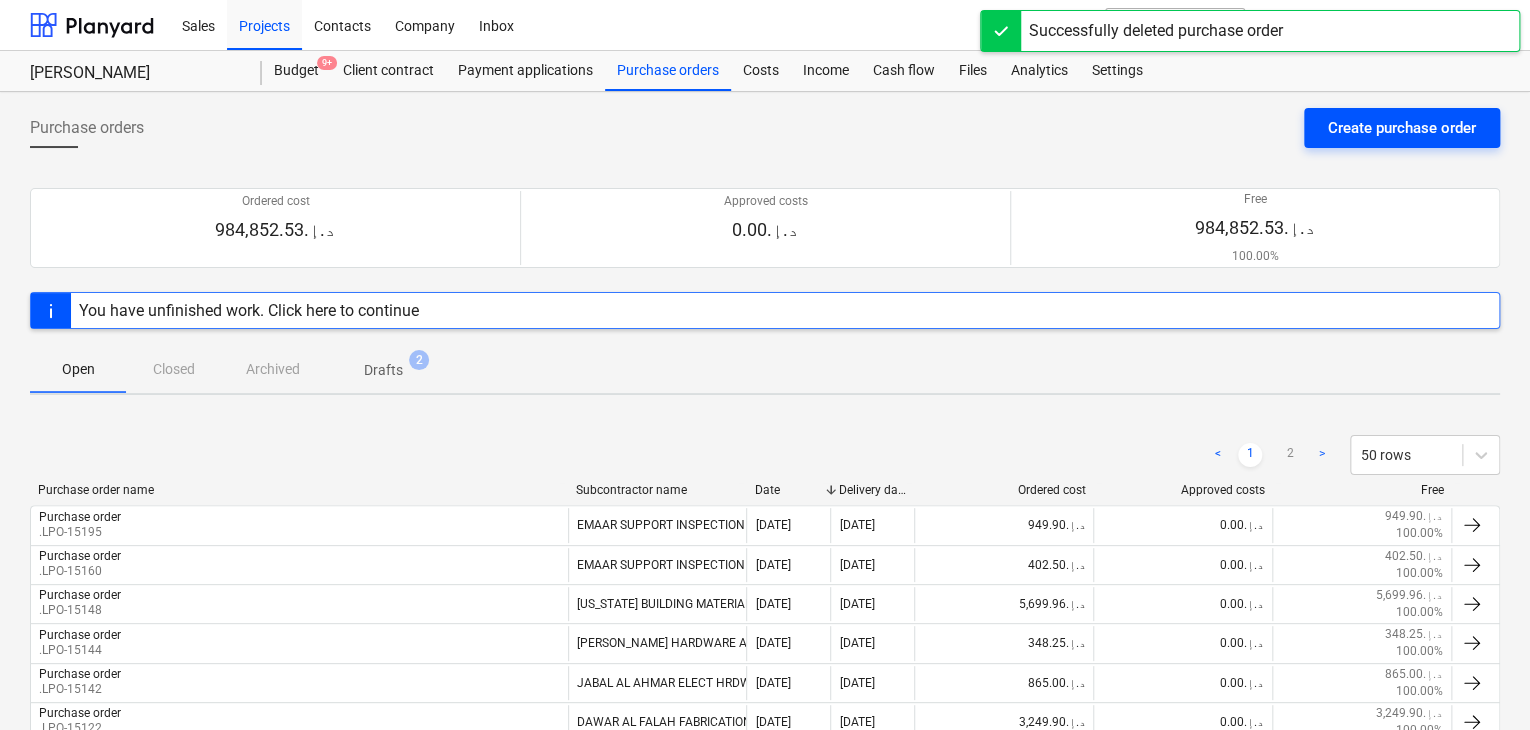 click on "Create purchase order" at bounding box center [1402, 128] 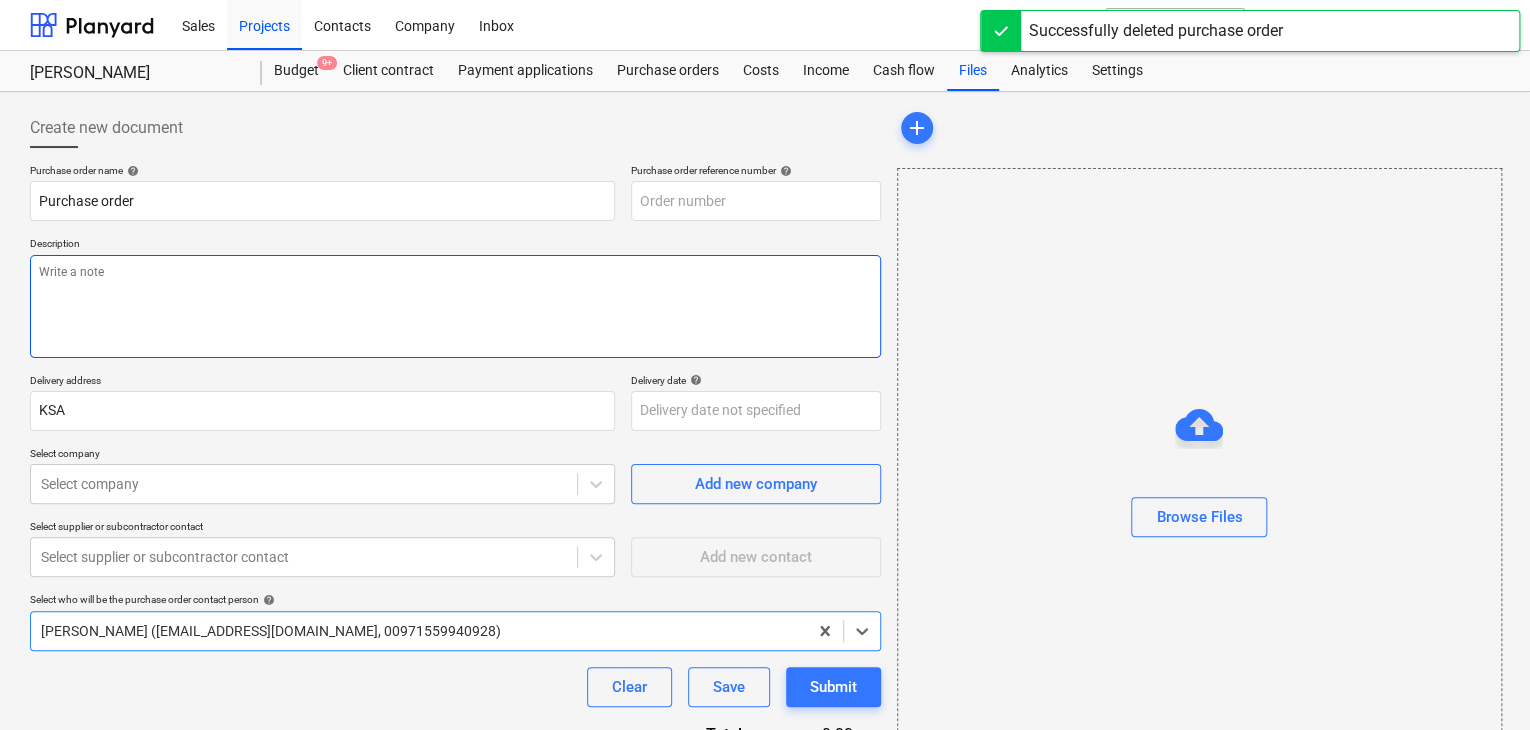 type on "x" 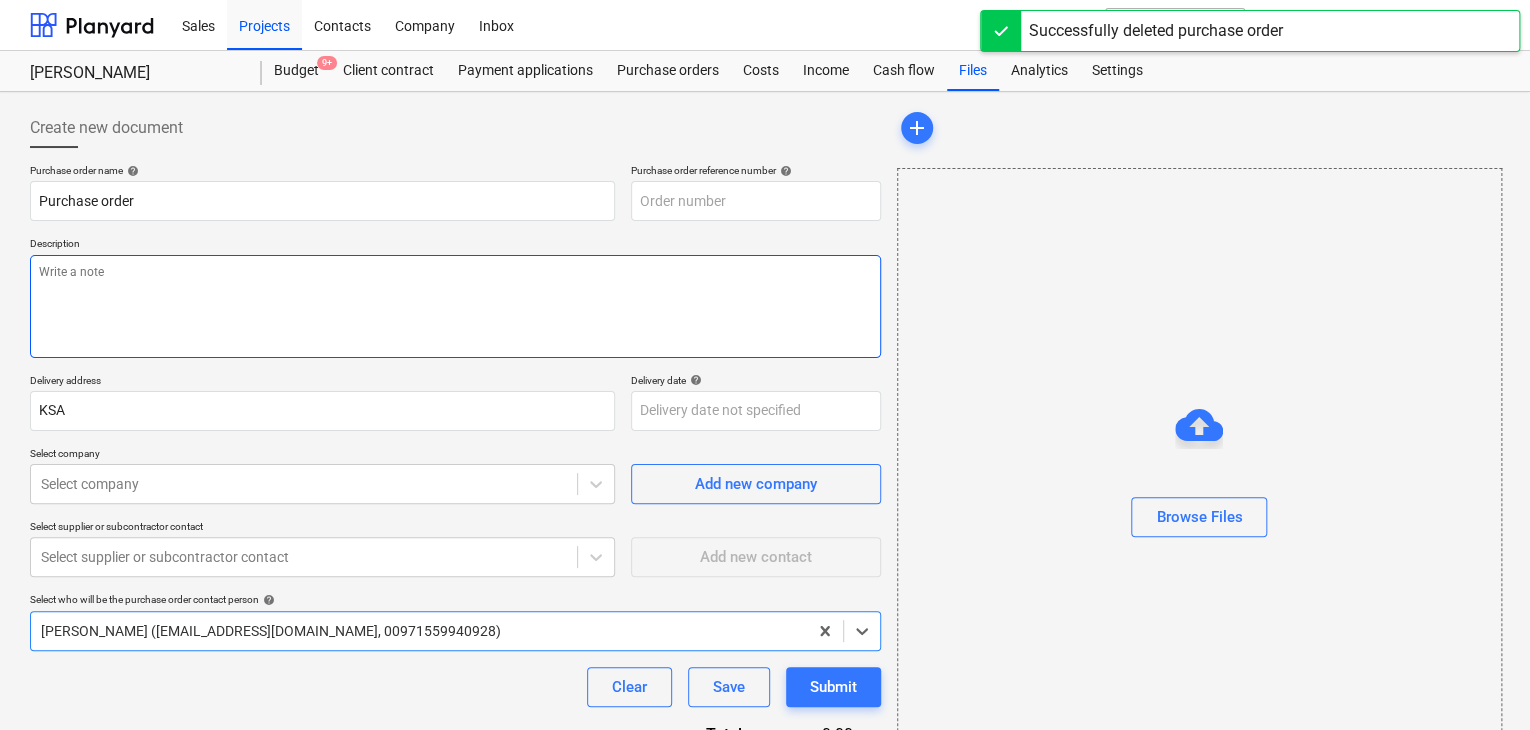 type on "KSA-PO-087" 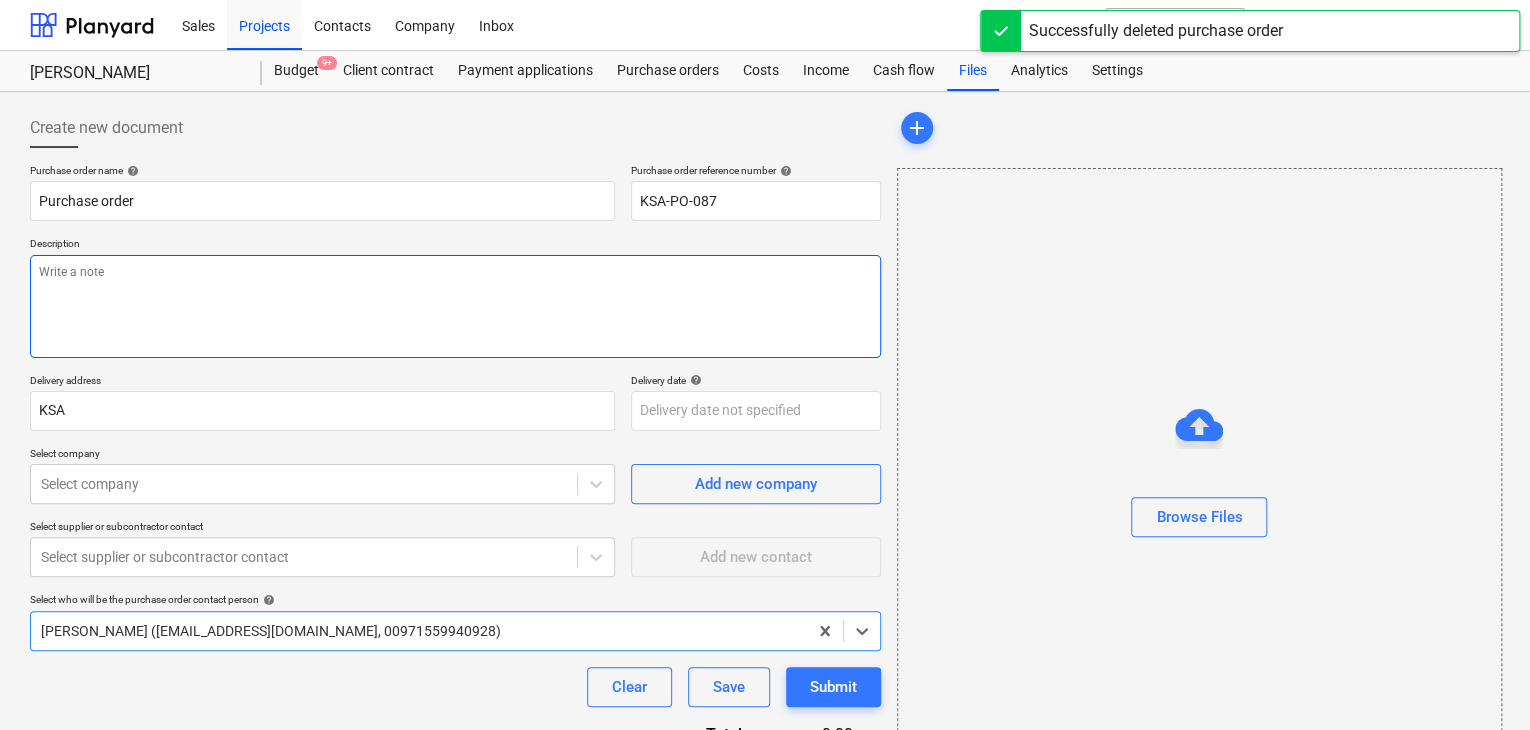 click at bounding box center [455, 306] 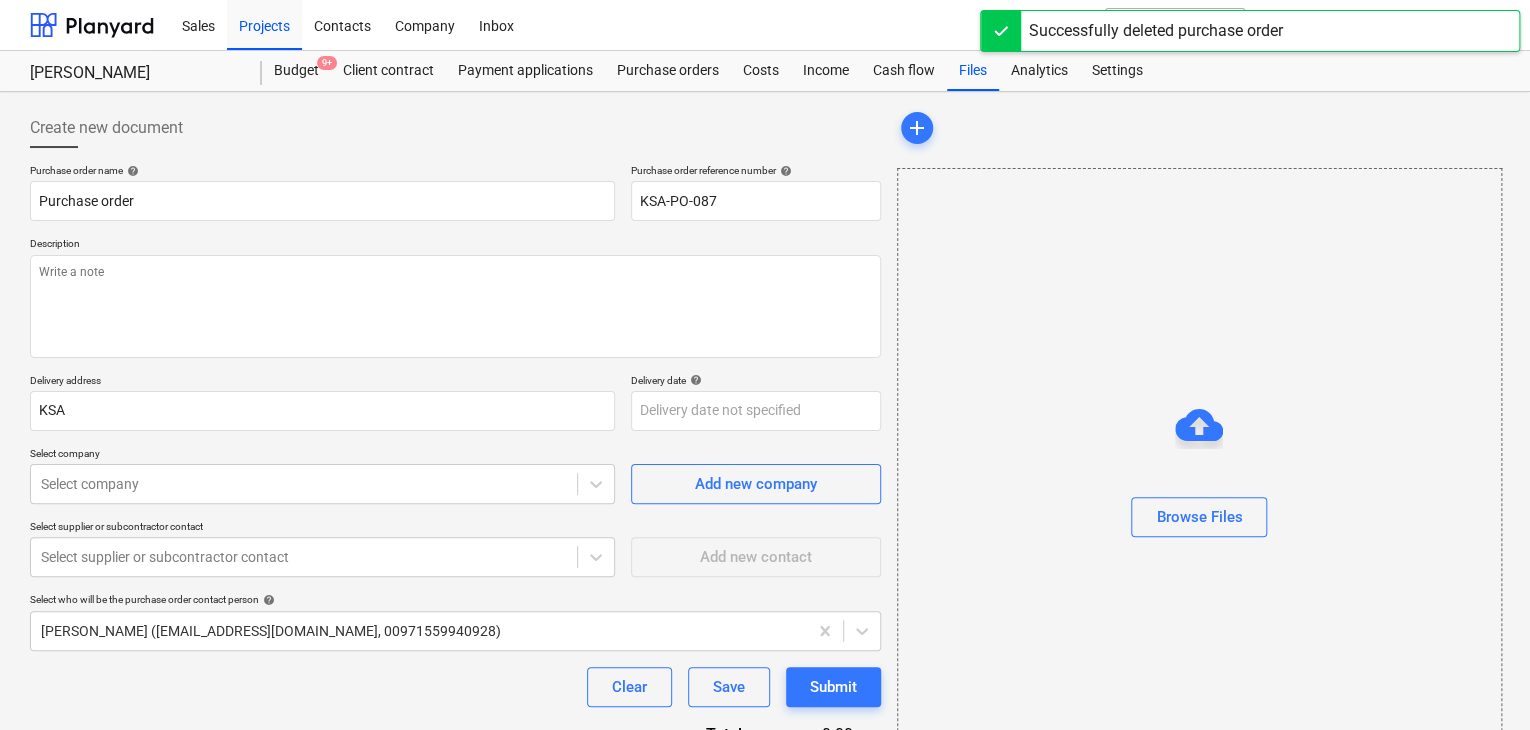 click on "Purchase order reference number help" at bounding box center [756, 170] 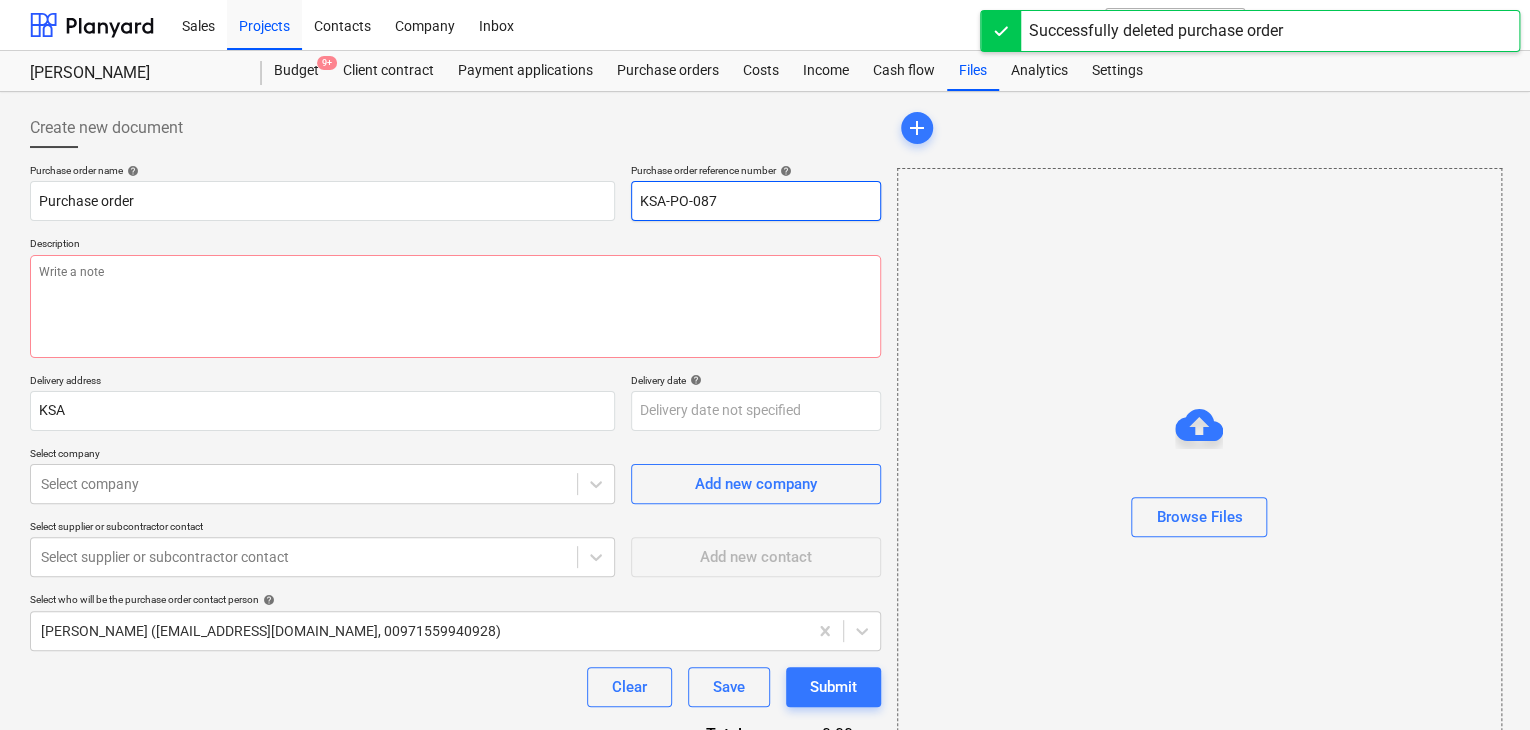 drag, startPoint x: 720, startPoint y: 202, endPoint x: 560, endPoint y: 178, distance: 161.79 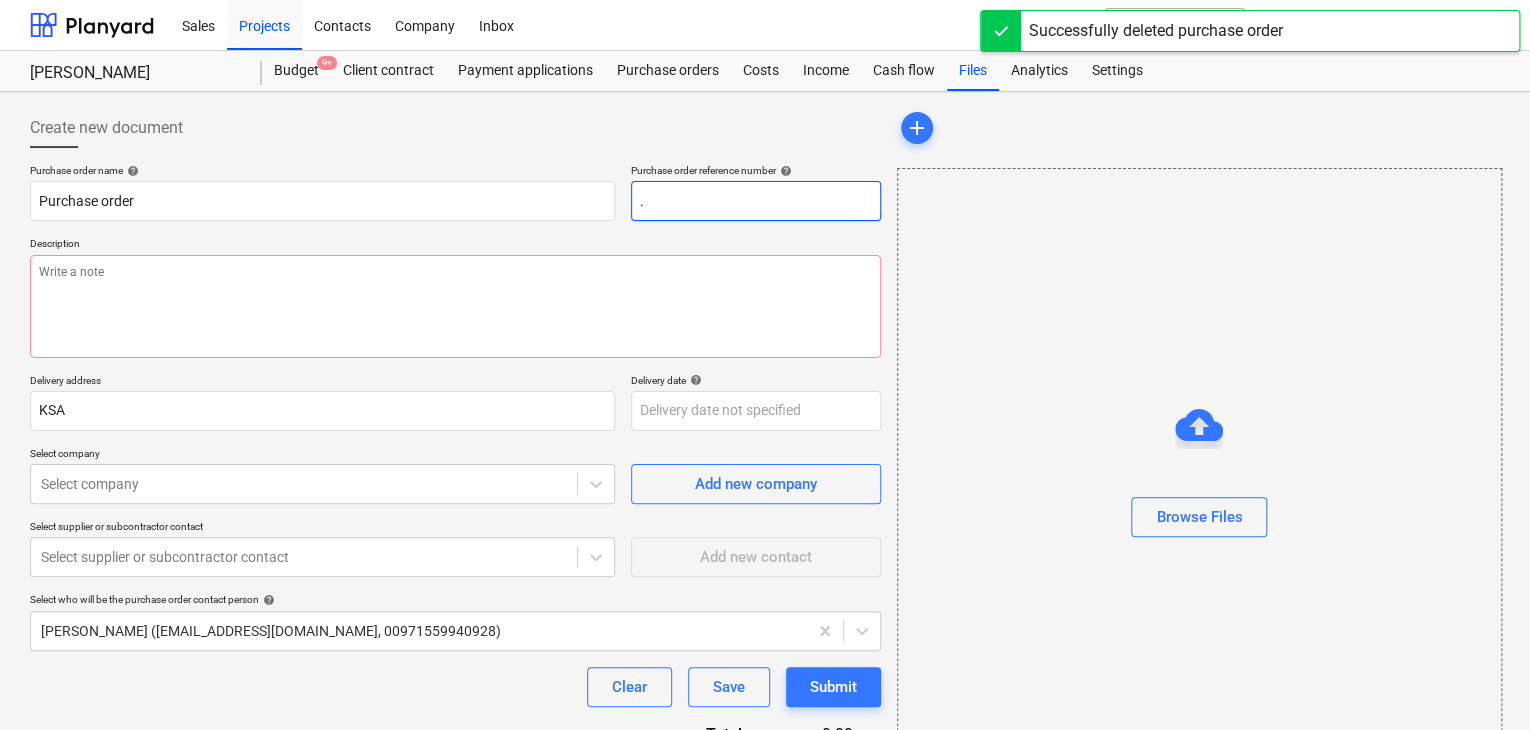 type on "x" 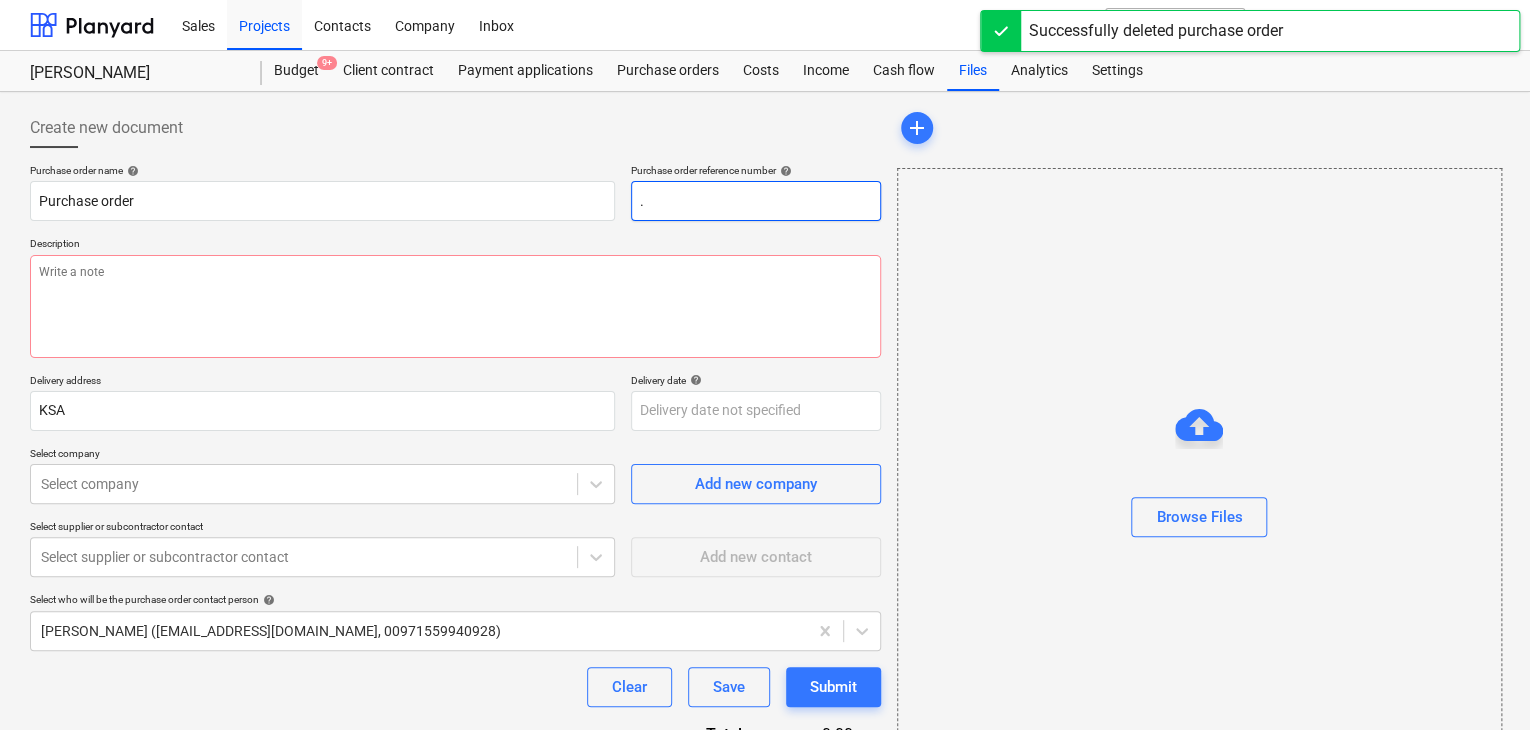 type on ".L" 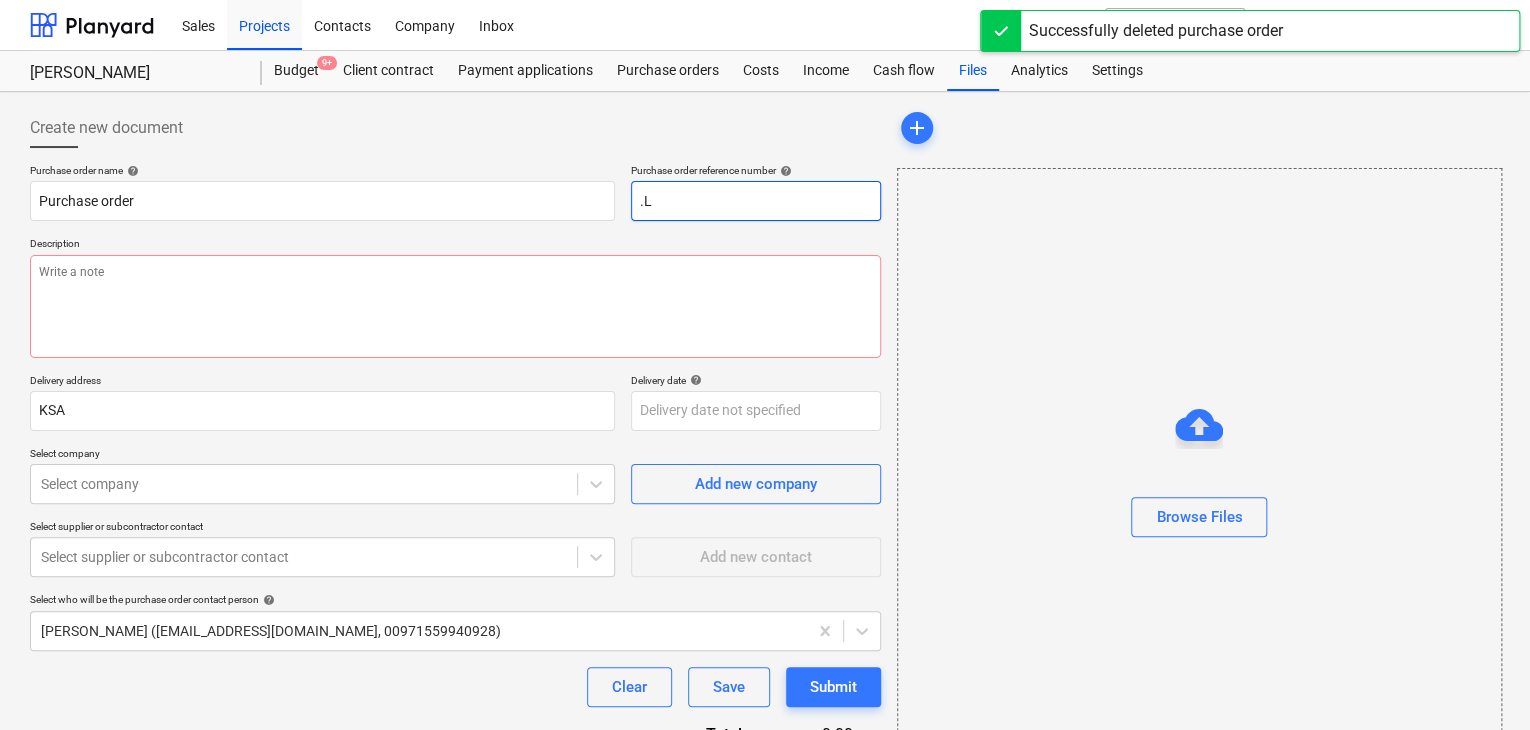 type on "x" 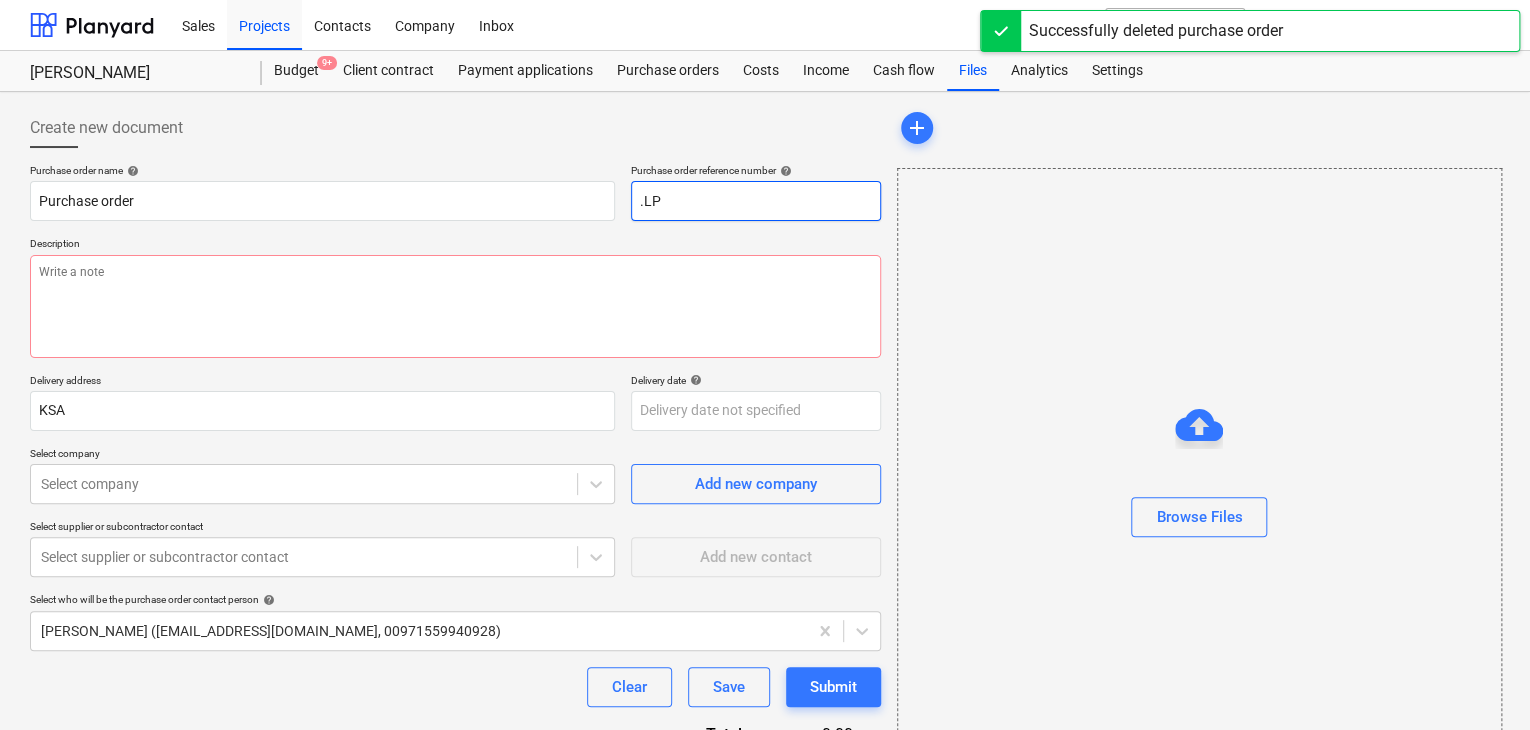 type on "x" 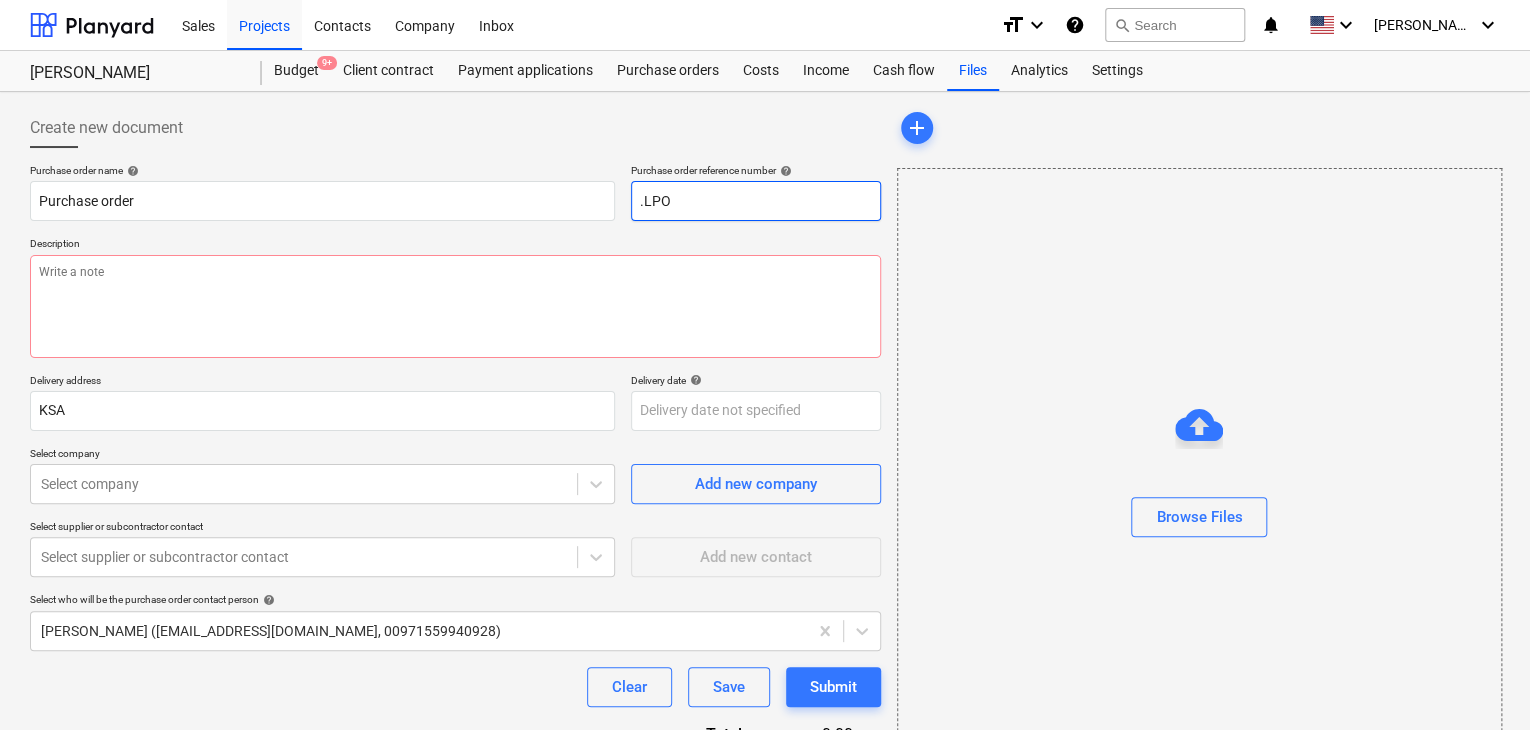 type on "x" 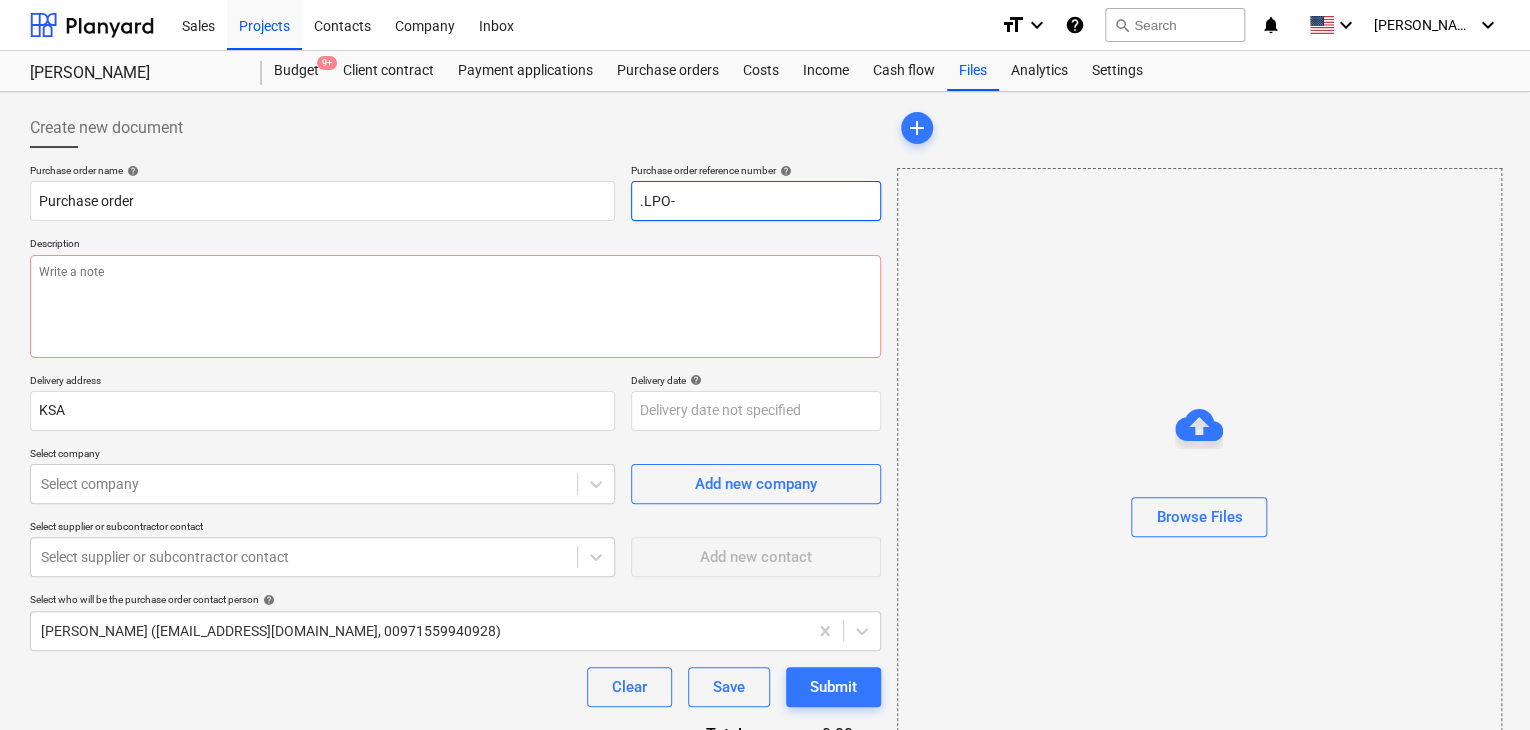 type on "x" 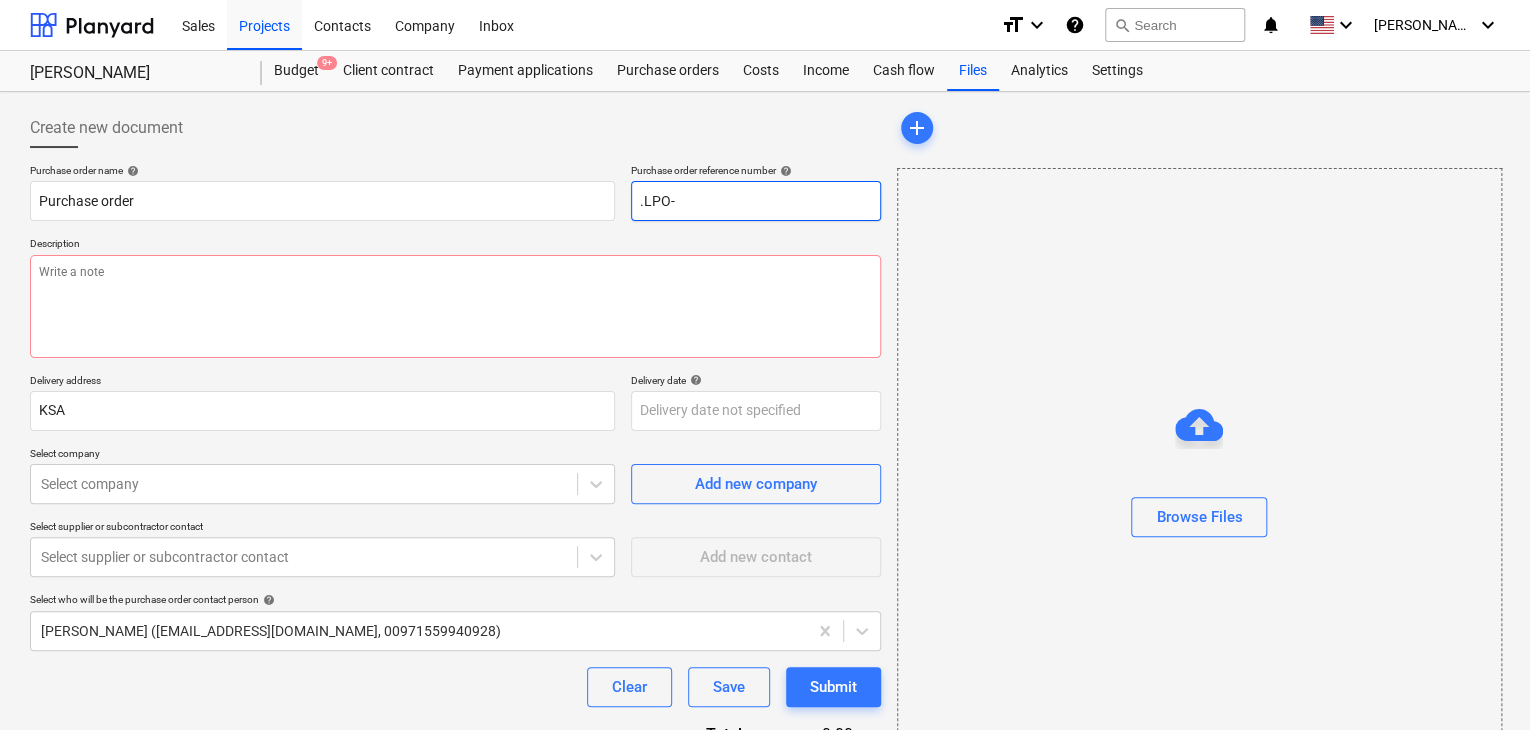 type on ".LPO-1" 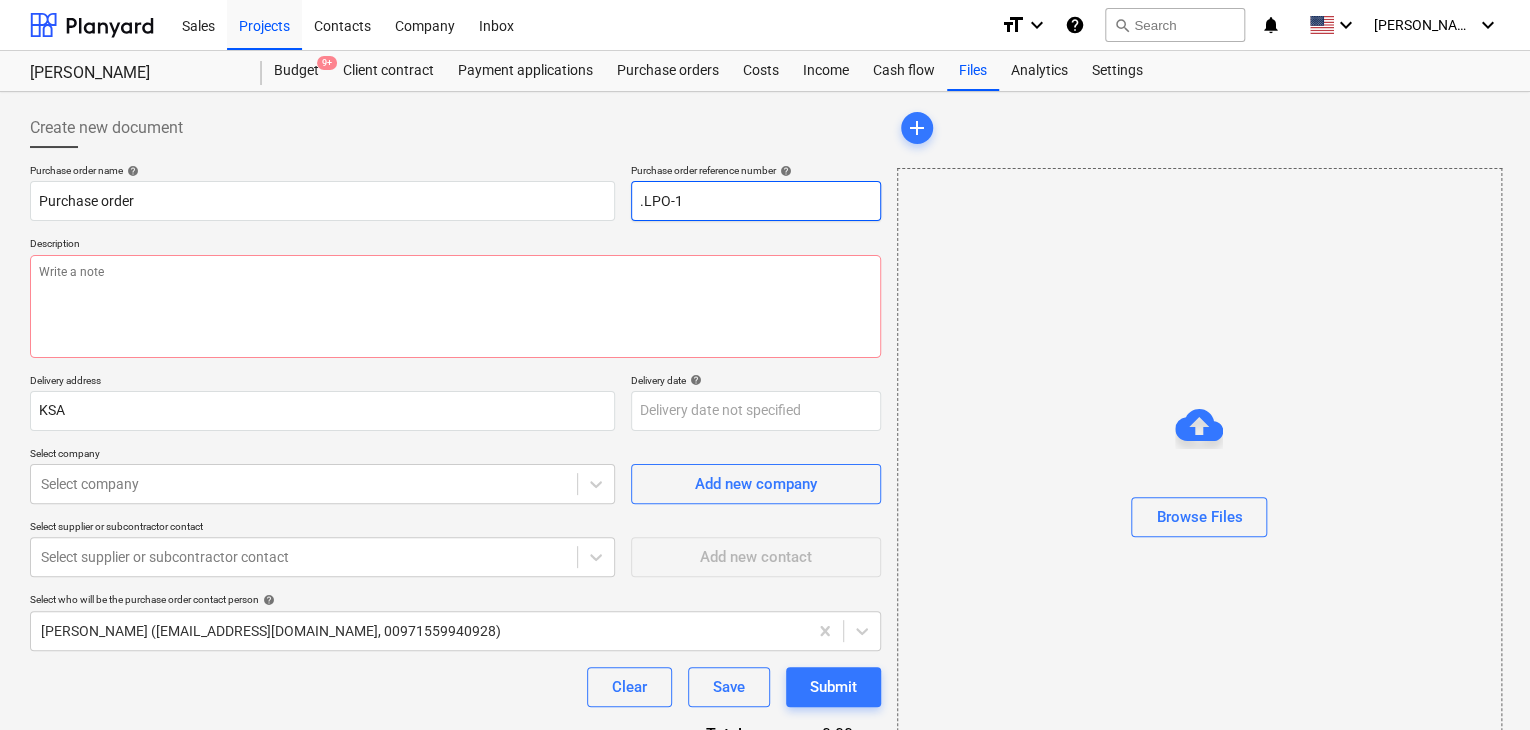 type on "x" 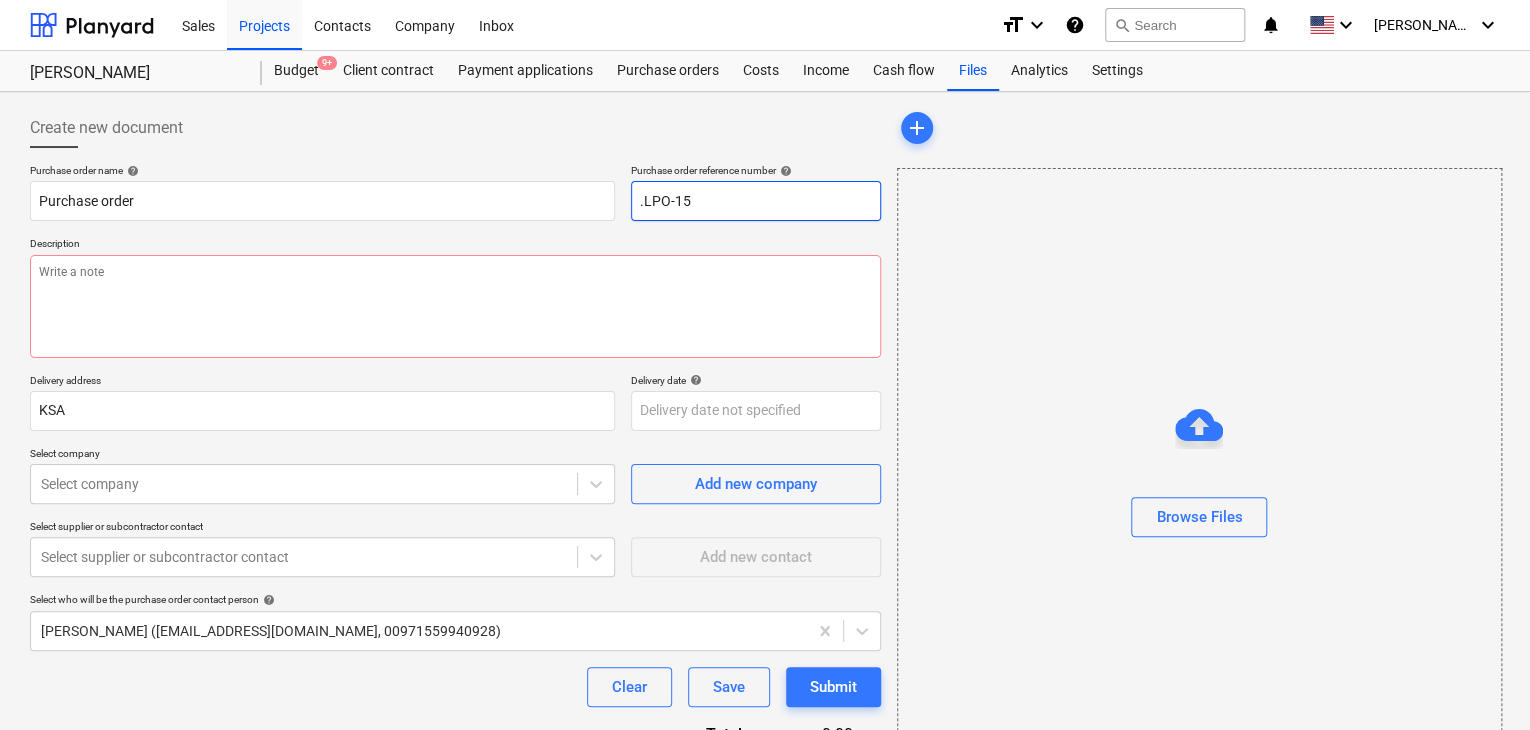 type on "x" 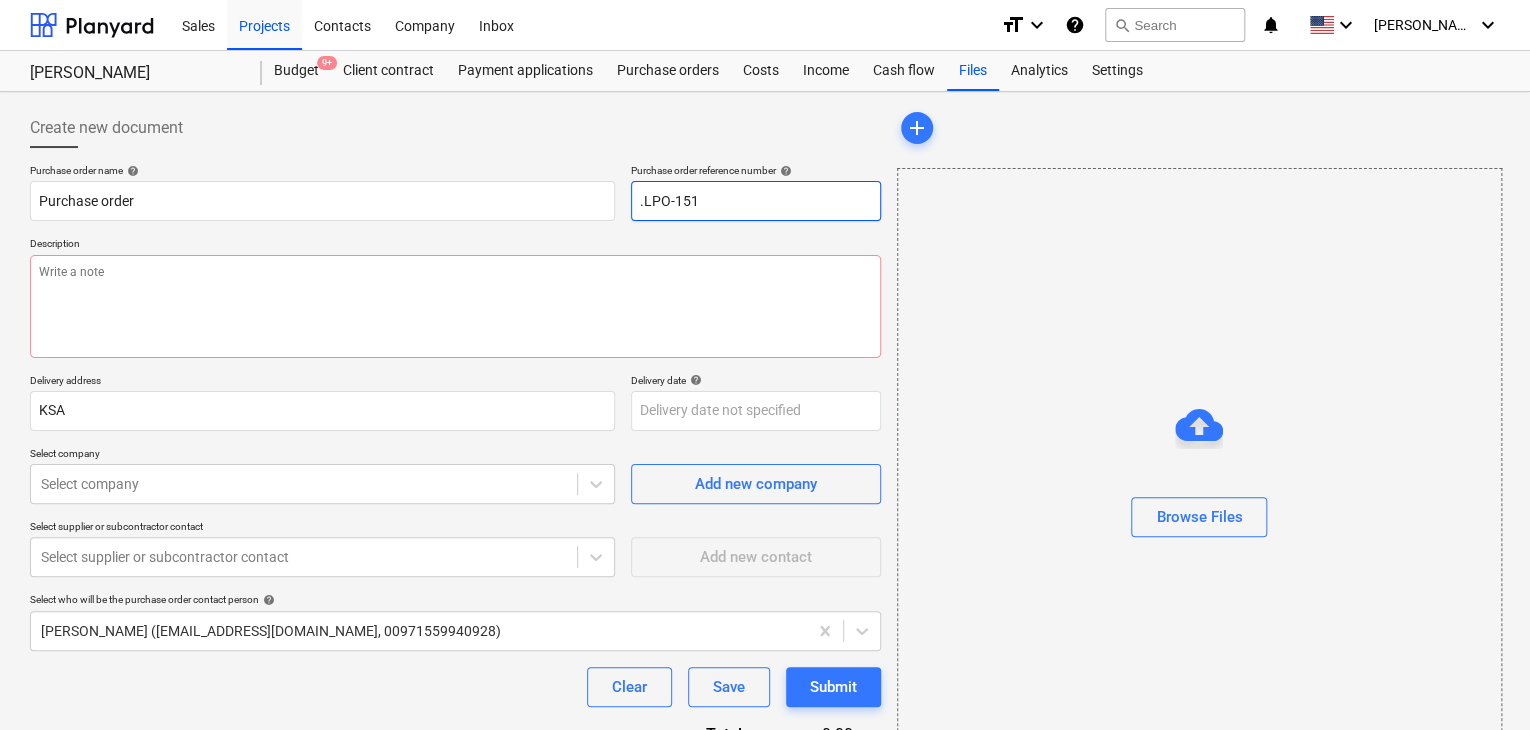 type on "x" 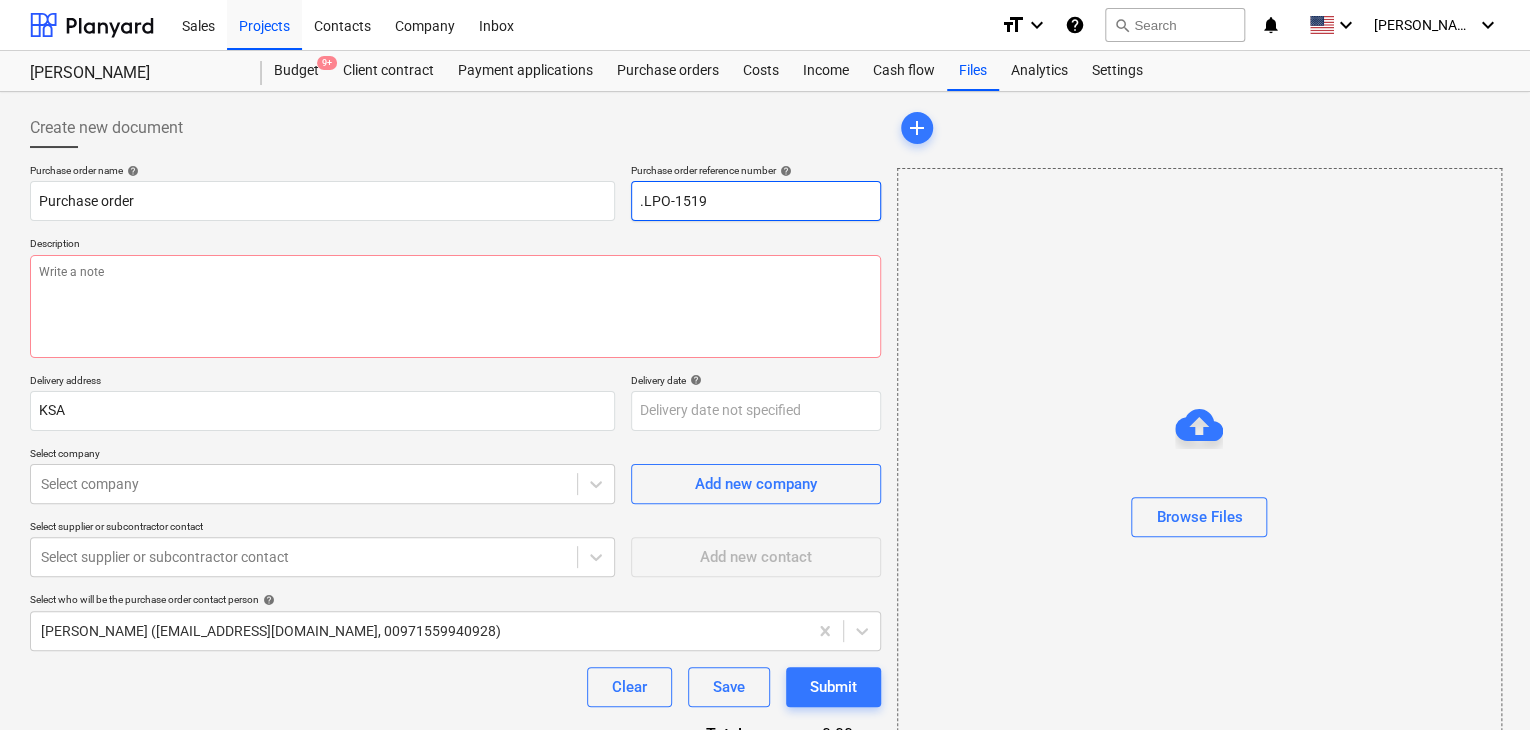 type on "x" 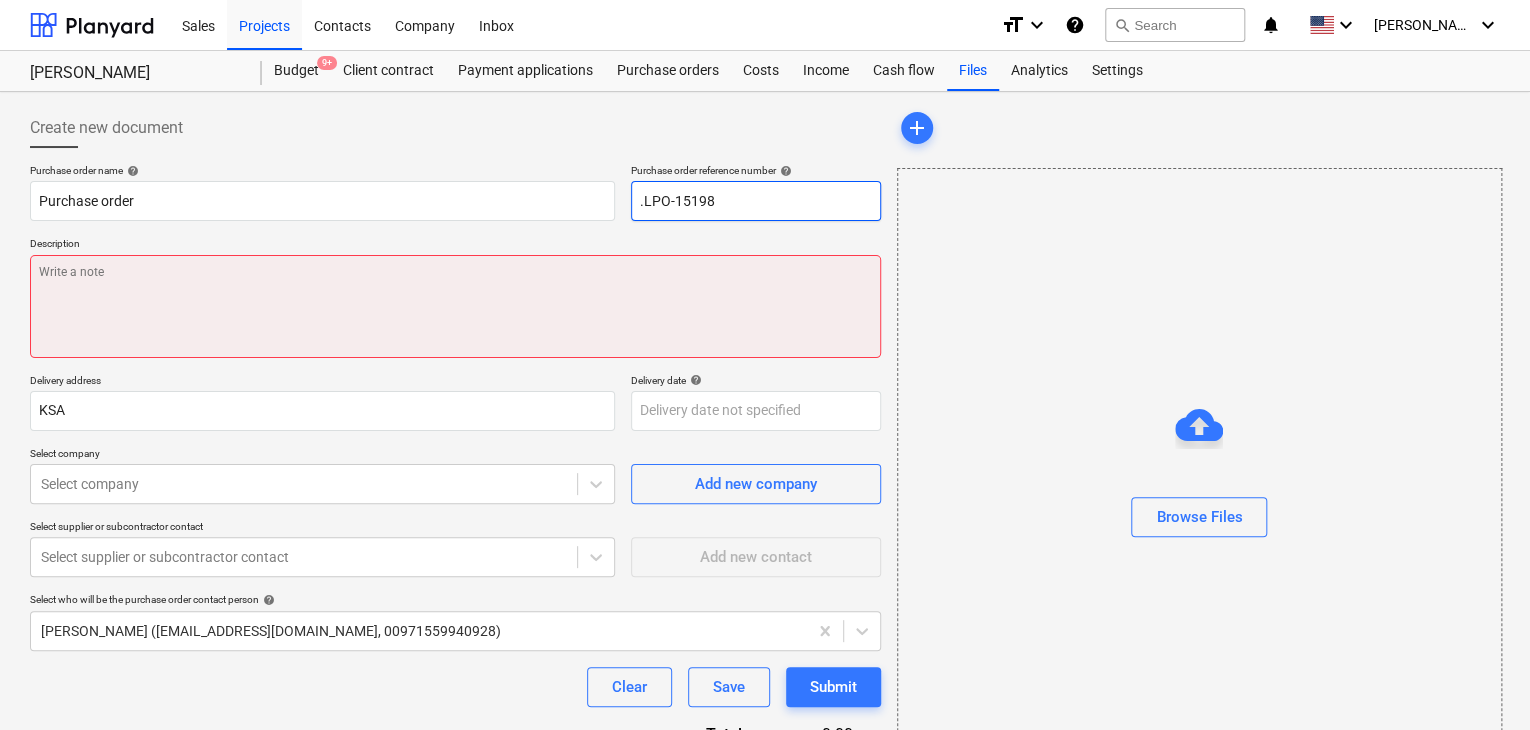 type on ".LPO-15198" 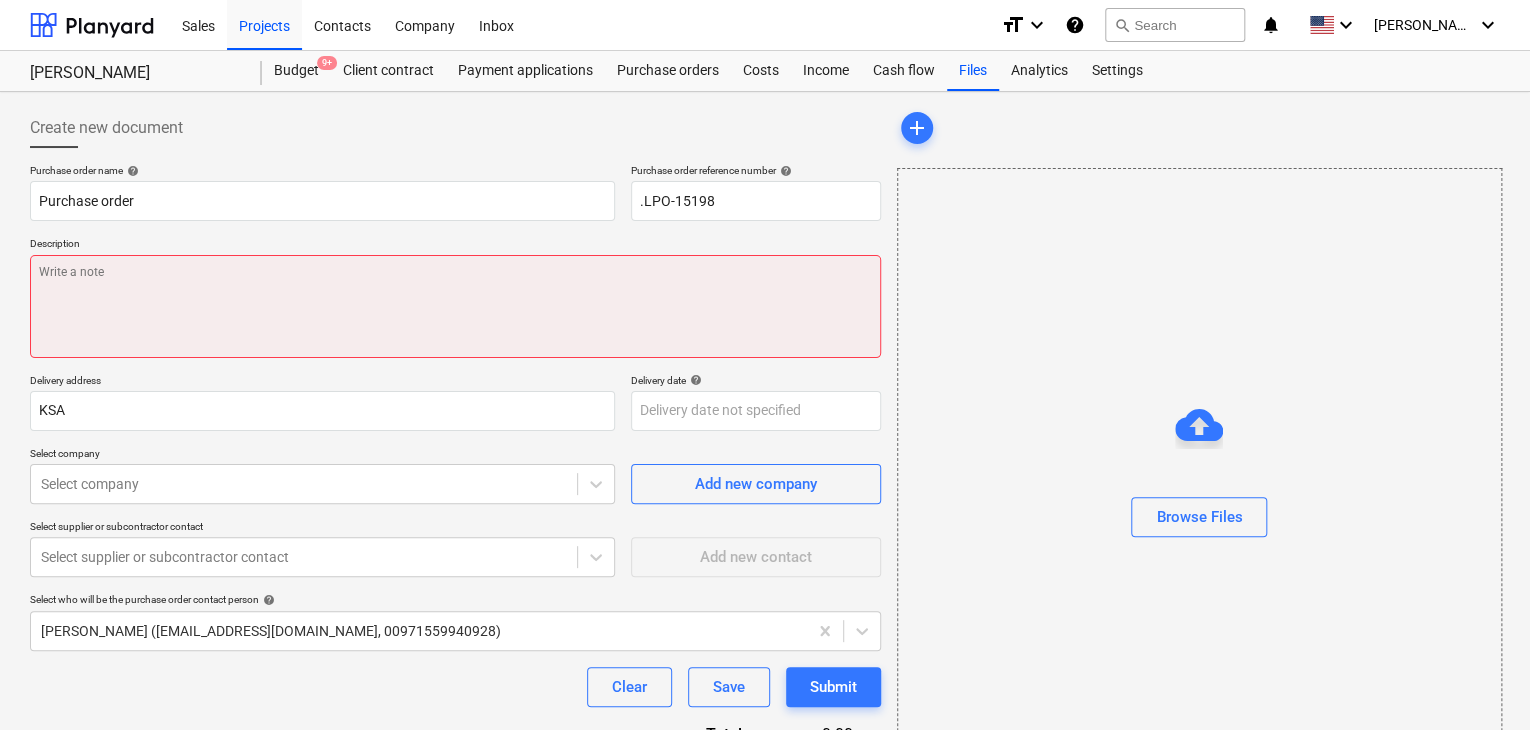 click at bounding box center [455, 306] 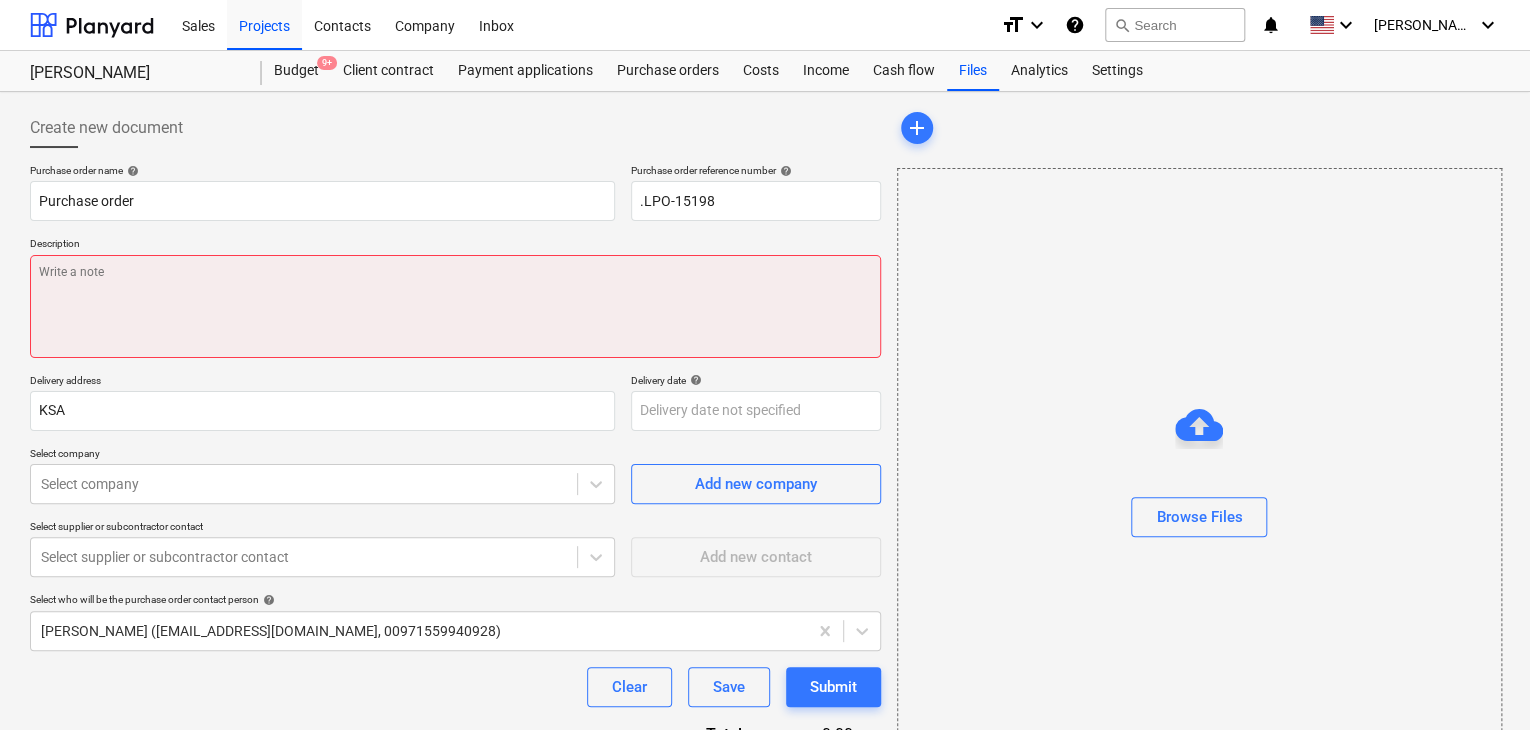 type on "x" 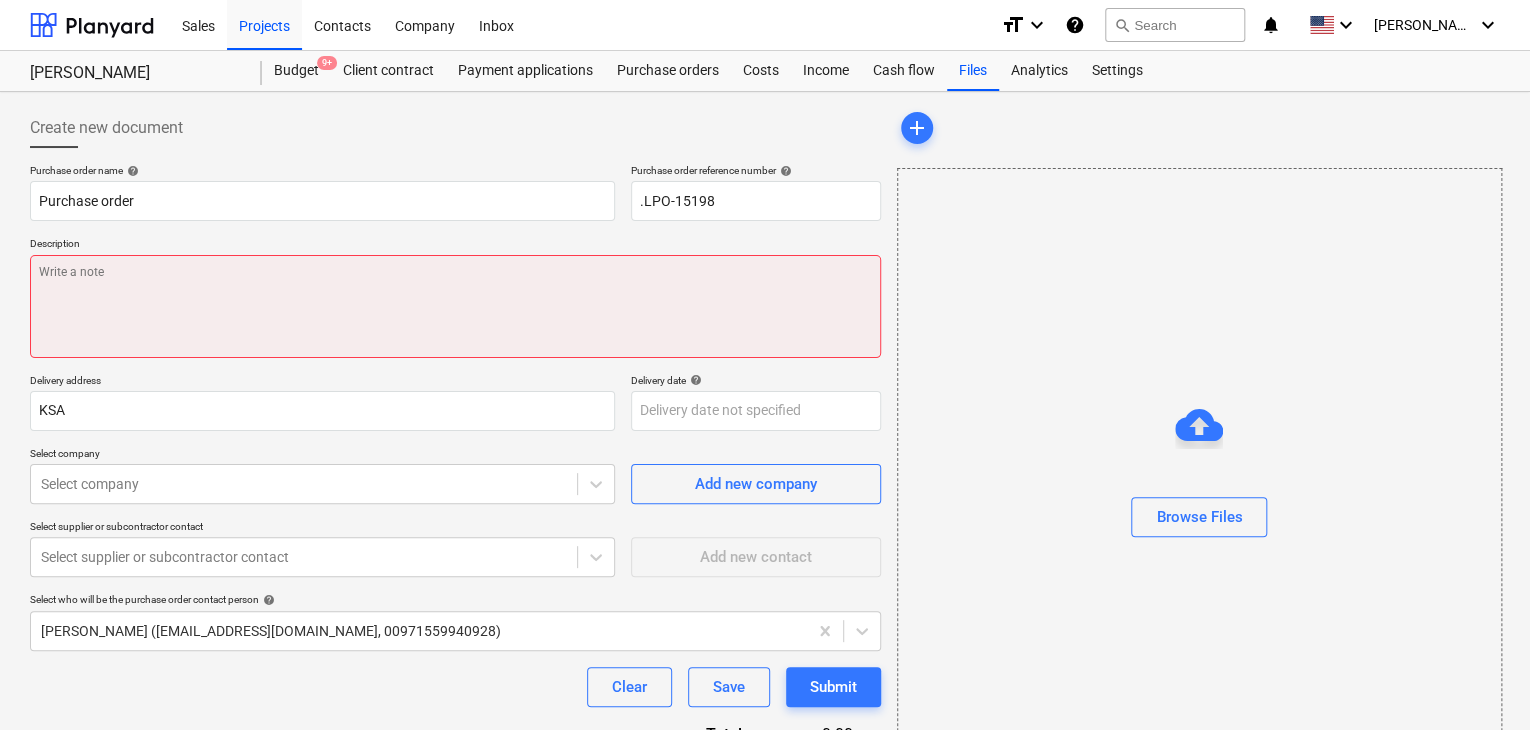 type on "2" 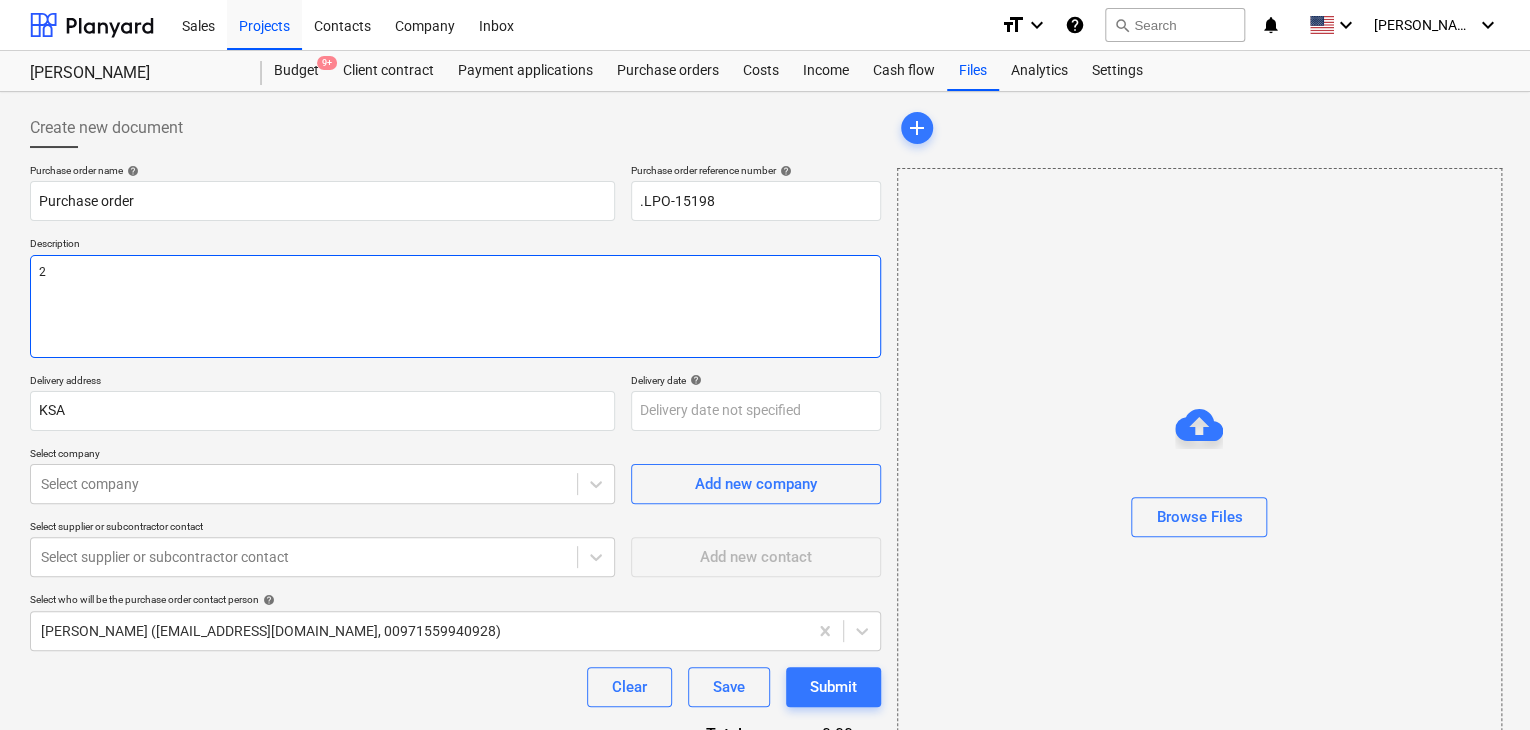 type on "x" 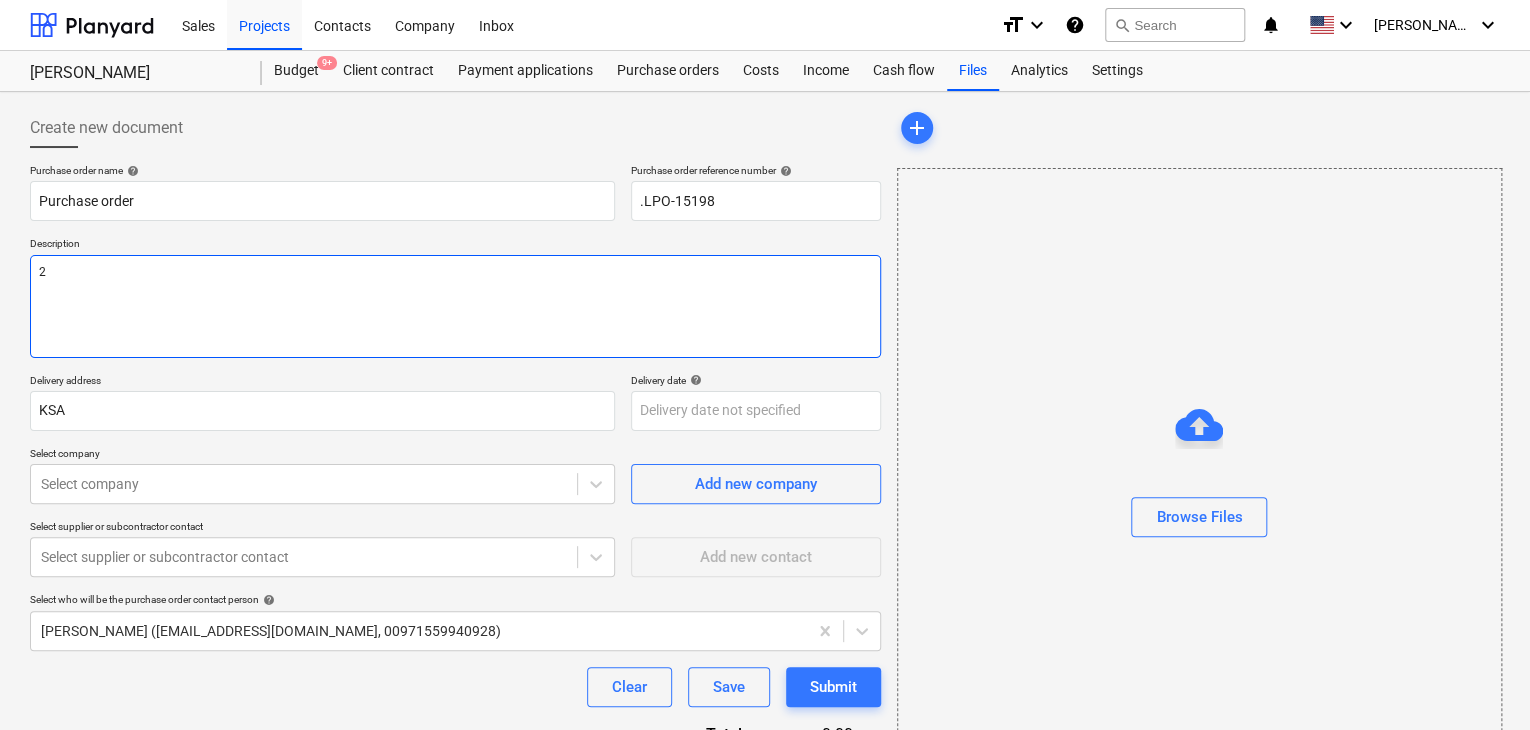 type on "29" 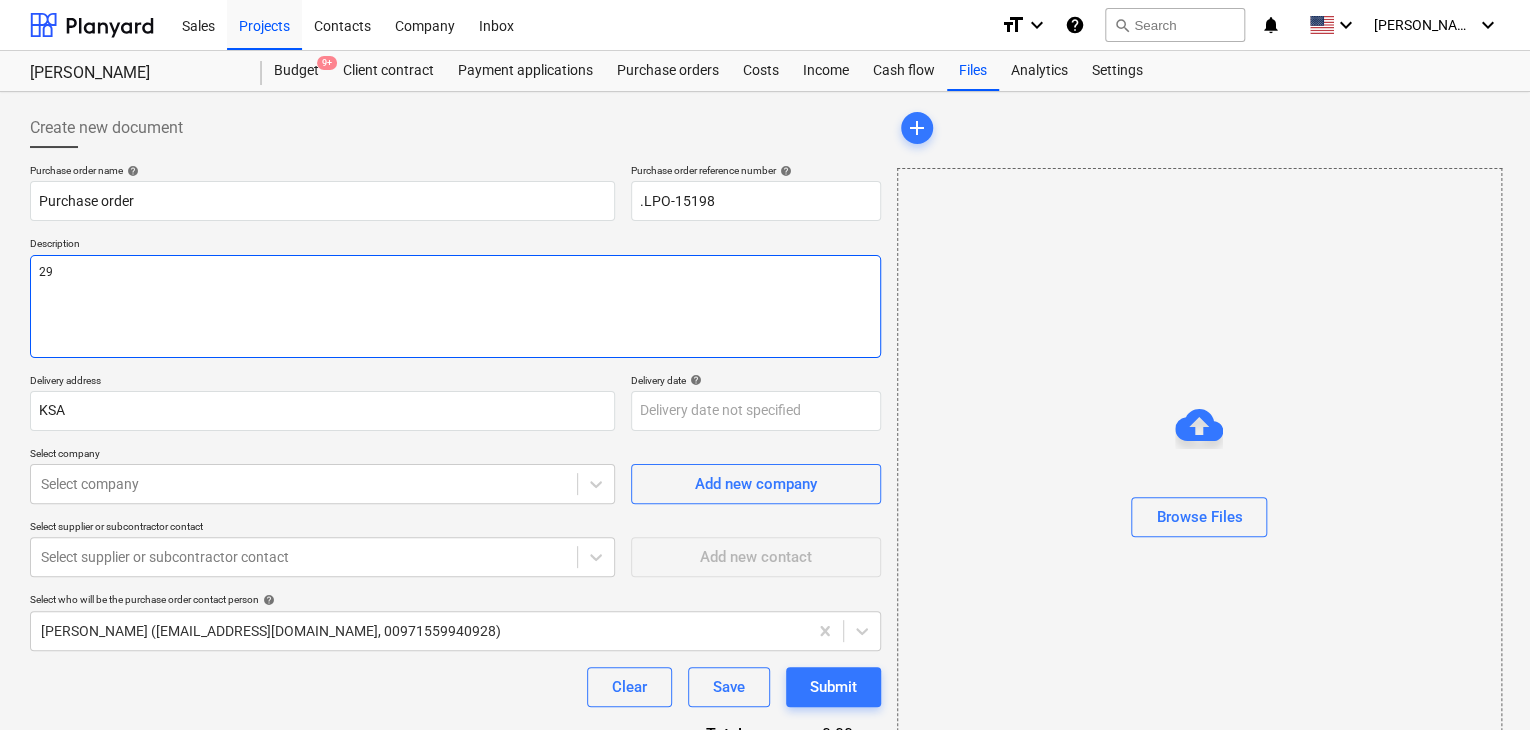 type on "x" 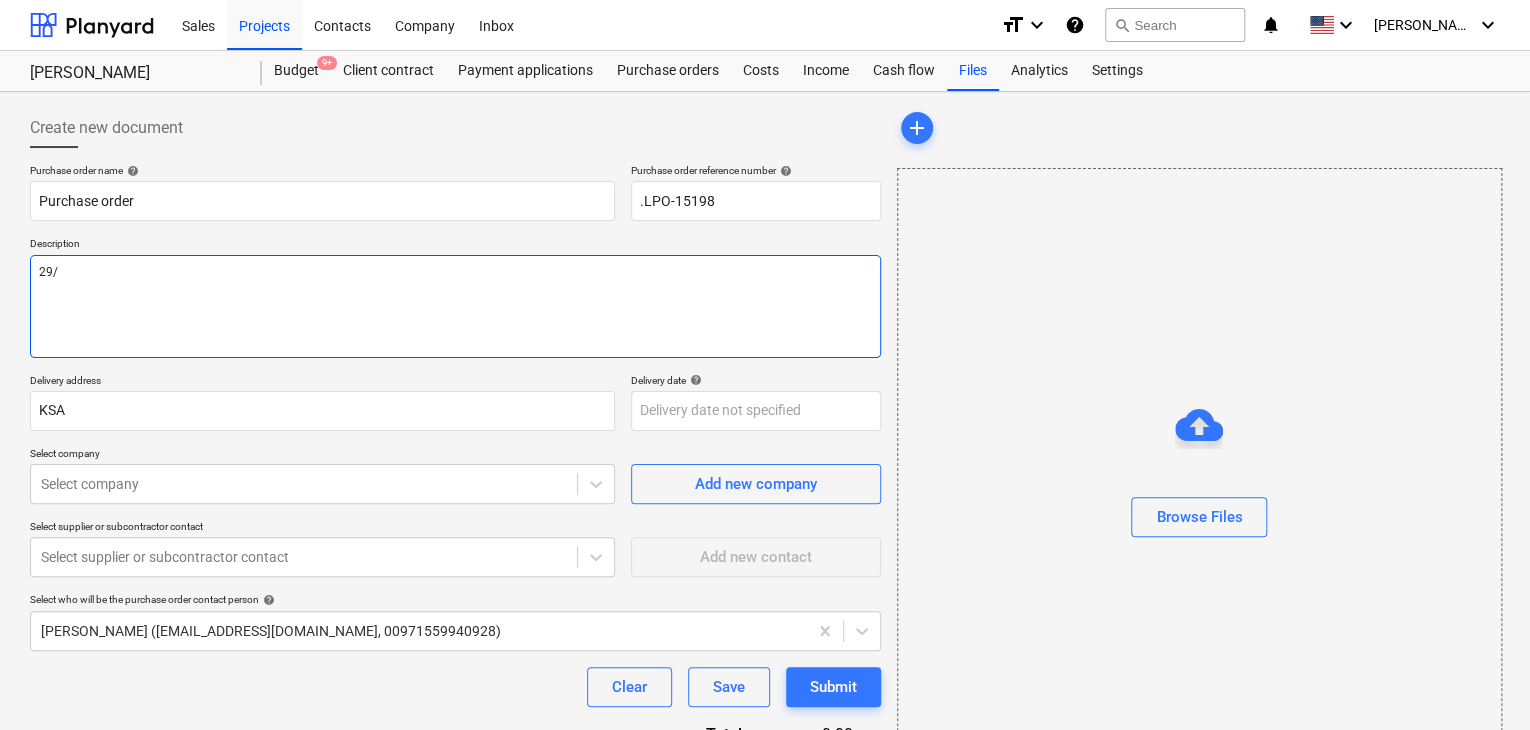 type on "x" 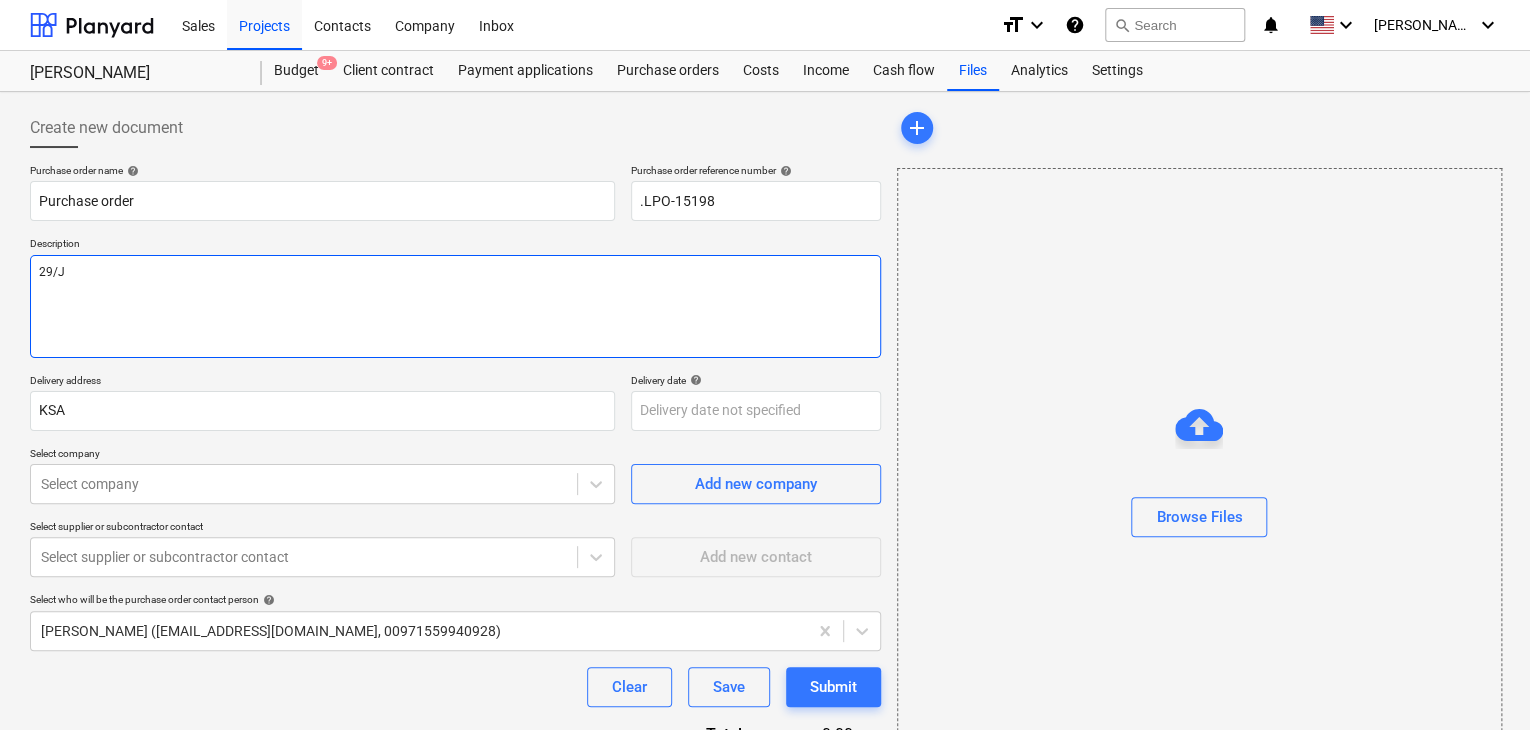 type on "x" 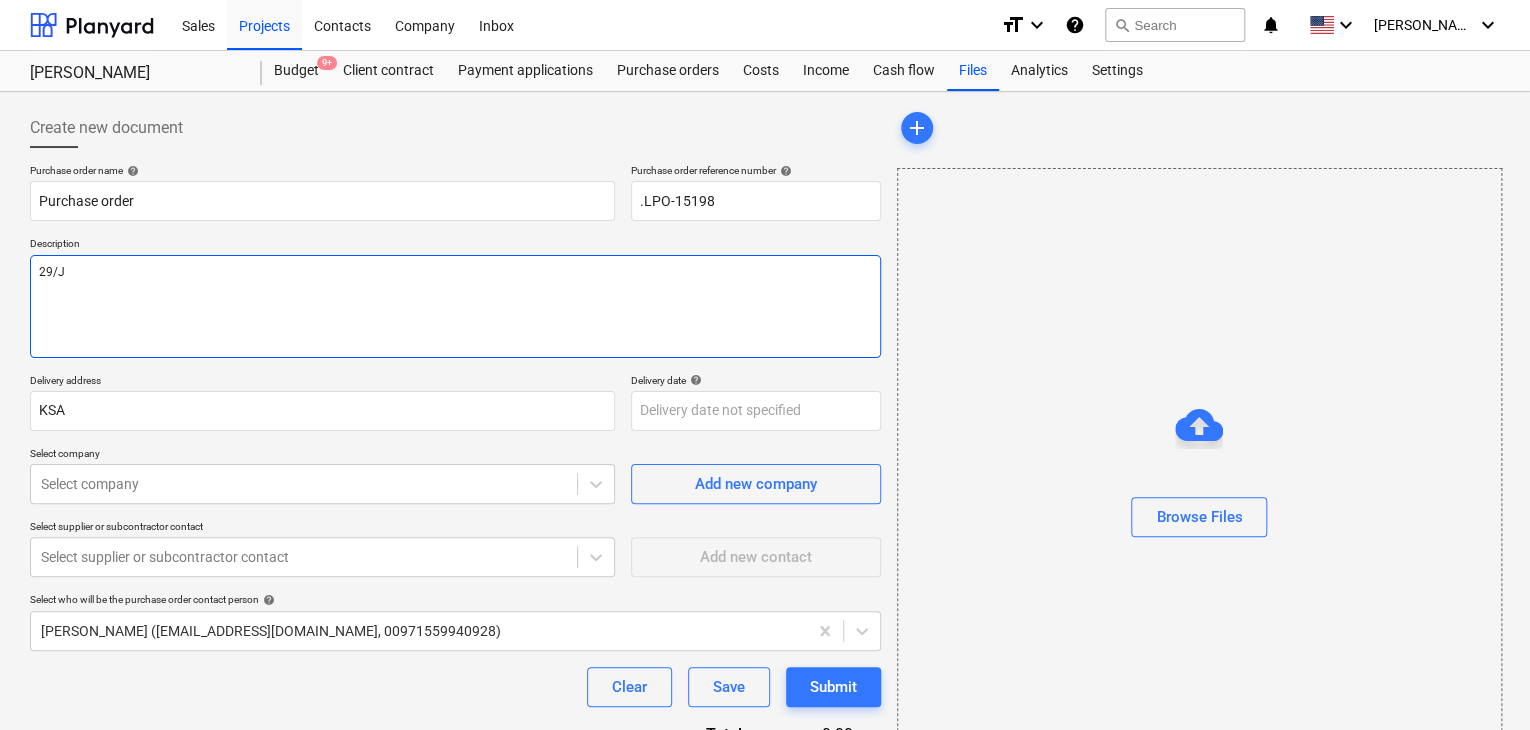 type on "29/JU" 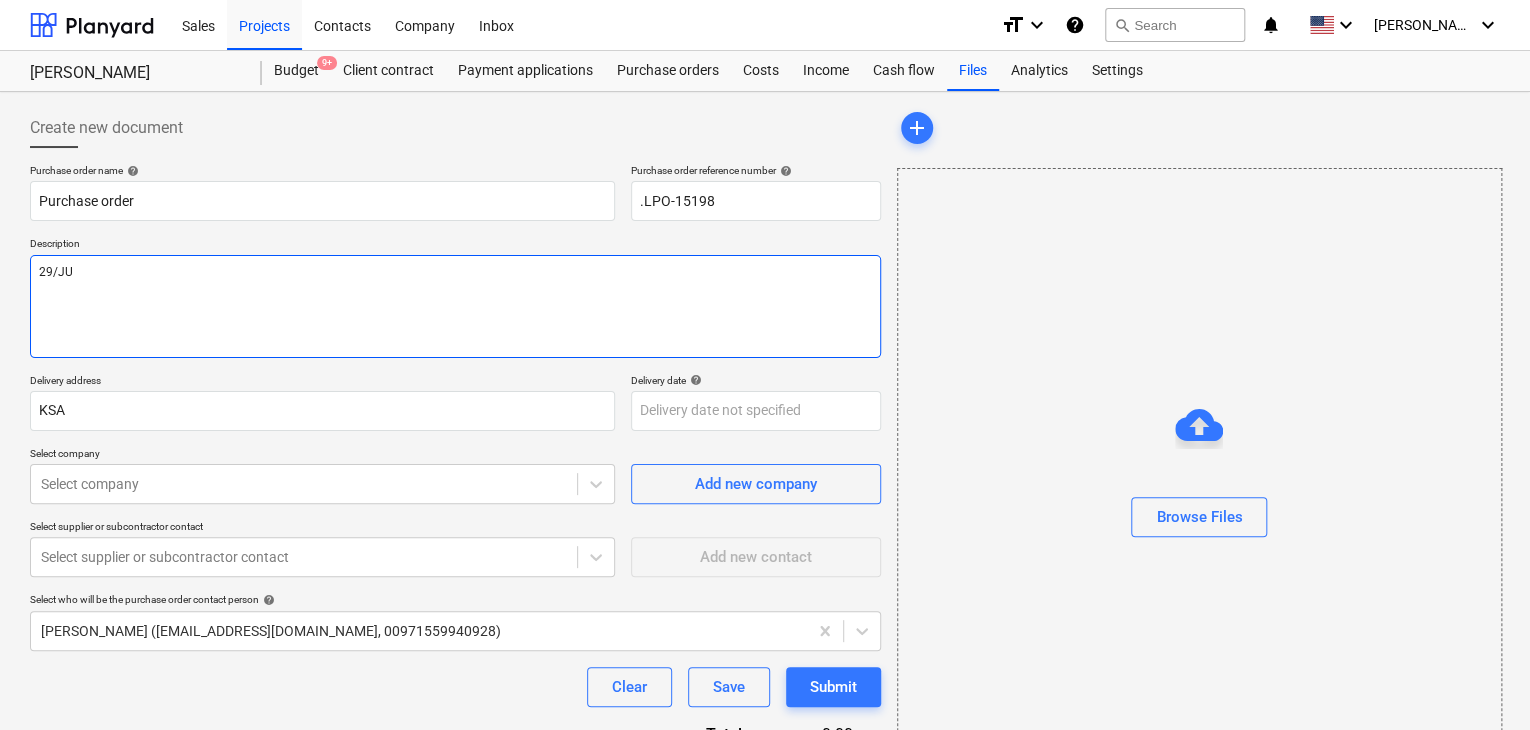 type on "x" 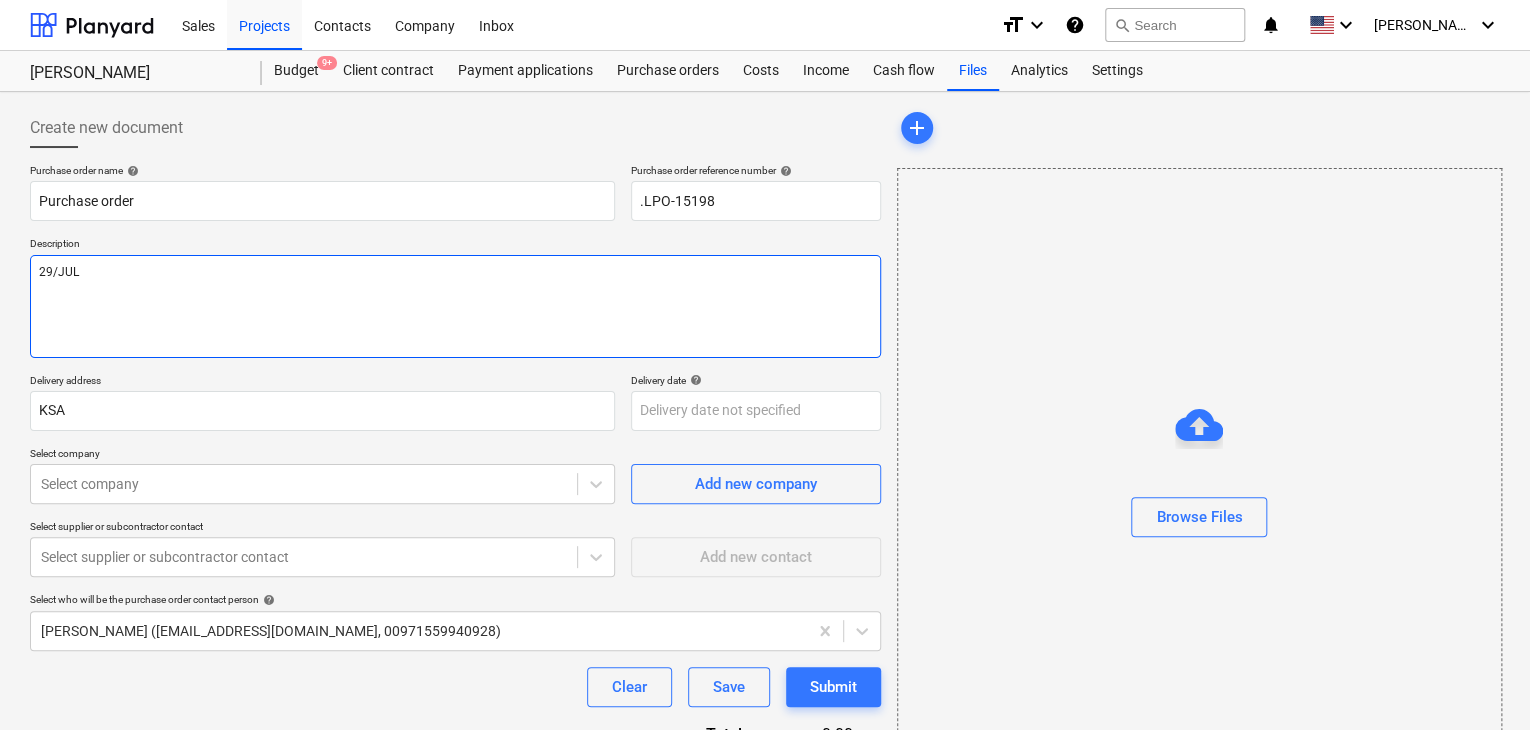 type on "x" 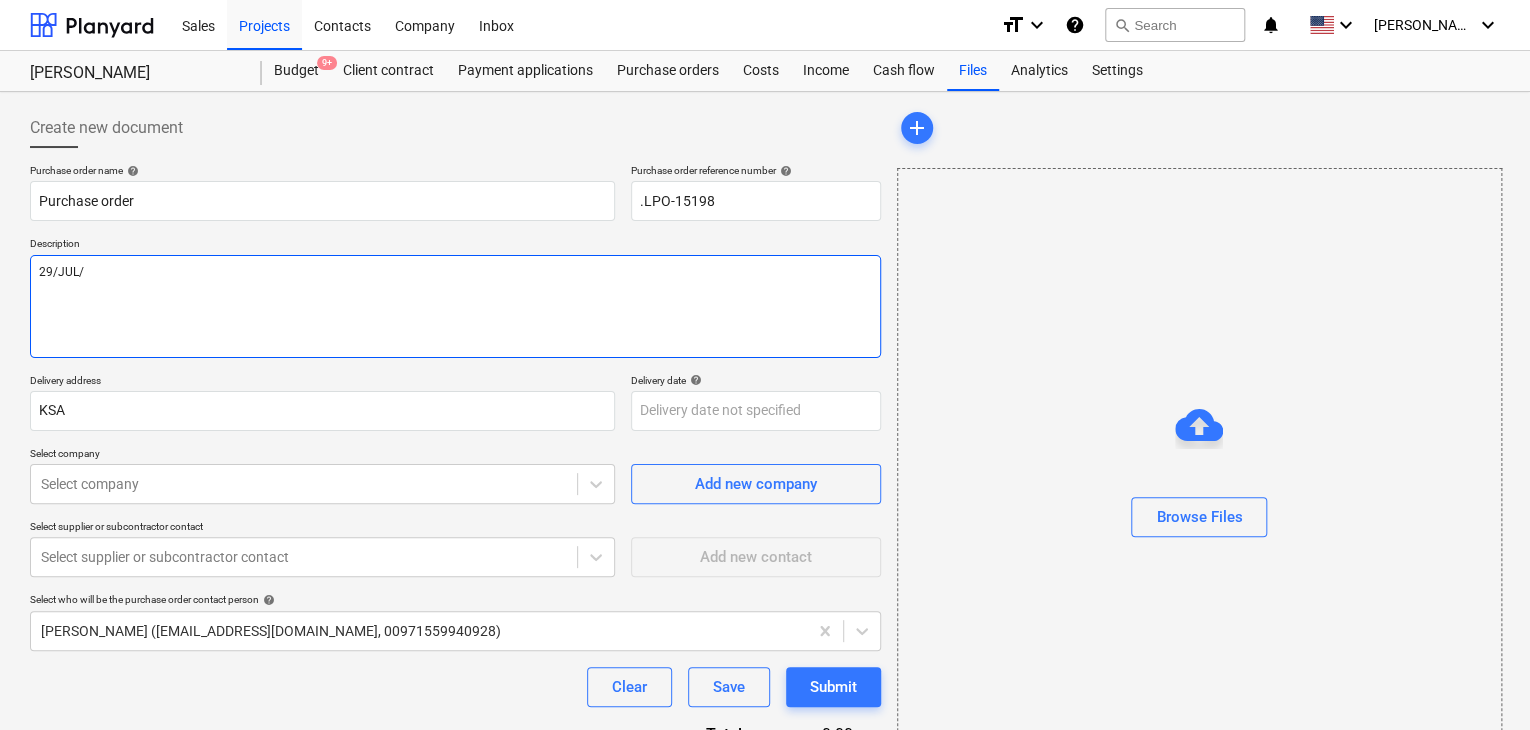 type on "x" 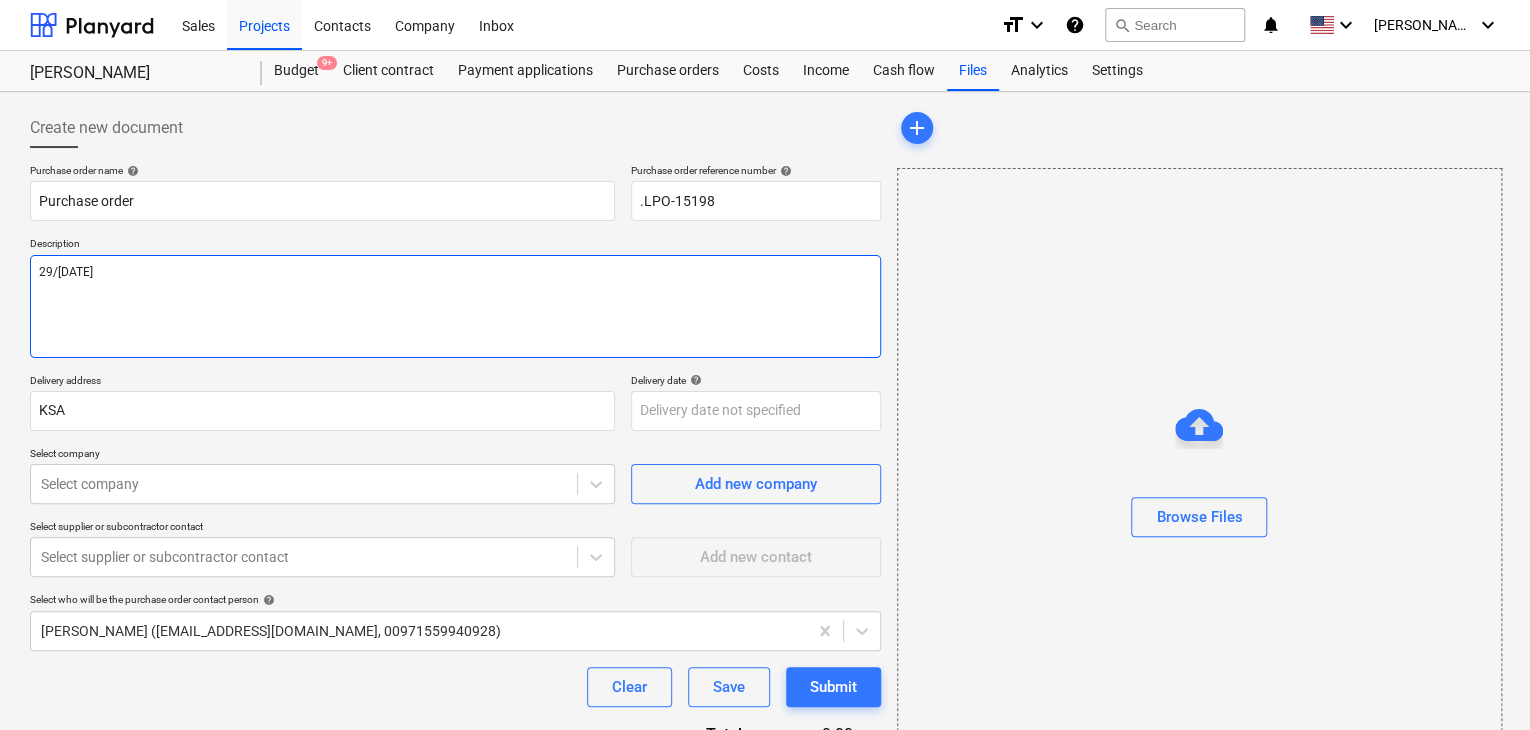 type on "x" 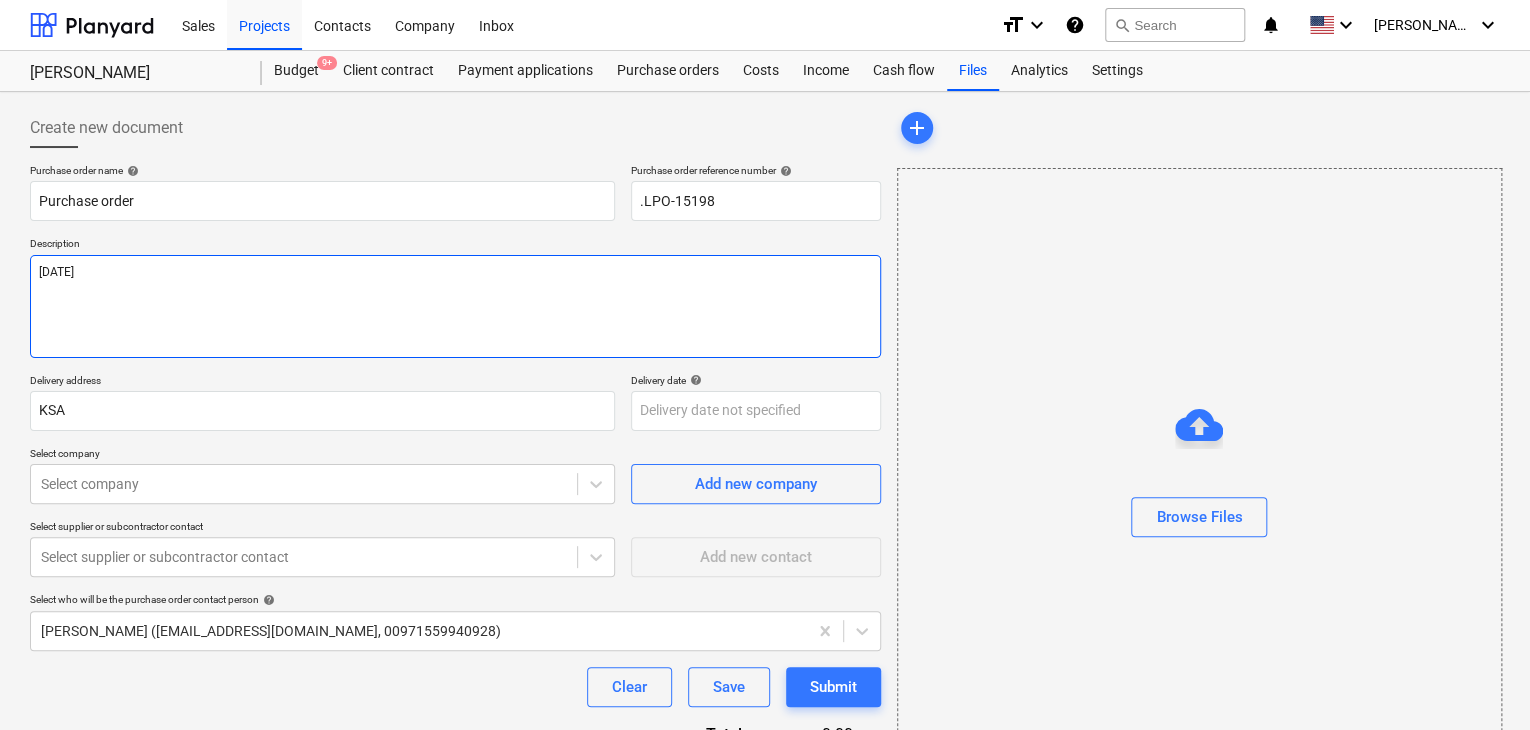 type on "x" 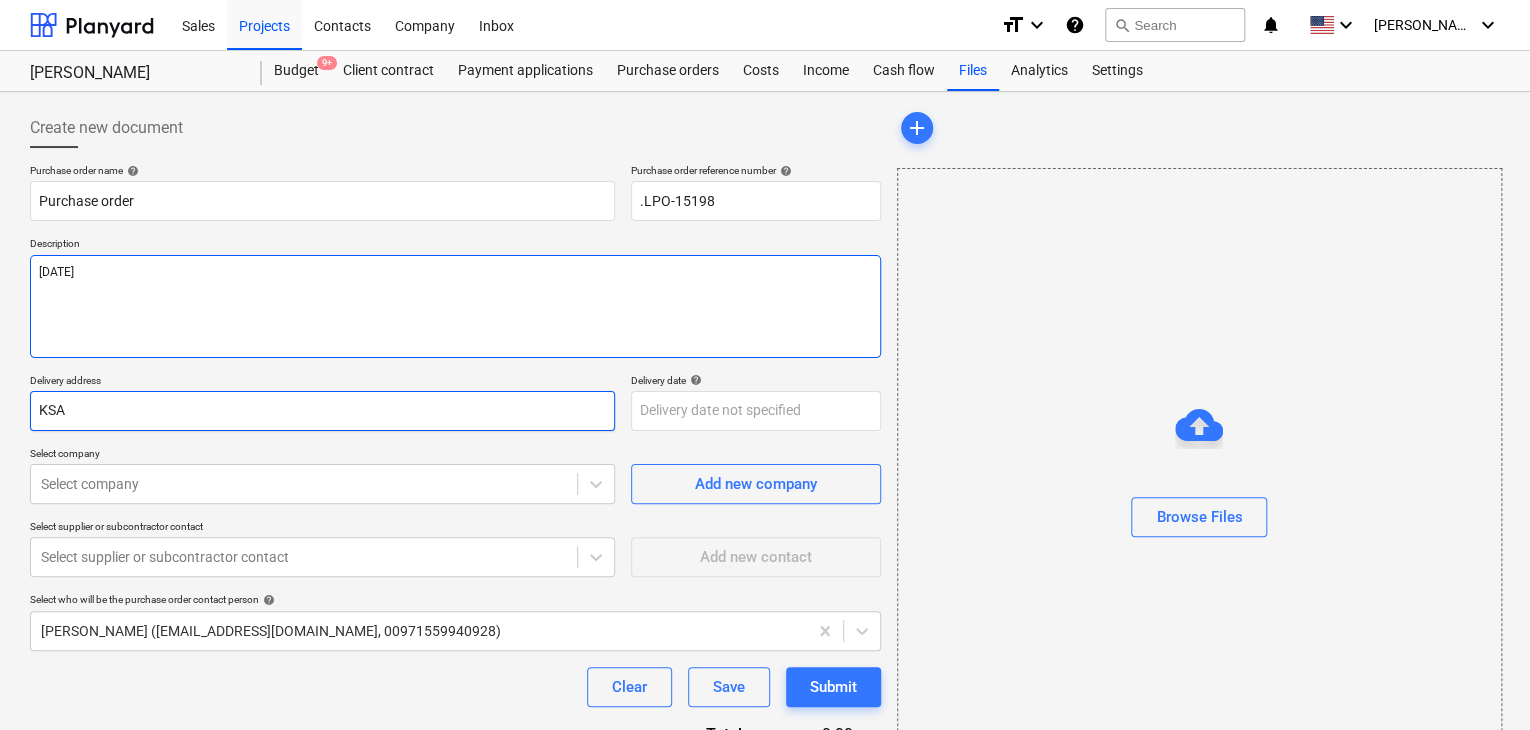 type on "[DATE]" 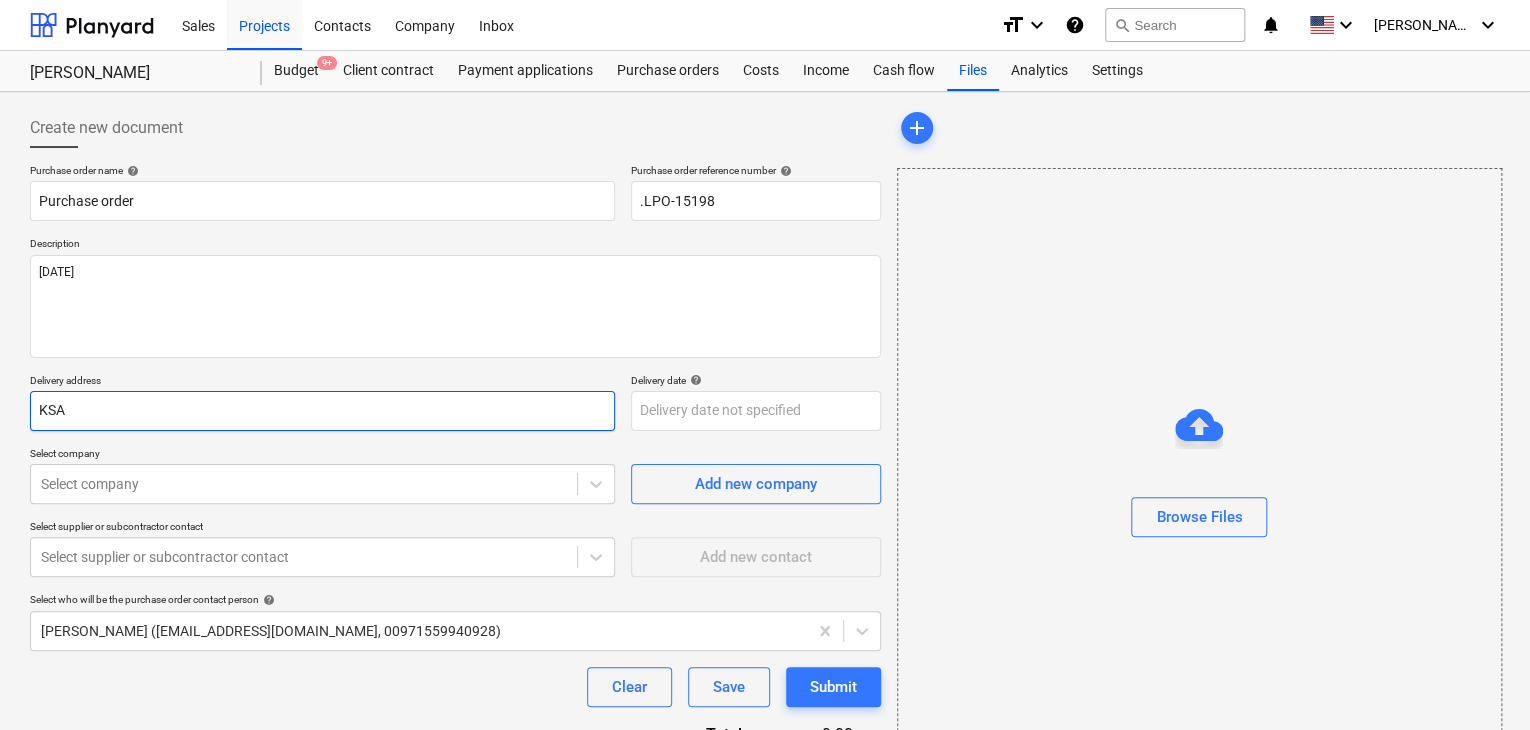 click on "KSA" at bounding box center [322, 411] 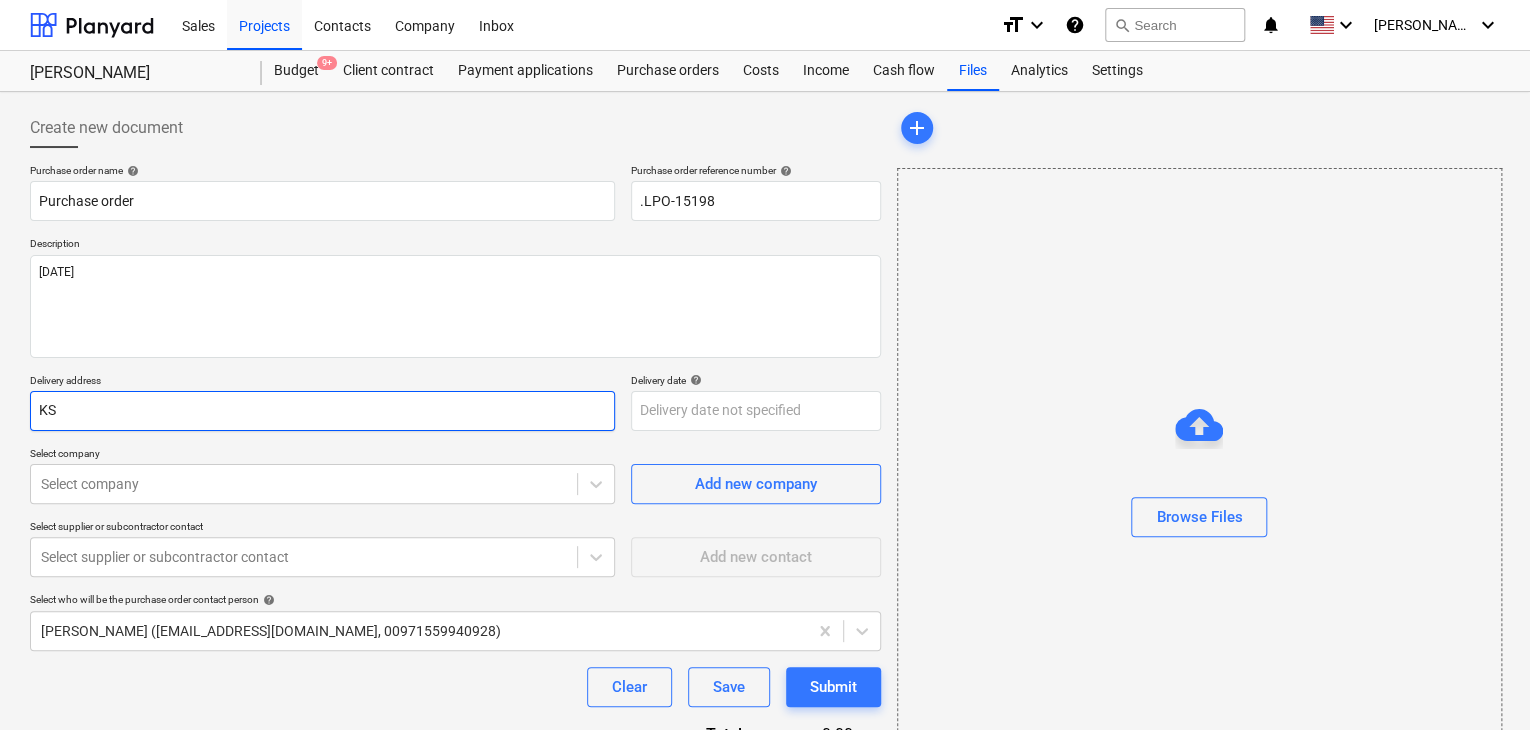 type on "x" 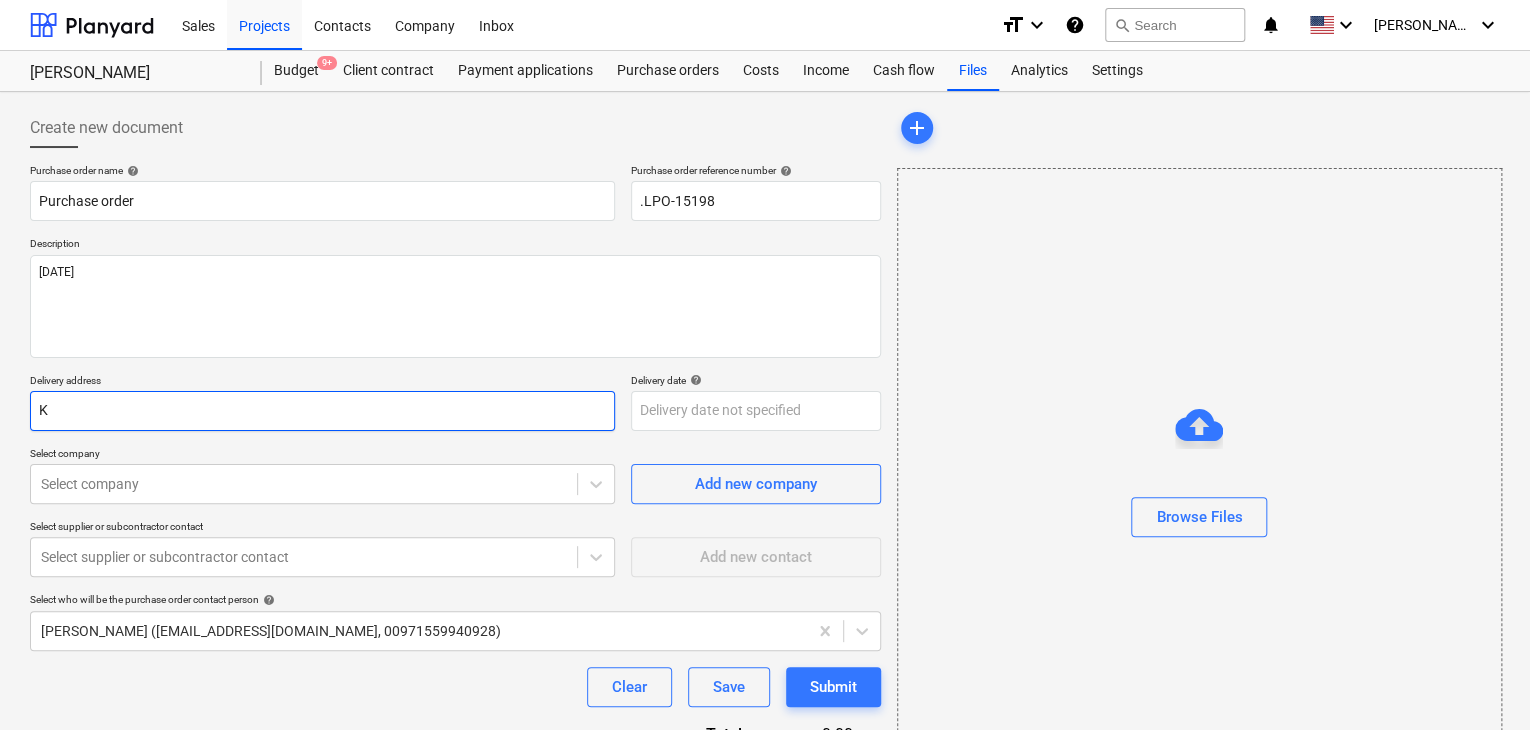 type on "x" 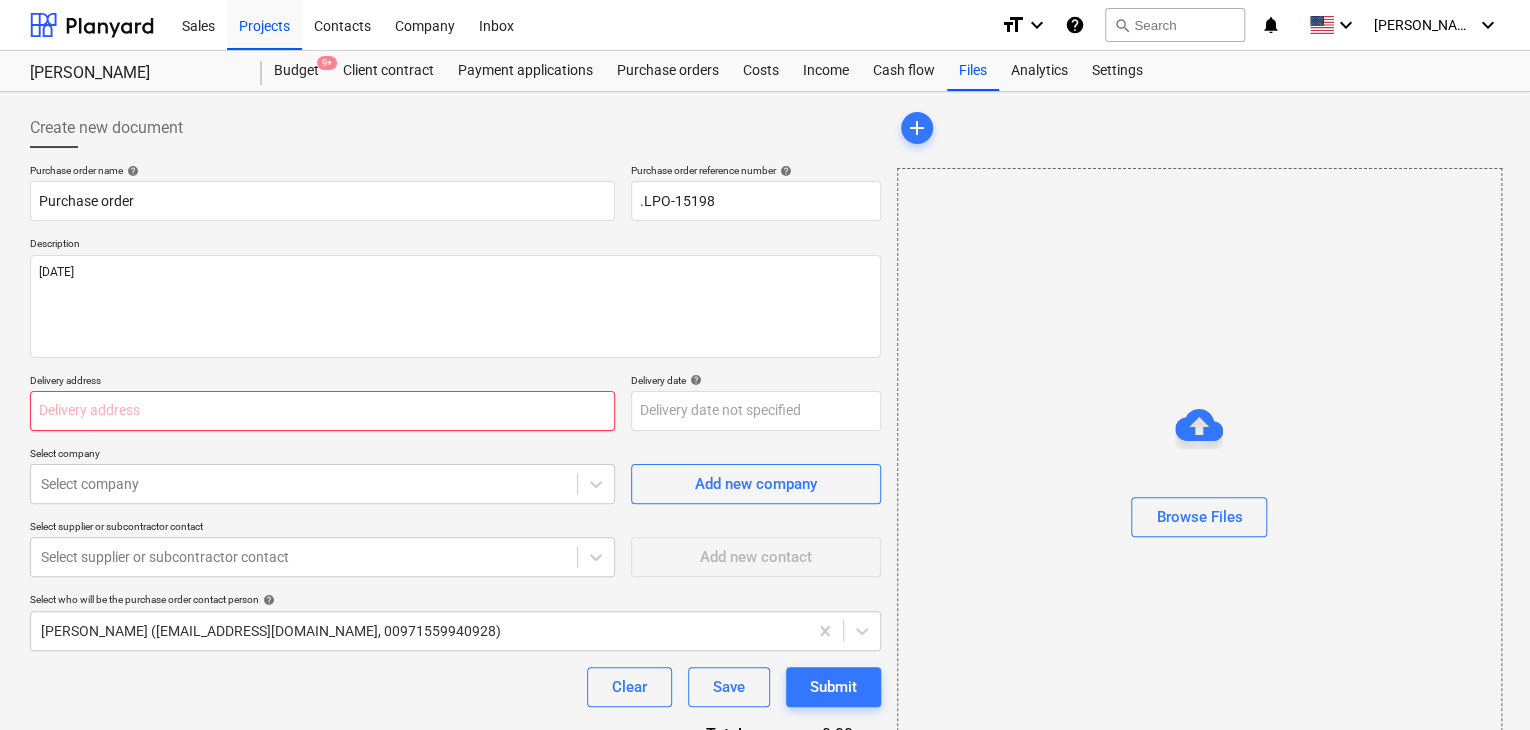 type on "x" 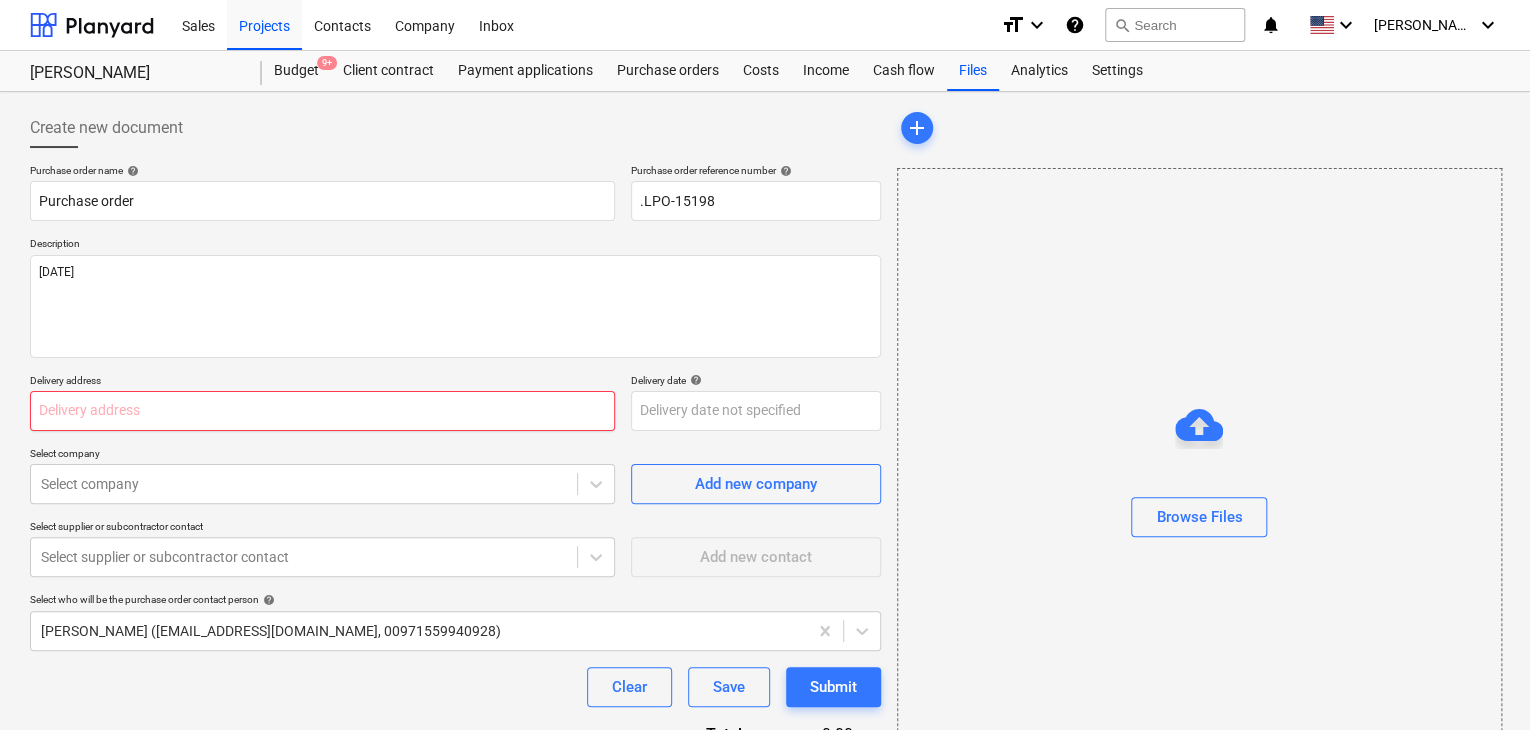 type on "L" 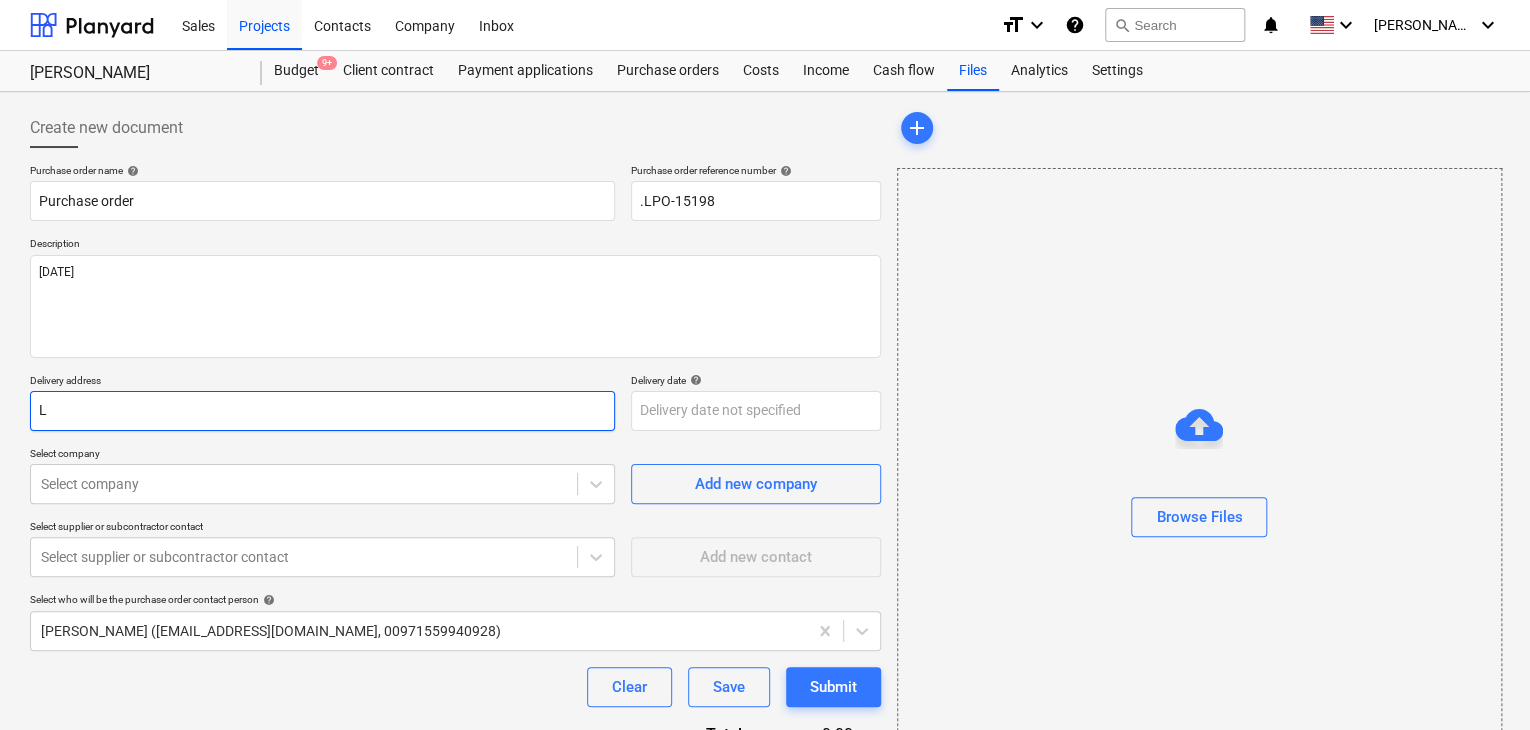 type on "x" 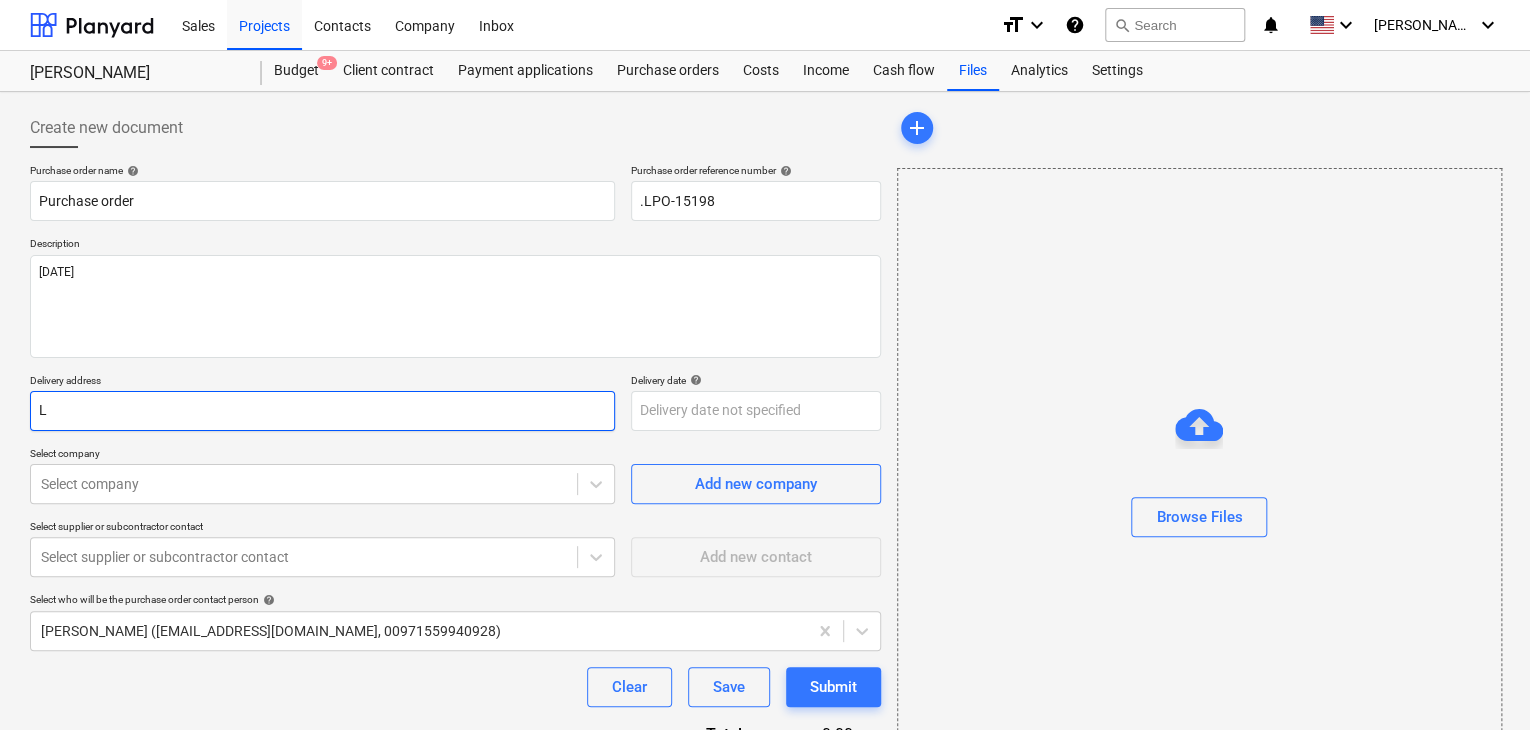 type on "LU" 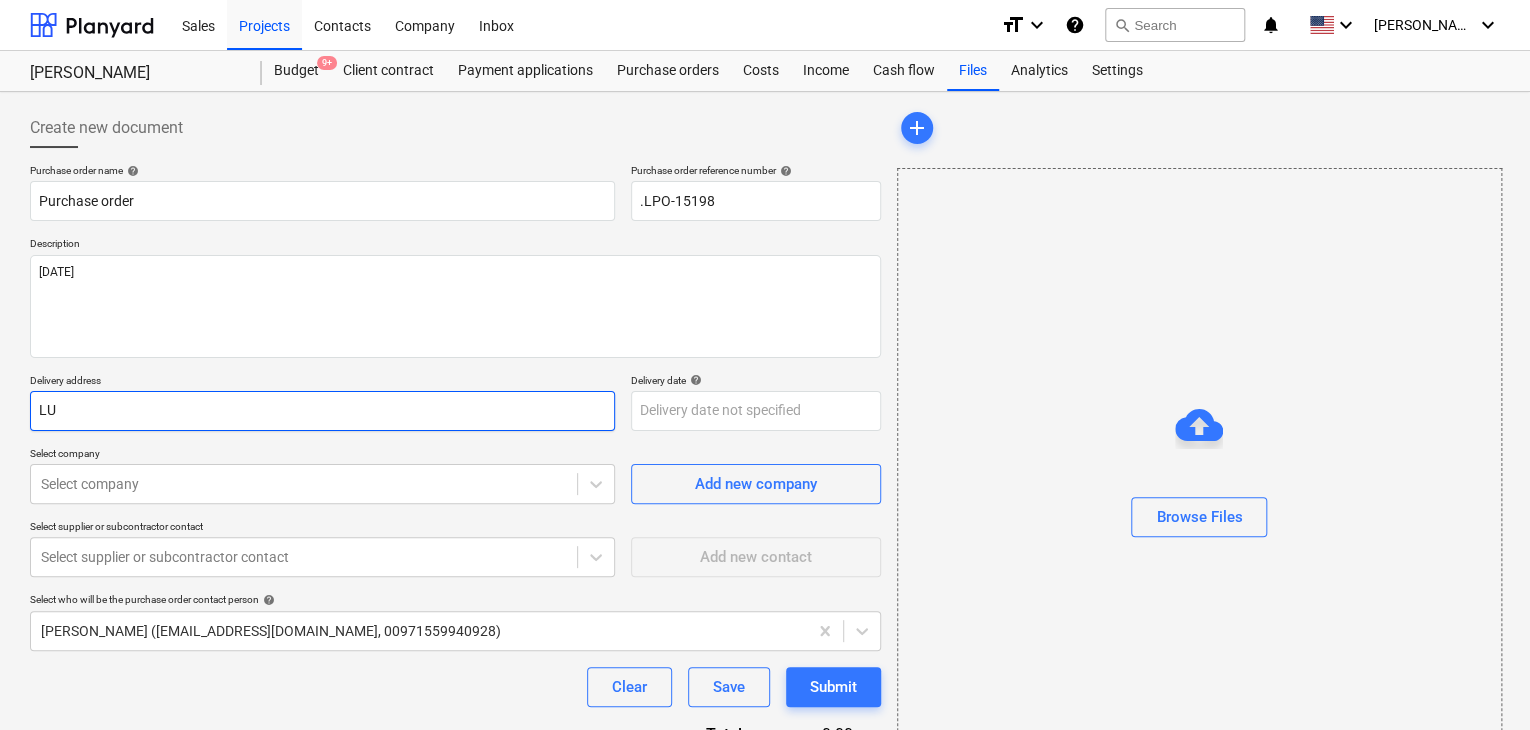 type on "x" 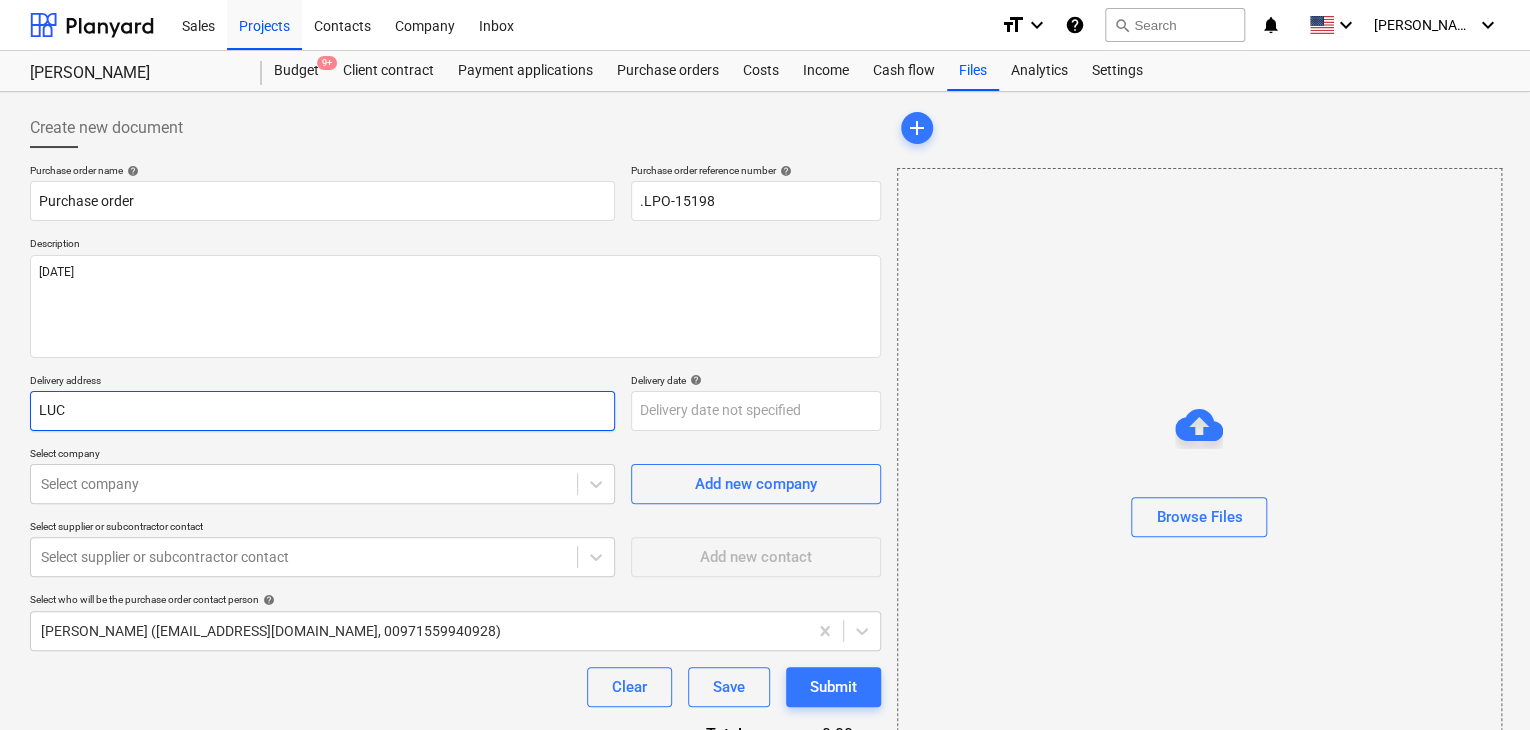 type on "x" 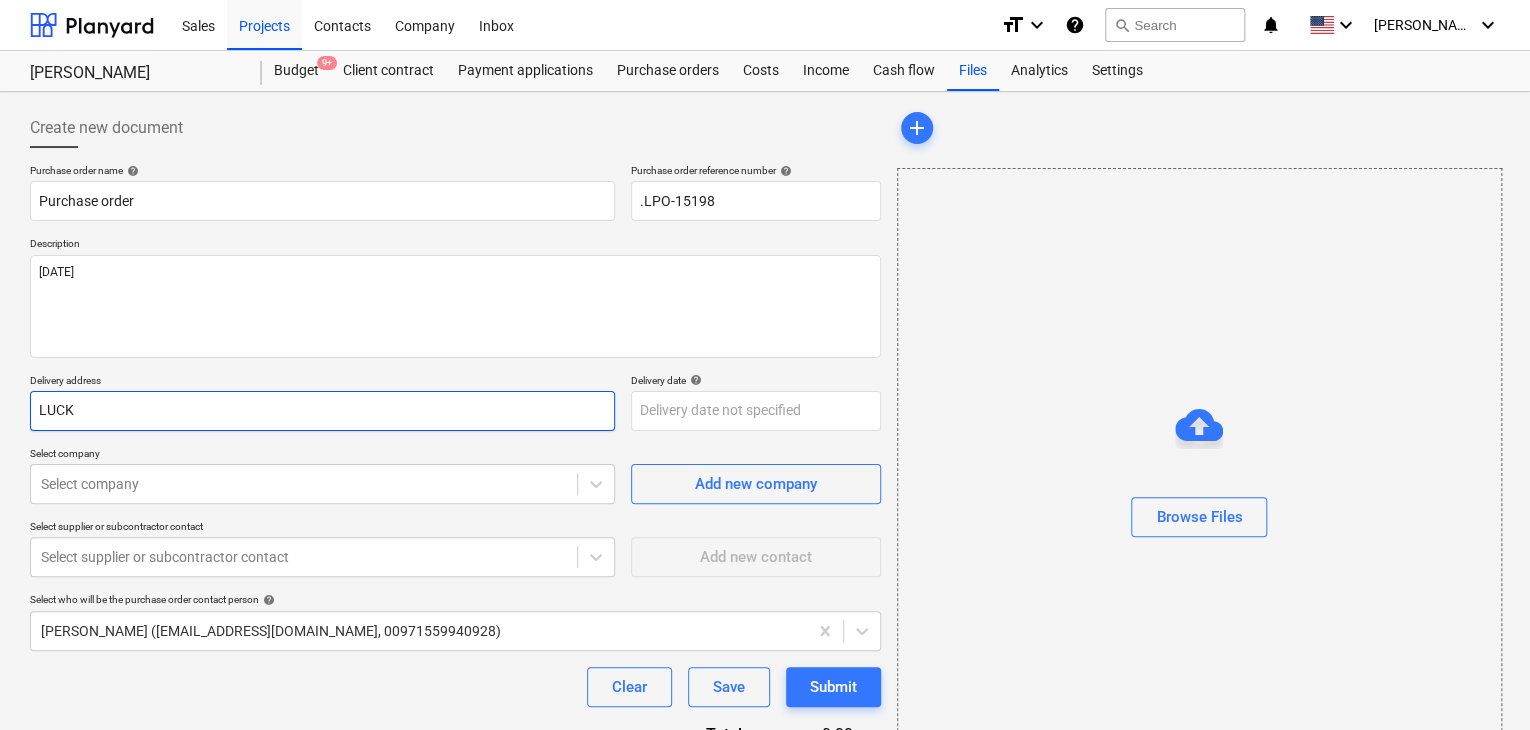 type on "x" 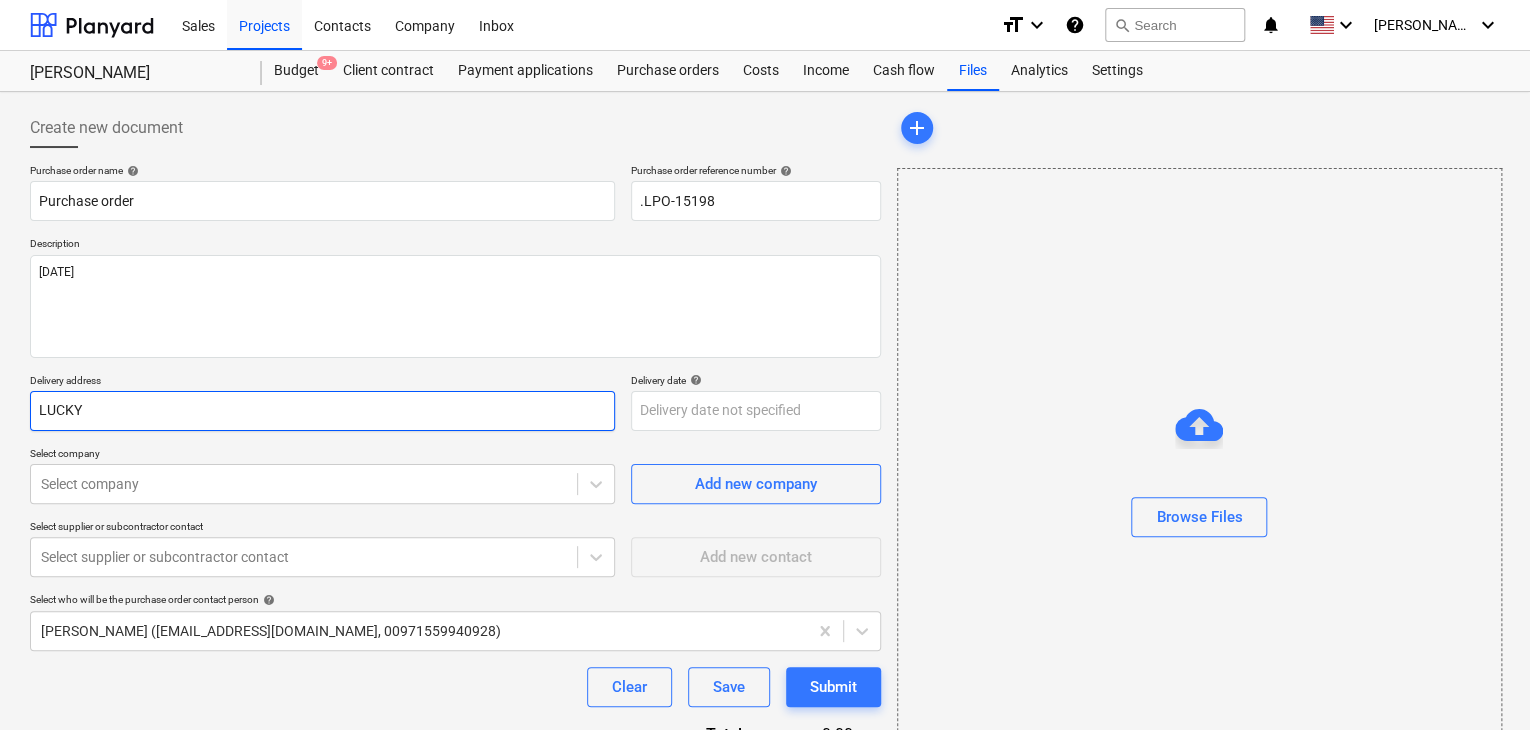 type on "x" 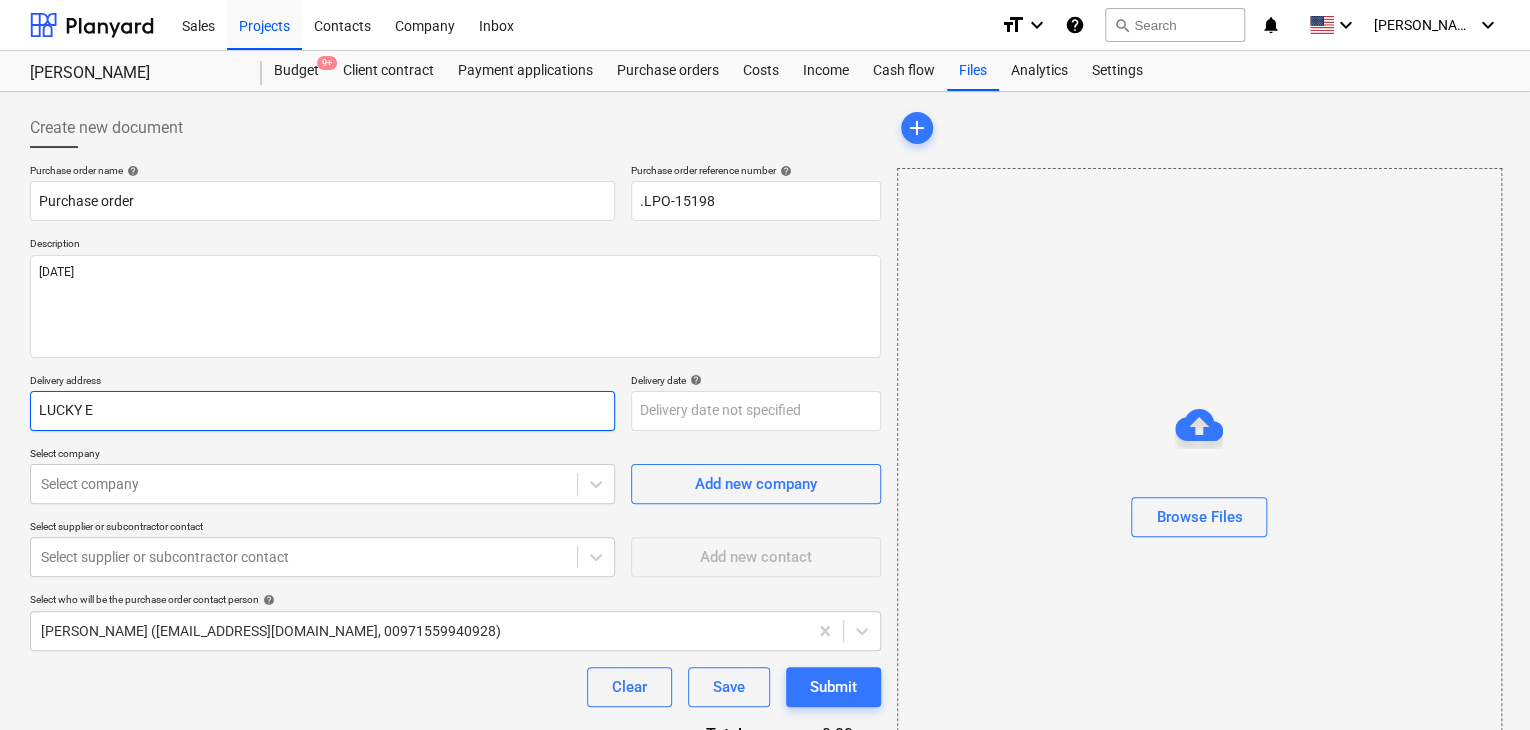 type on "x" 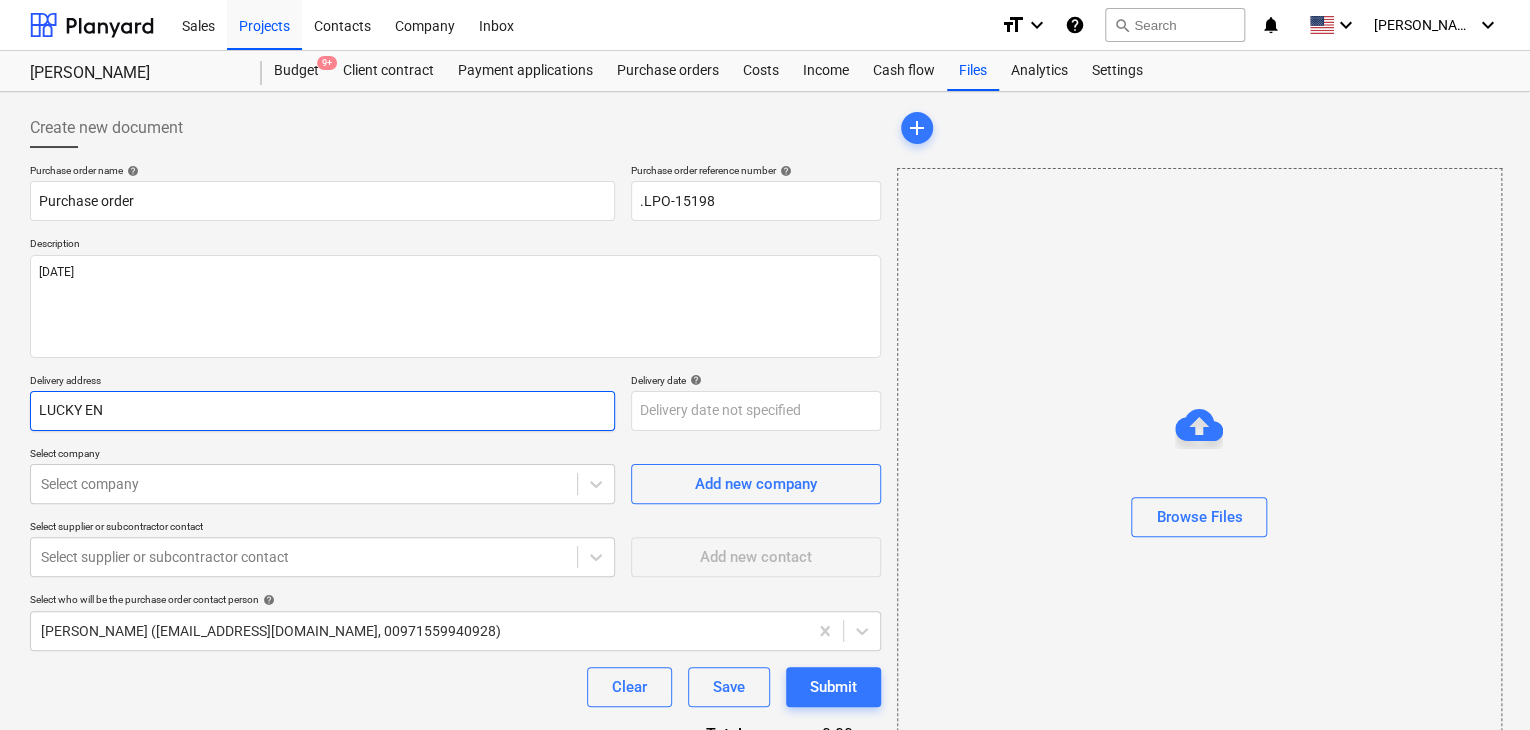 type on "x" 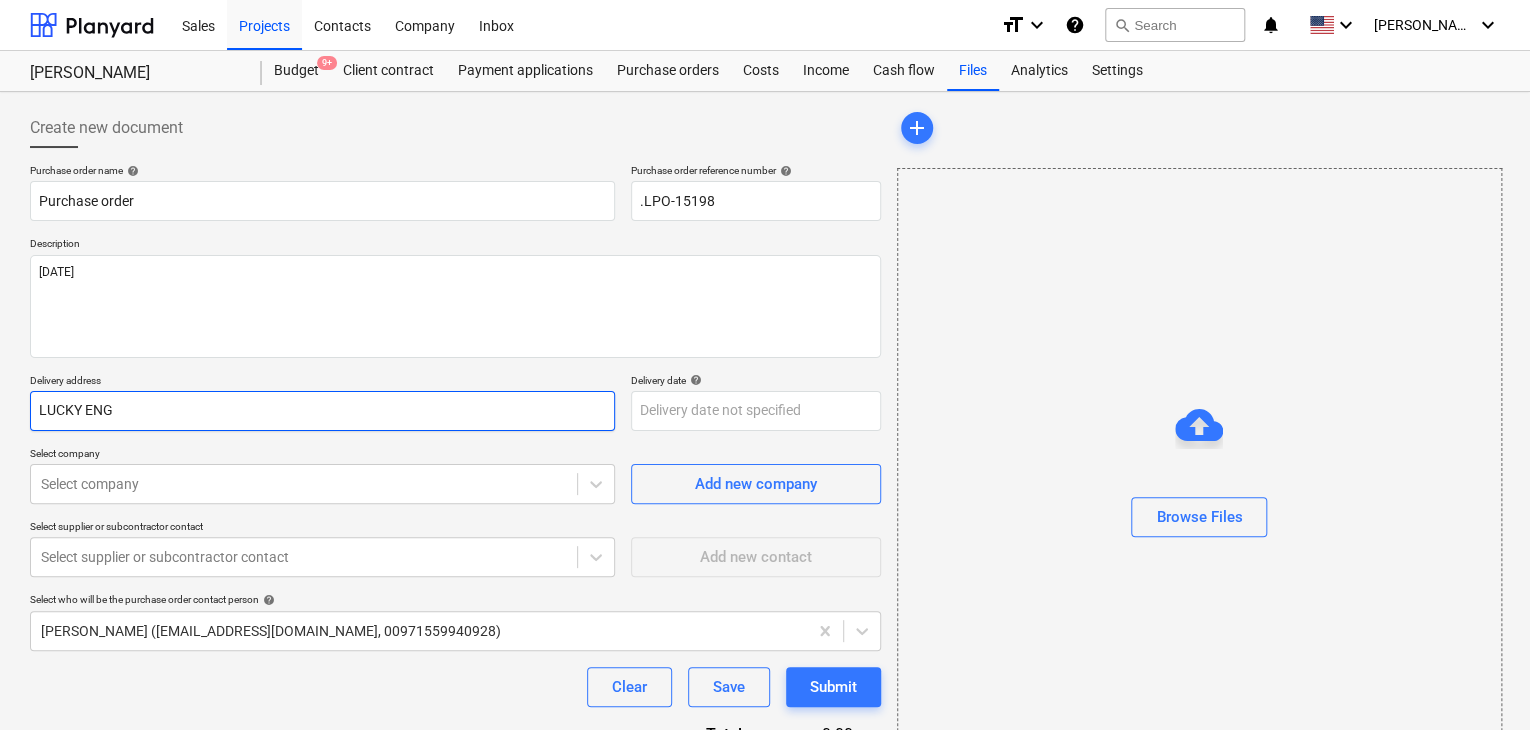 type on "x" 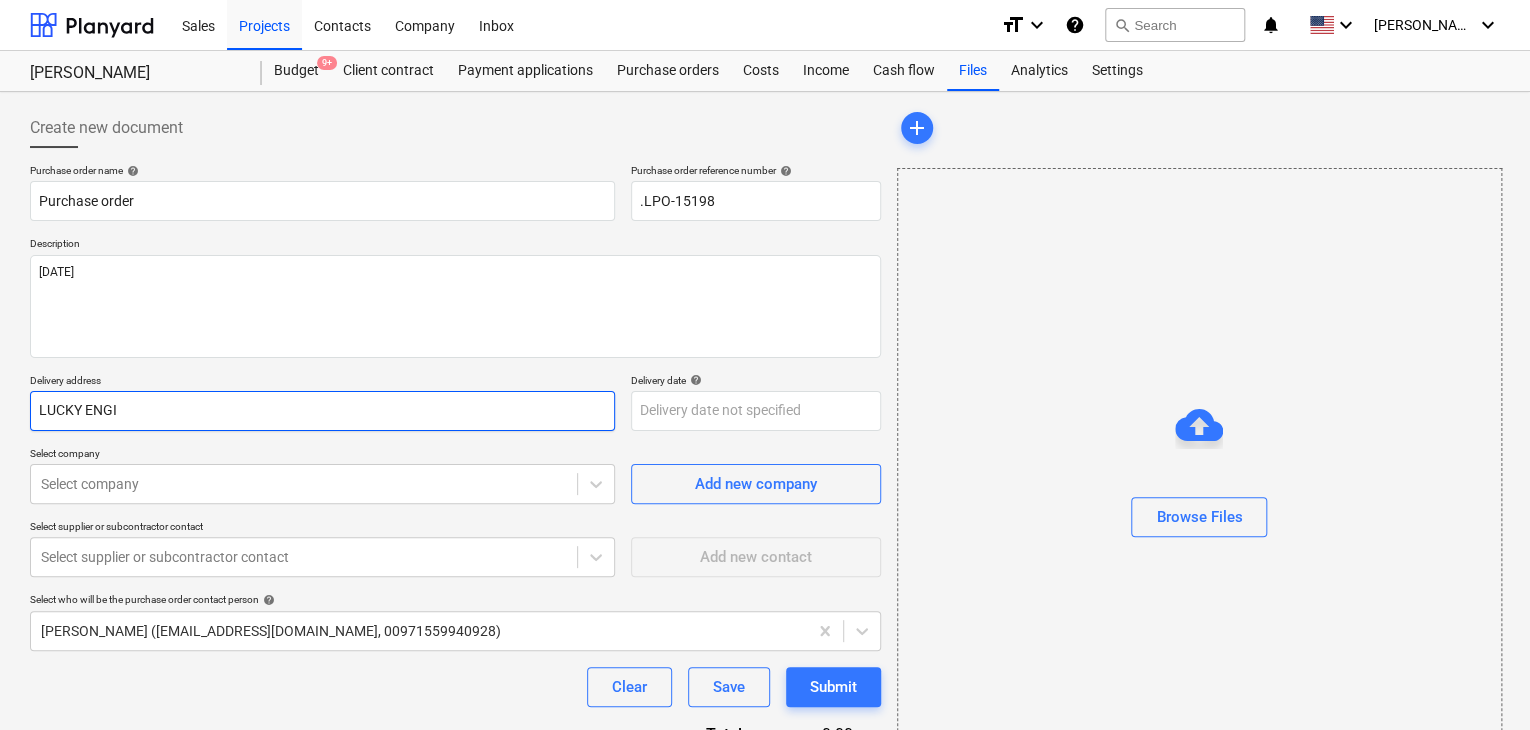 type on "x" 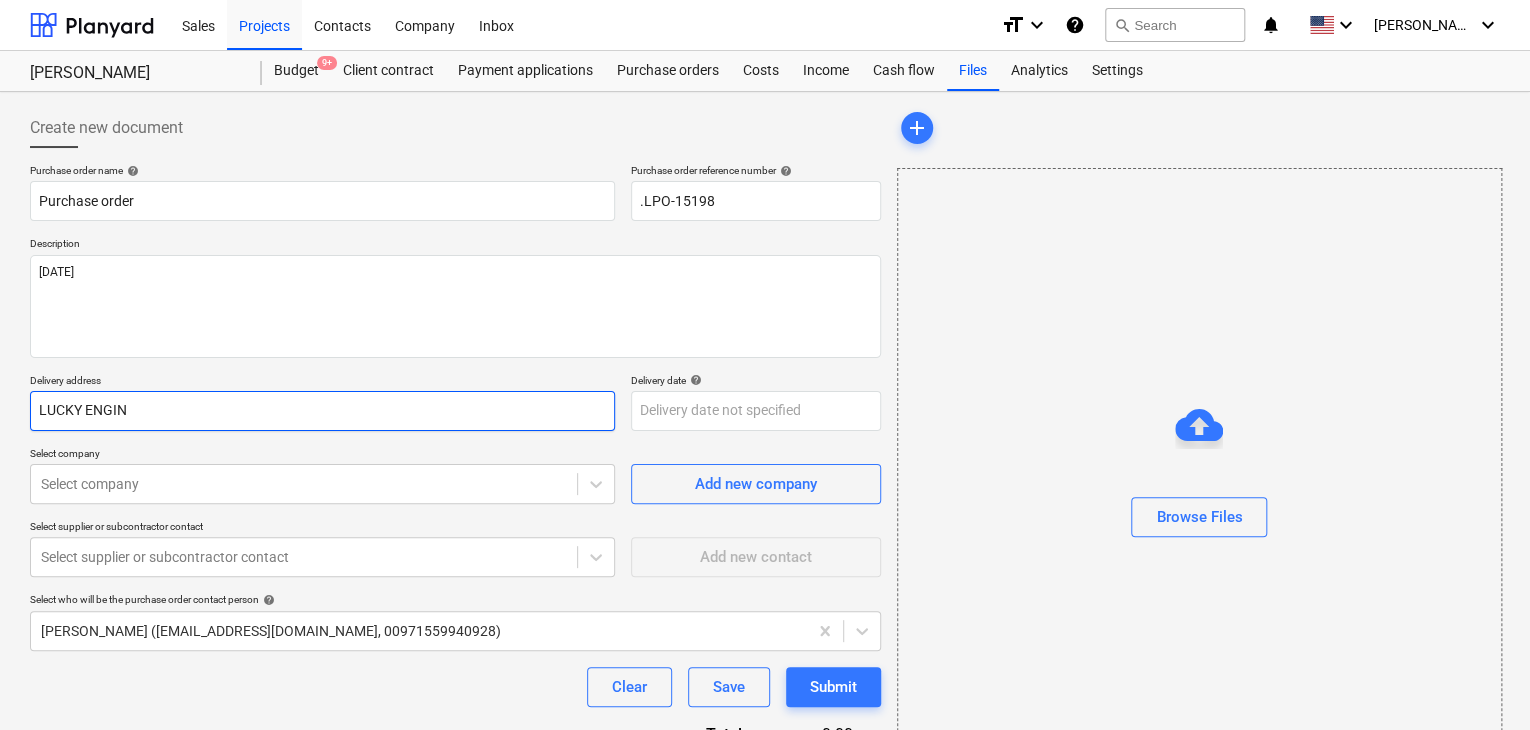 type on "x" 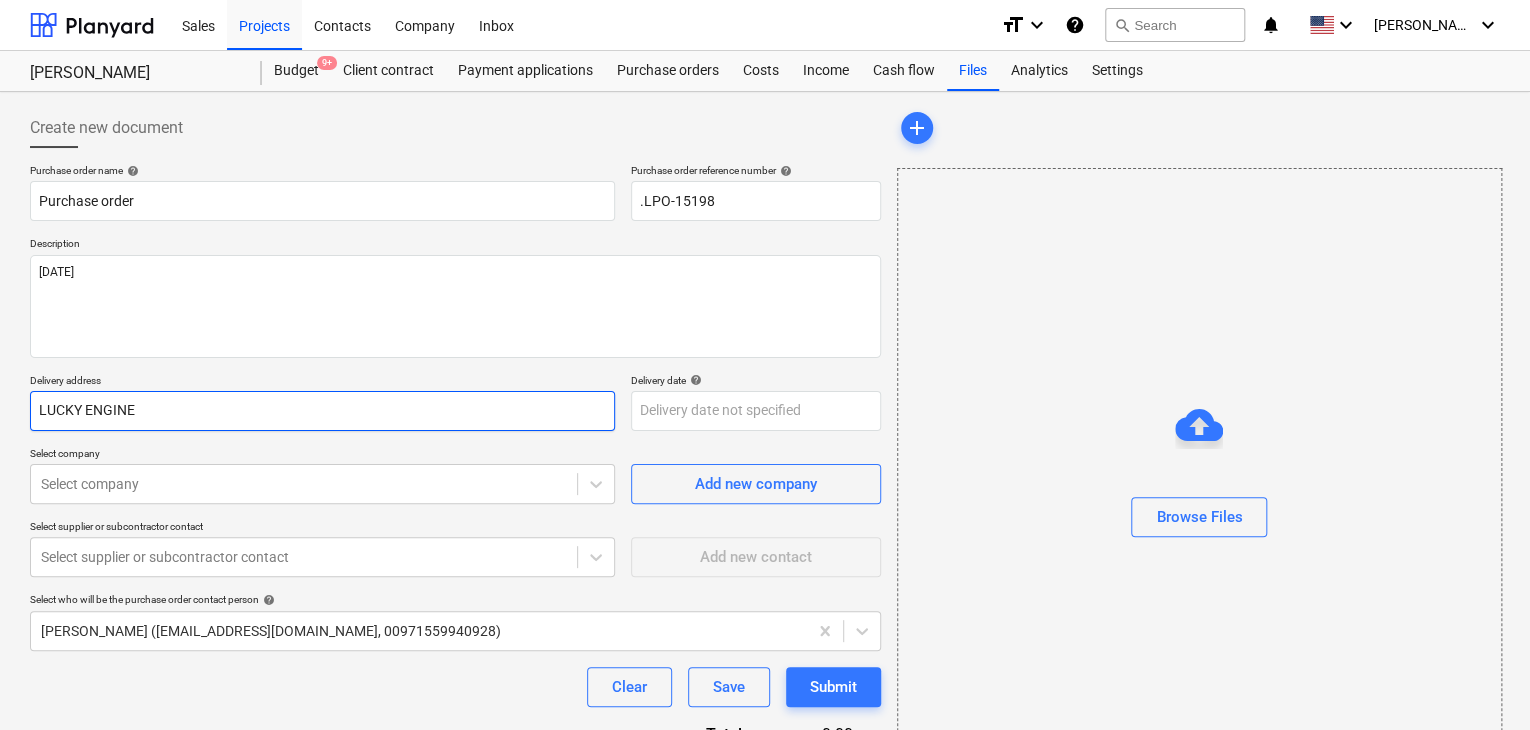 type on "x" 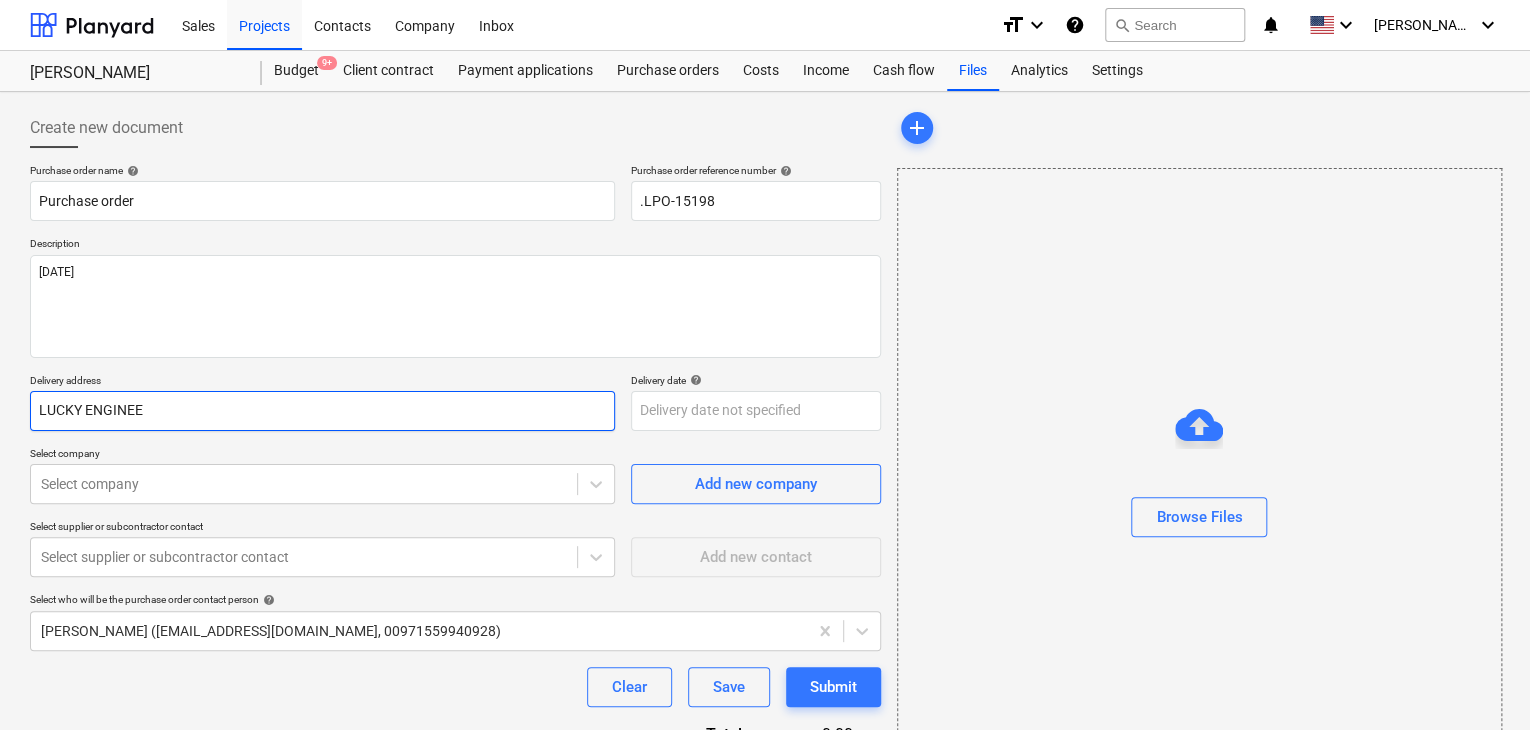 type on "x" 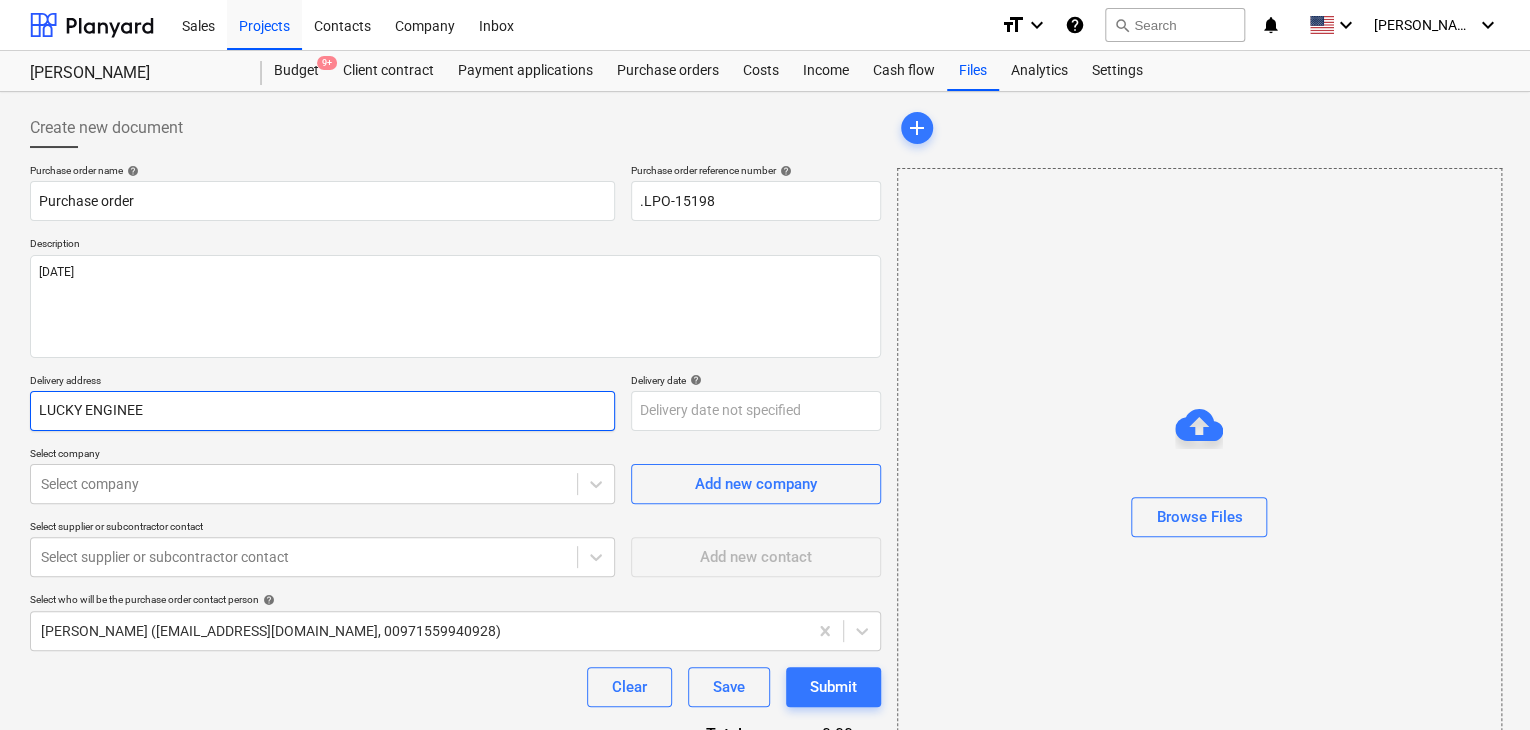 type on "LUCKY ENGINEER" 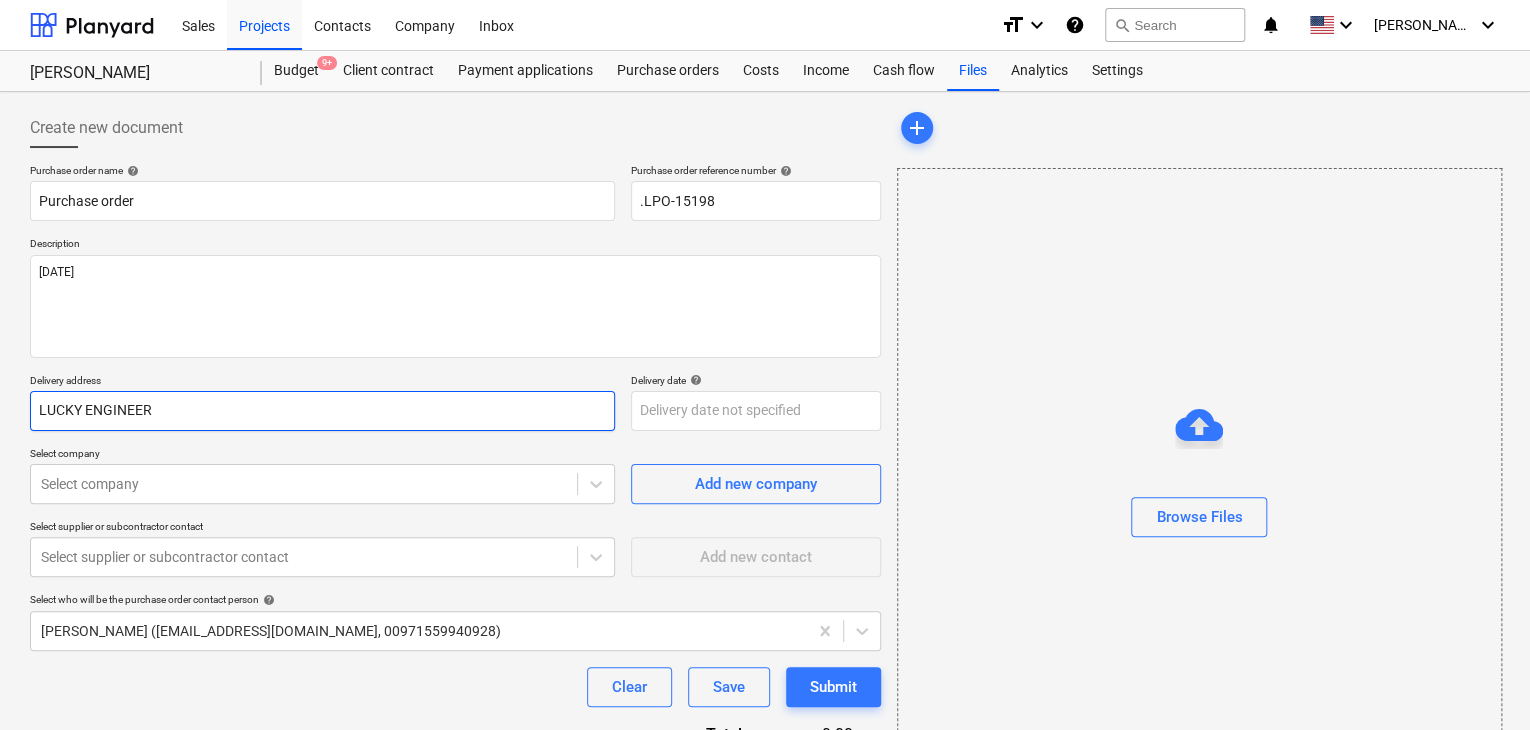 type on "x" 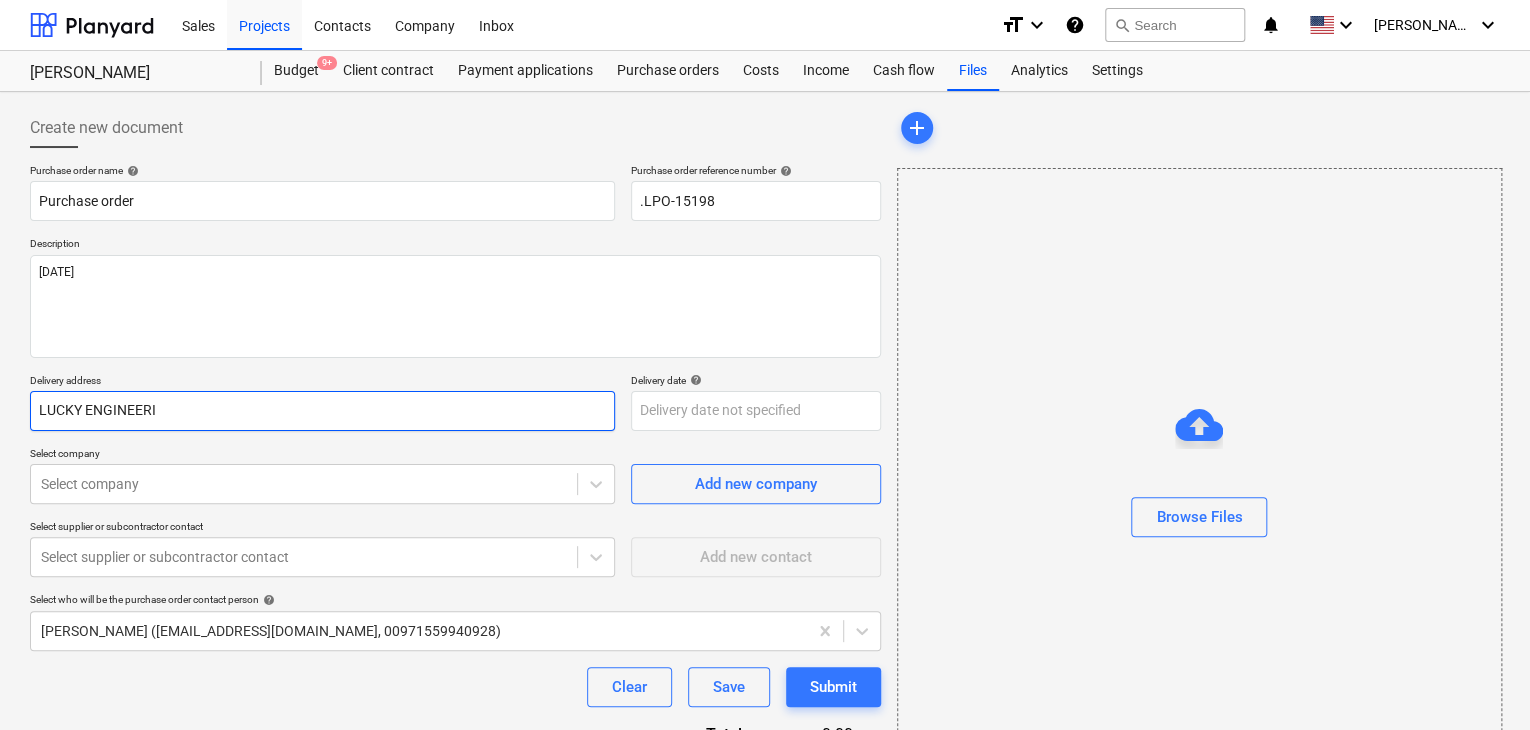 type on "x" 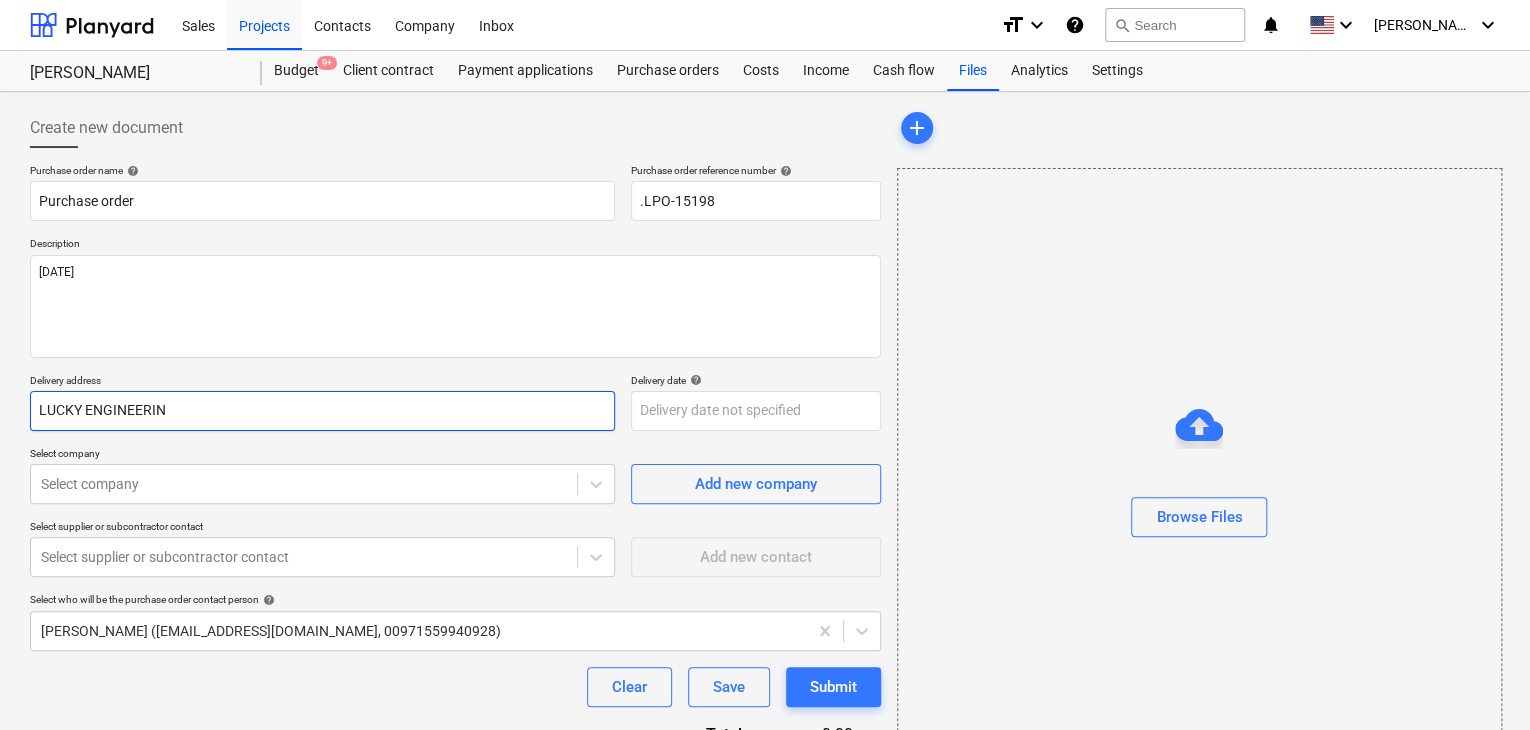 type on "x" 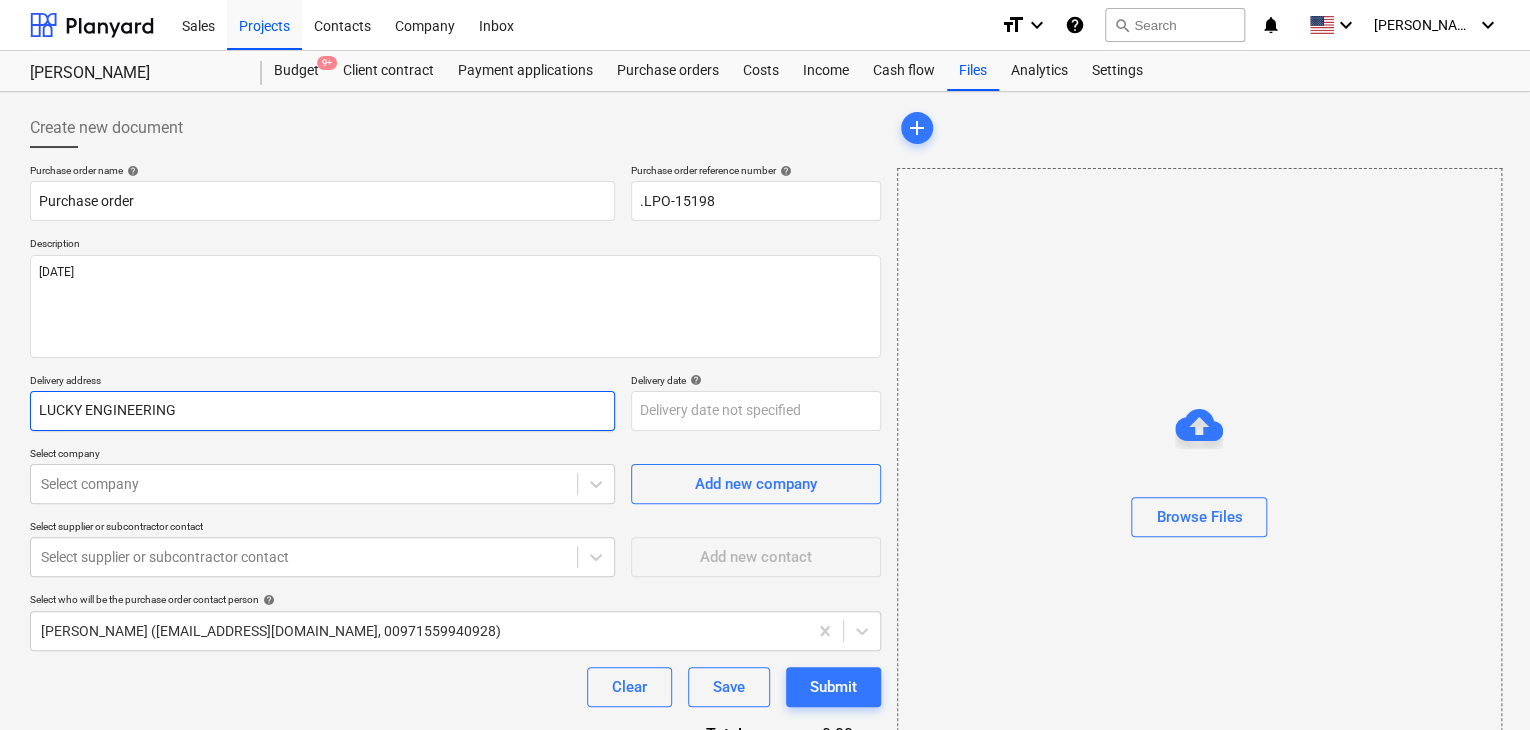 type on "x" 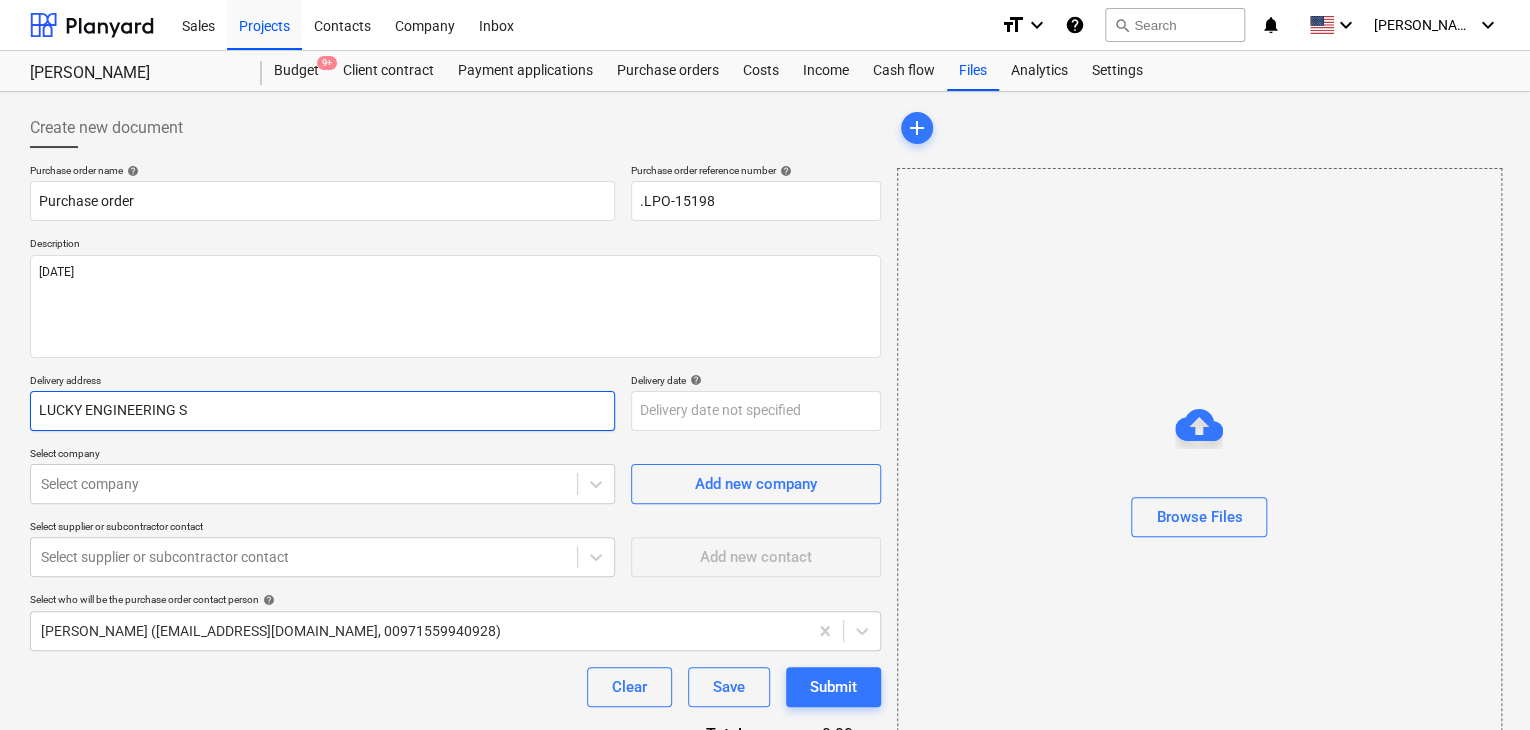 type on "x" 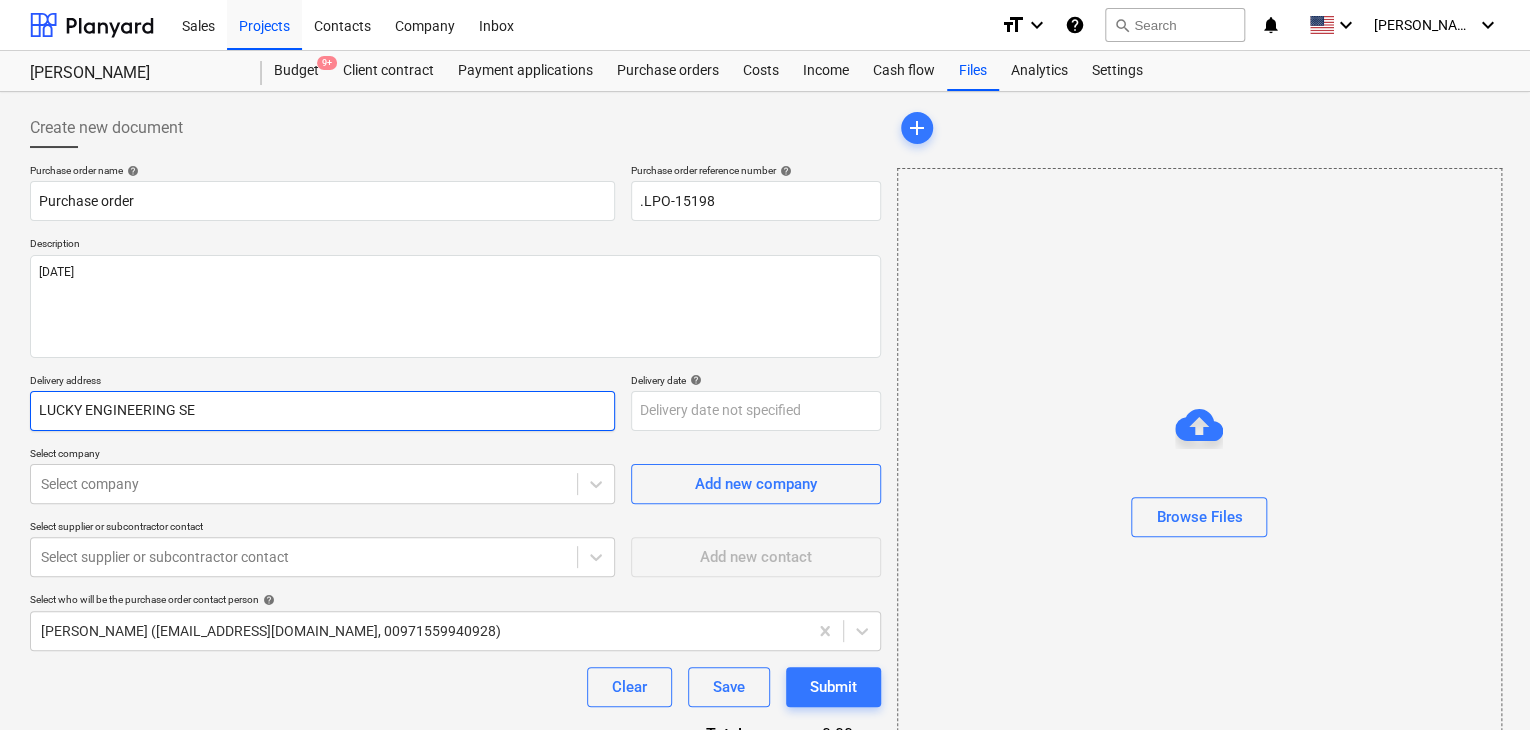 type on "x" 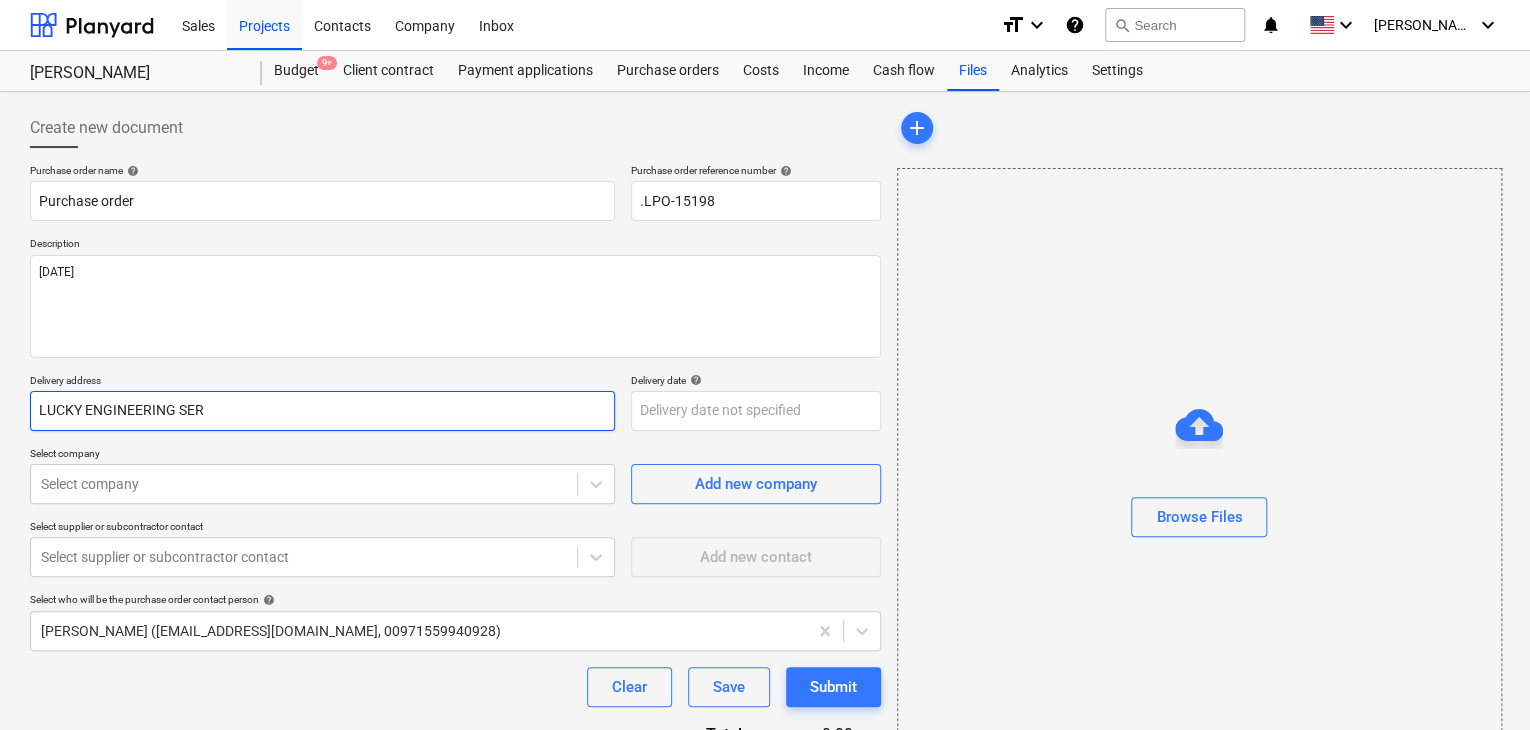 type on "x" 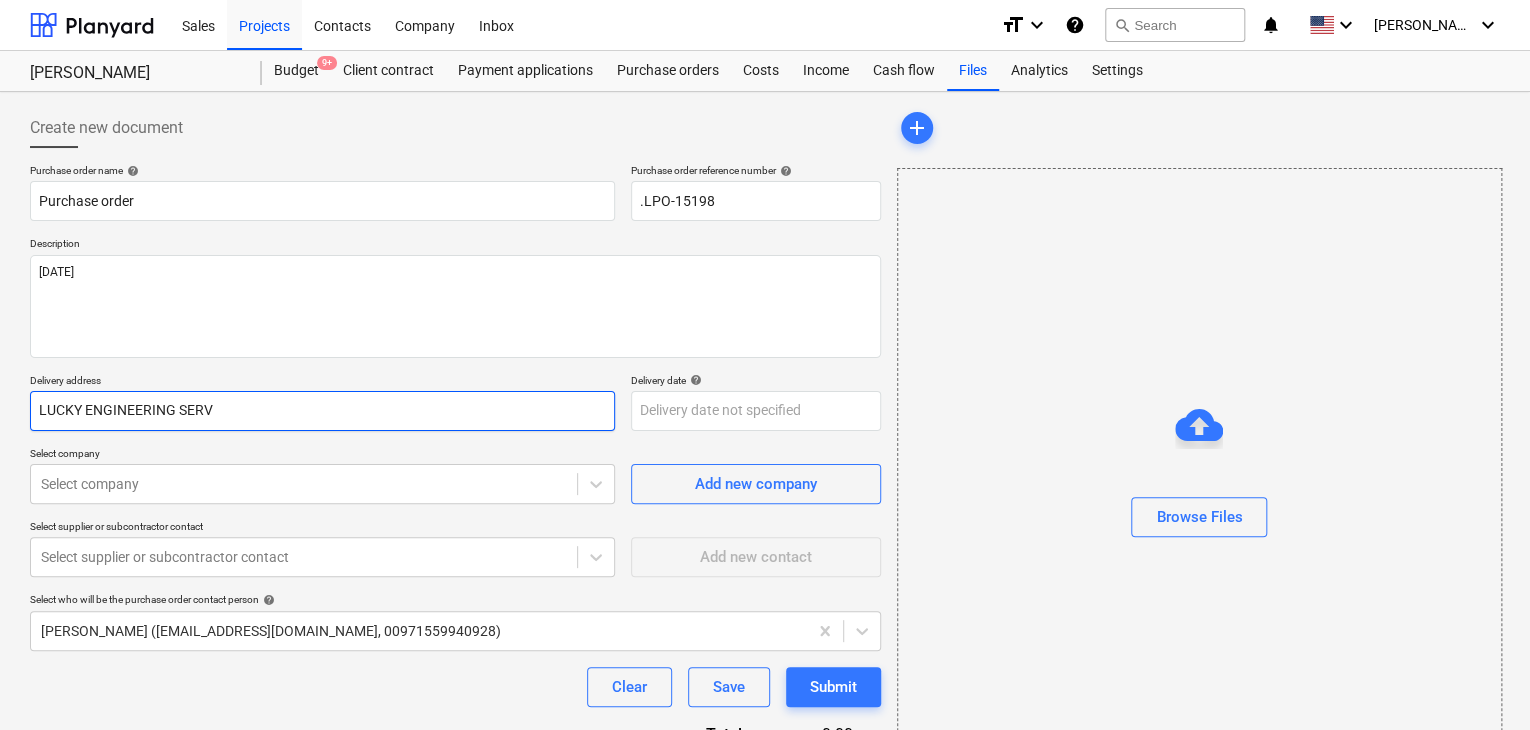 type on "x" 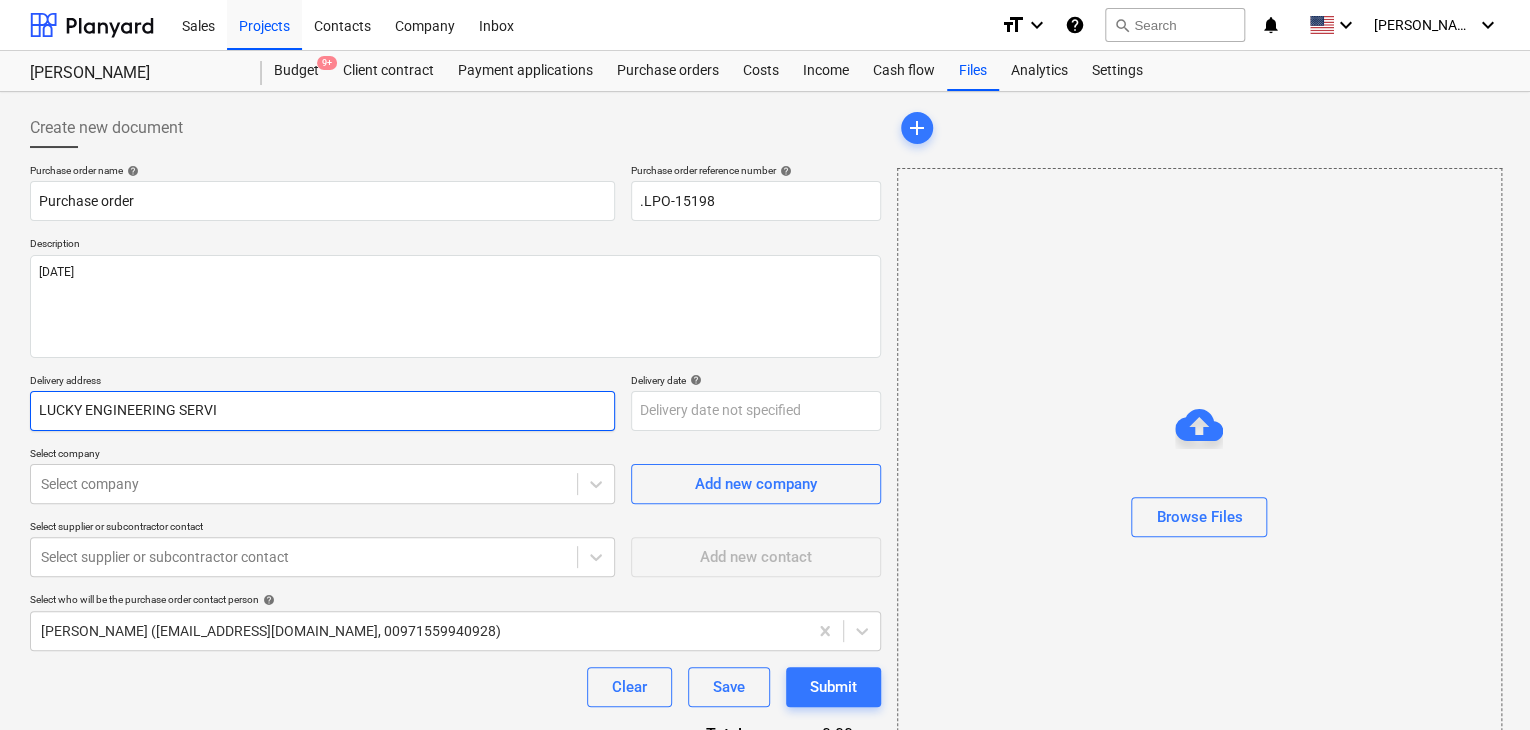 type on "x" 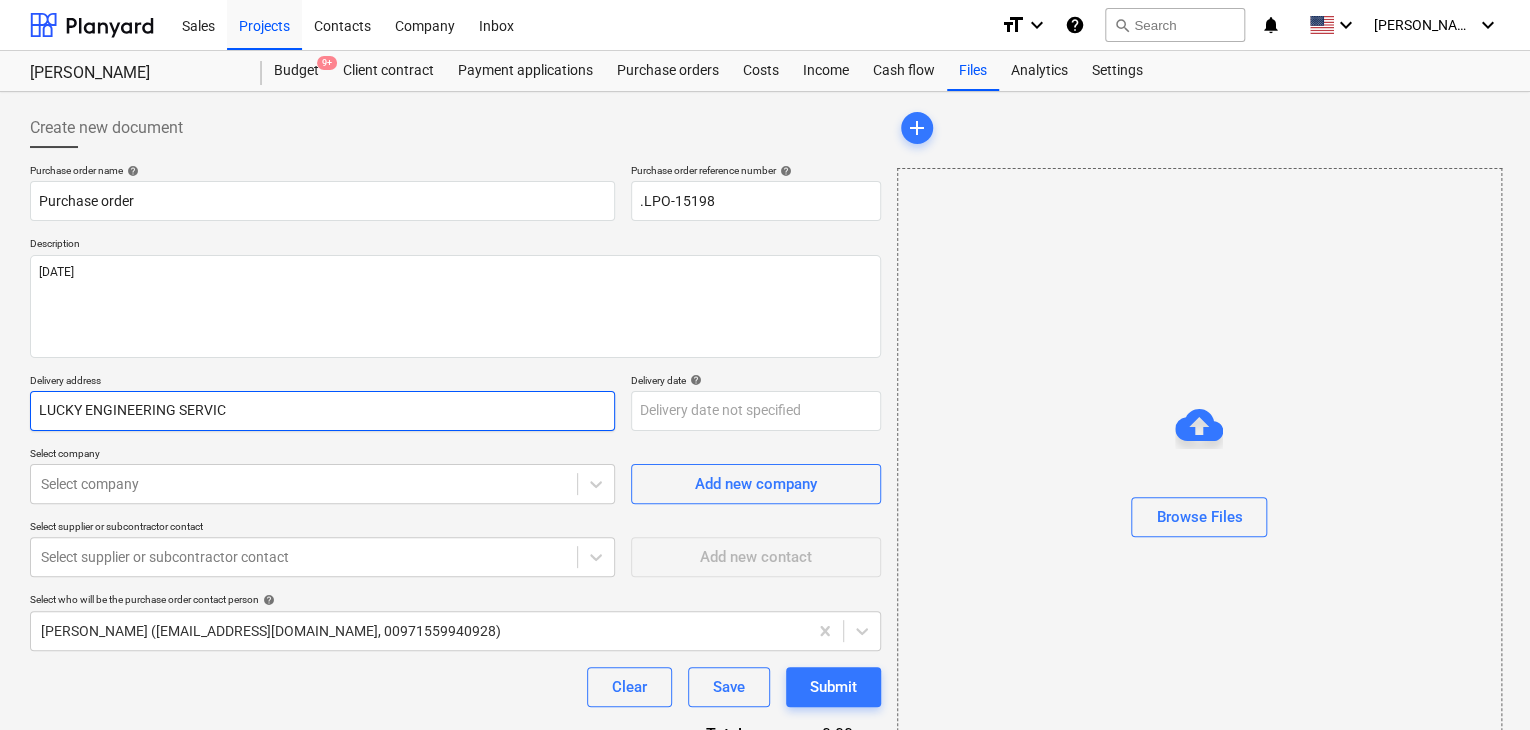 type on "x" 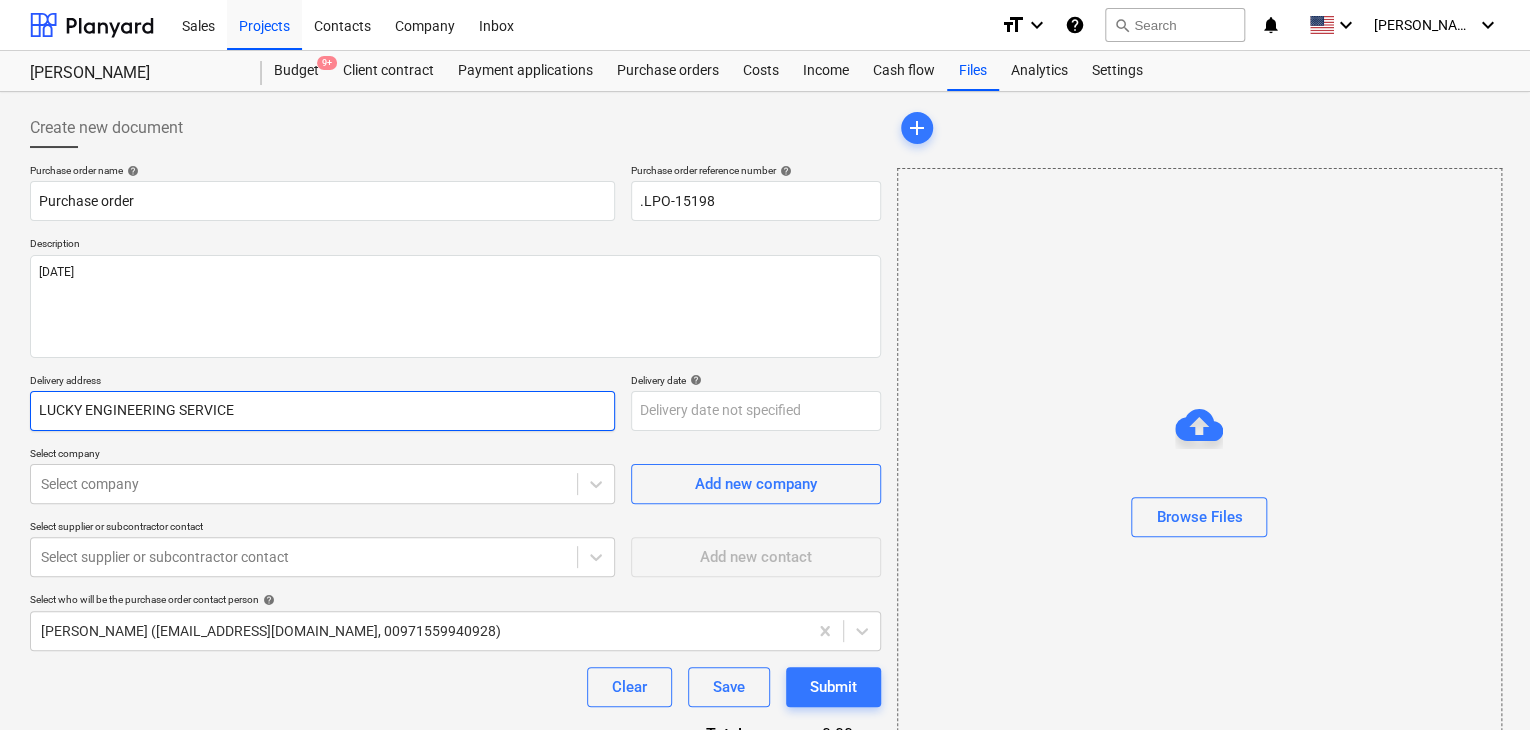 type on "x" 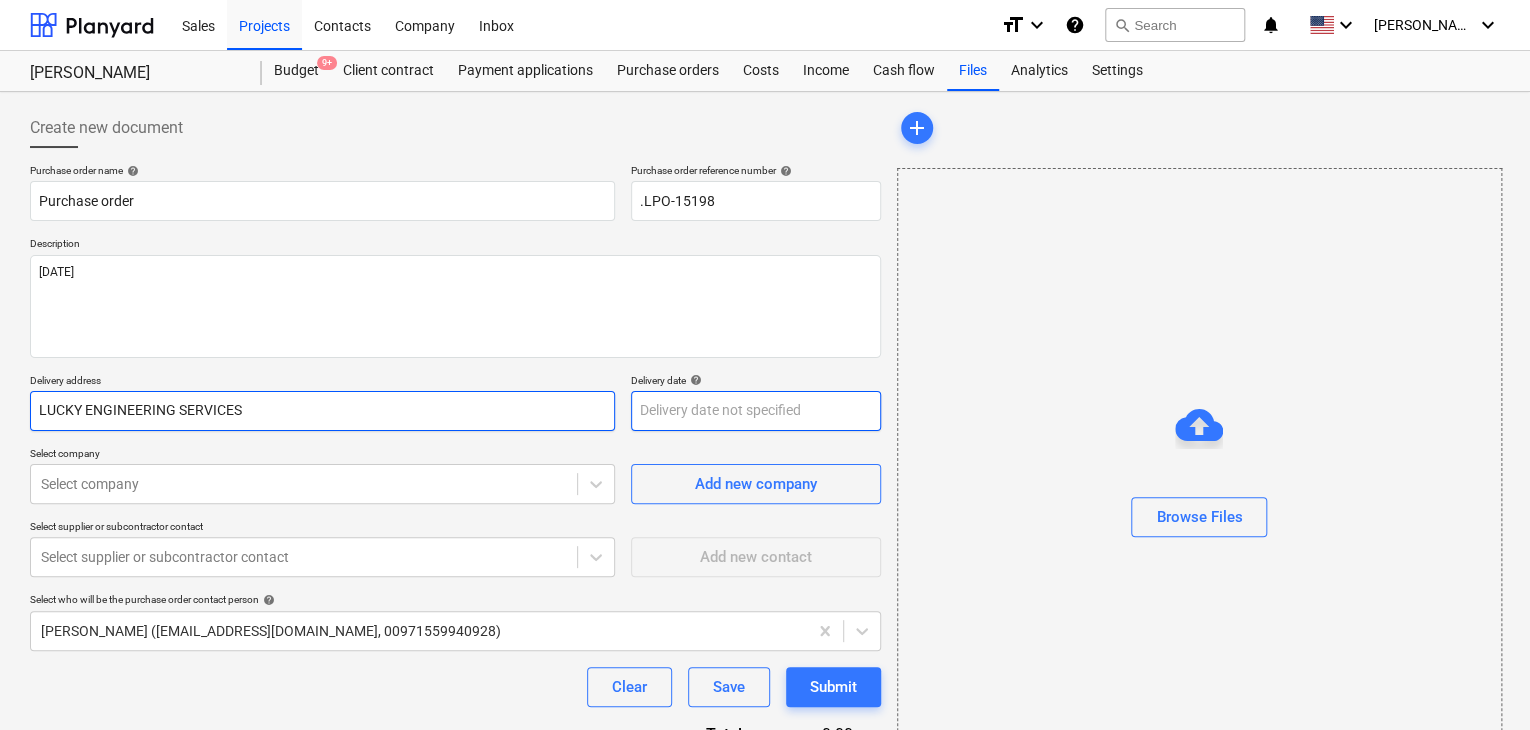 type on "LUCKY ENGINEERING SERVICES" 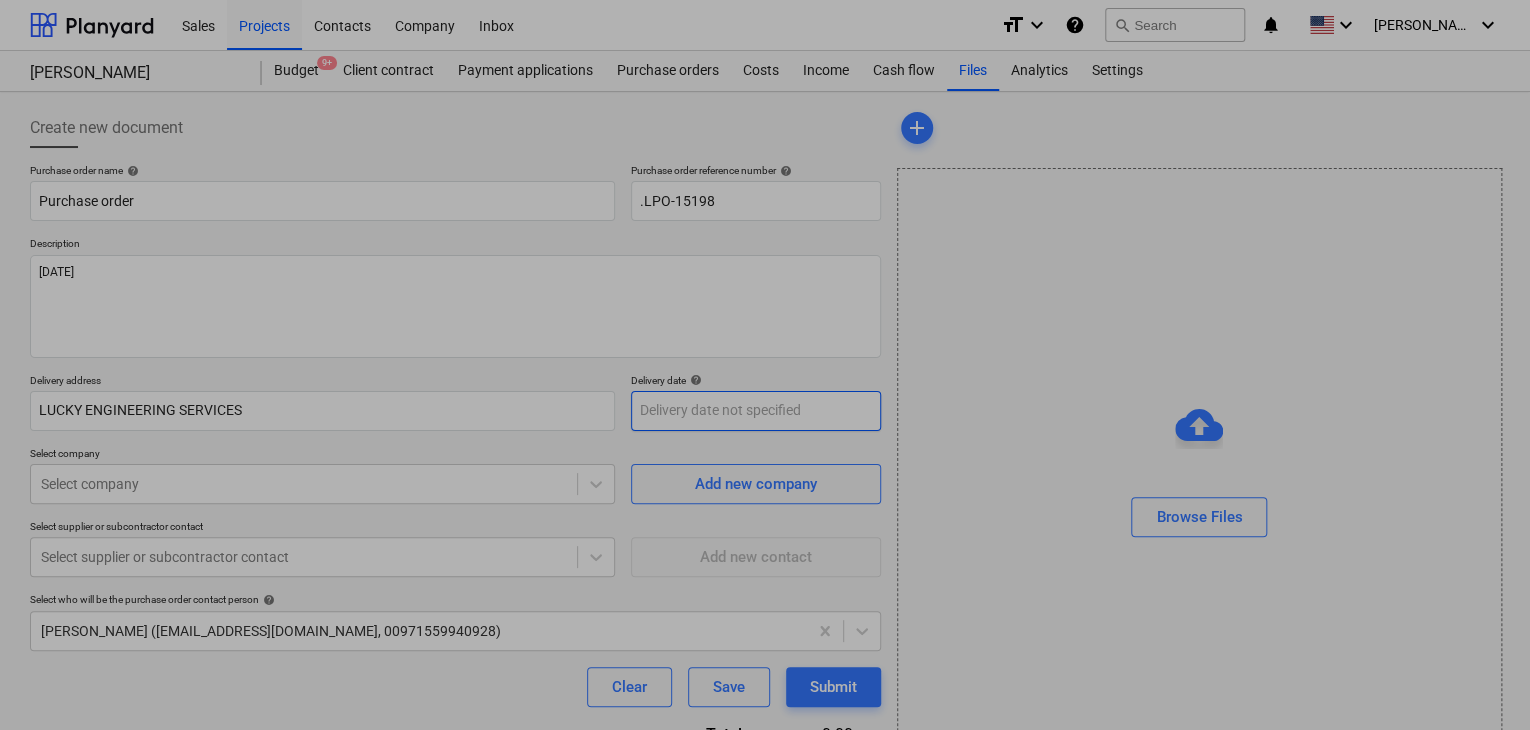 click on "Sales Projects Contacts Company Inbox format_size keyboard_arrow_down help search Search notifications 0 keyboard_arrow_down z. abbas keyboard_arrow_down MARCO KSA Budget 9+ Client contract Payment applications Purchase orders Costs Income Cash flow Files Analytics Settings Create new document Purchase order name help Purchase order Purchase order reference number help .LPO-15198 Description 29/JUL/2025 Delivery address LUCKY ENGINEERING SERVICES Delivery date help Press the down arrow key to interact with the calendar and
select a date. Press the question mark key to get the keyboard shortcuts for changing dates. Select company Select company Add new company Select supplier or subcontractor contact Select supplier or subcontractor contact Add new contact Select who will be the purchase order contact person help zaheer abbas (projects@litcouae.com, 00971559940928) Clear Save Submit Total 0.00د.إ.‏ Select line-items to add help Search or select a line-item Select in bulk add Browse Files
x Su" at bounding box center (765, 365) 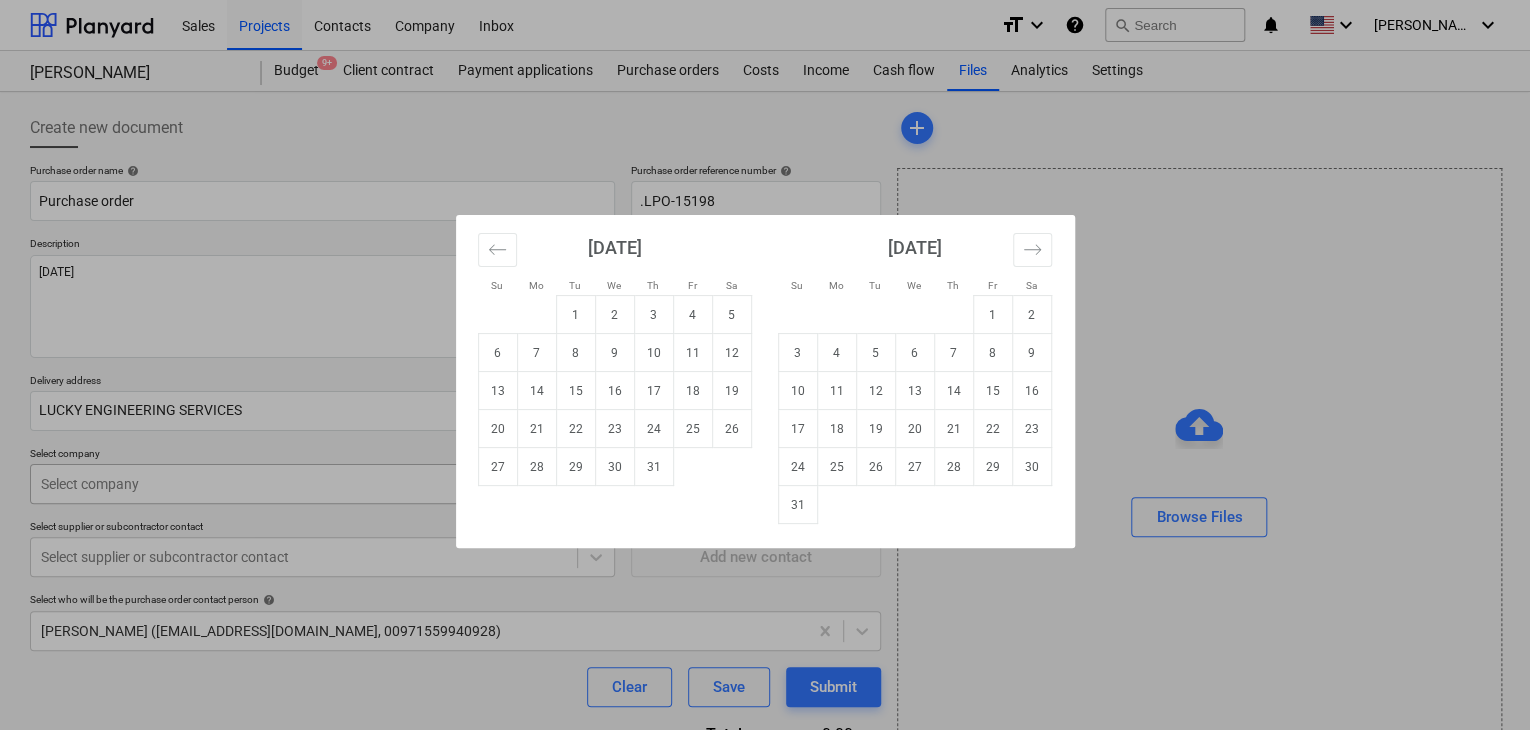 drag, startPoint x: 612, startPoint y: 468, endPoint x: 478, endPoint y: 475, distance: 134.18271 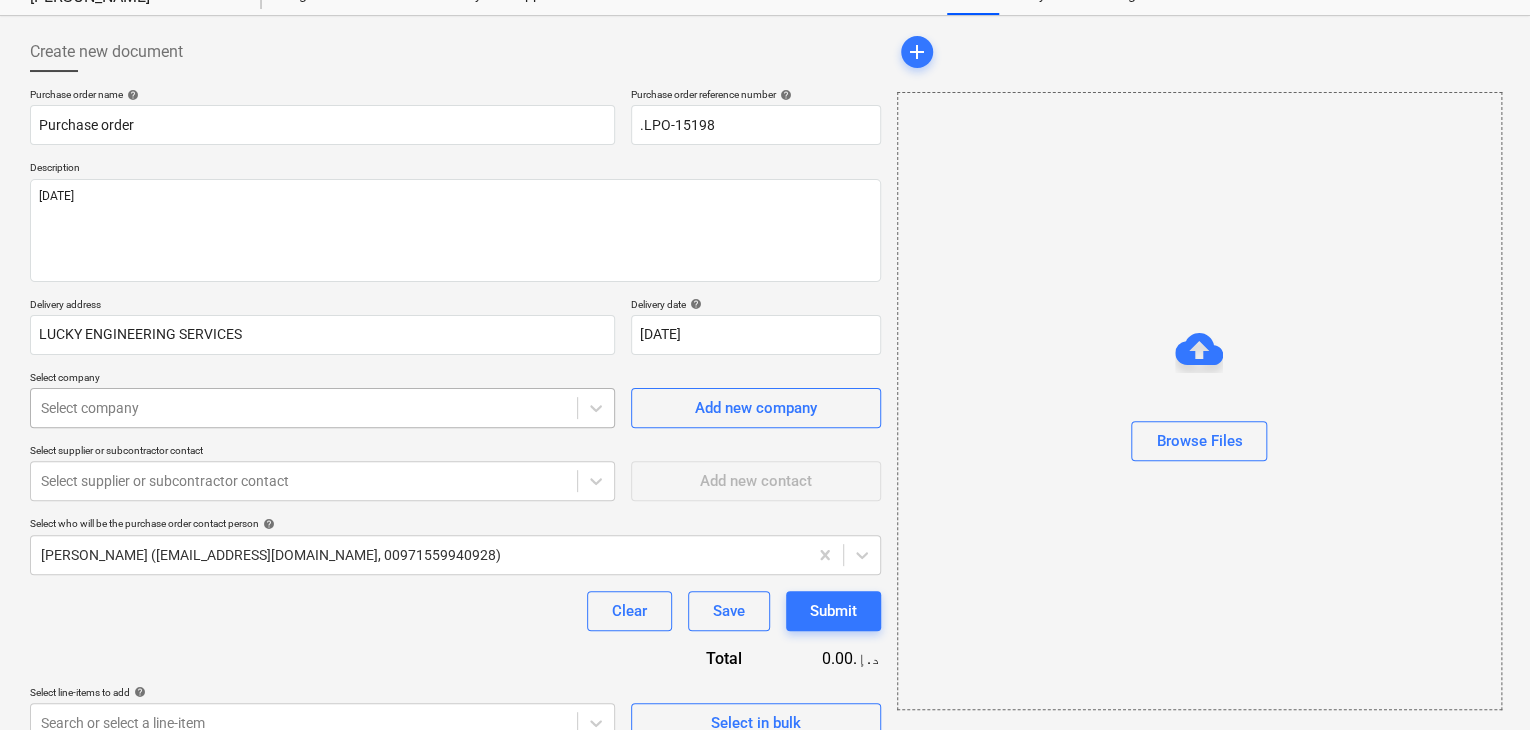 click on "Sales Projects Contacts Company Inbox format_size keyboard_arrow_down help search Search notifications 0 keyboard_arrow_down z. abbas keyboard_arrow_down MARCO KSA Budget 9+ Client contract Payment applications Purchase orders Costs Income Cash flow Files Analytics Settings Create new document Purchase order name help Purchase order Purchase order reference number help .LPO-15198 Description 29/JUL/2025 Delivery address LUCKY ENGINEERING SERVICES Delivery date help 30 Jul 2025 30.07.2025 Press the down arrow key to interact with the calendar and
select a date. Press the question mark key to get the keyboard shortcuts for changing dates. Select company Select company Add new company Select supplier or subcontractor contact Select supplier or subcontractor contact Add new contact Select who will be the purchase order contact person help zaheer abbas (projects@litcouae.com, 00971559940928) Clear Save Submit Total 0.00د.إ.‏ Select line-items to add help Search or select a line-item Select in bulk add" at bounding box center (765, 289) 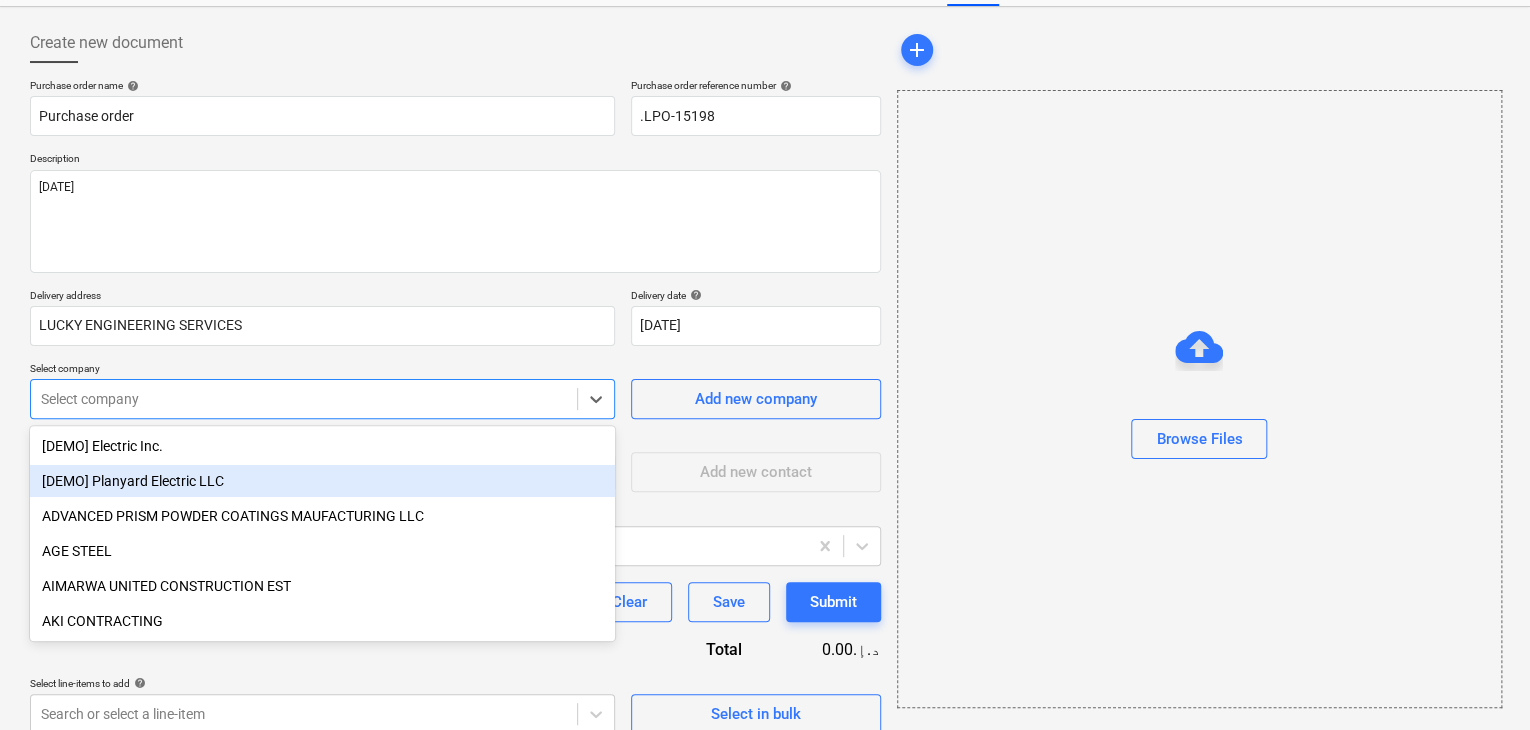 scroll, scrollTop: 93, scrollLeft: 0, axis: vertical 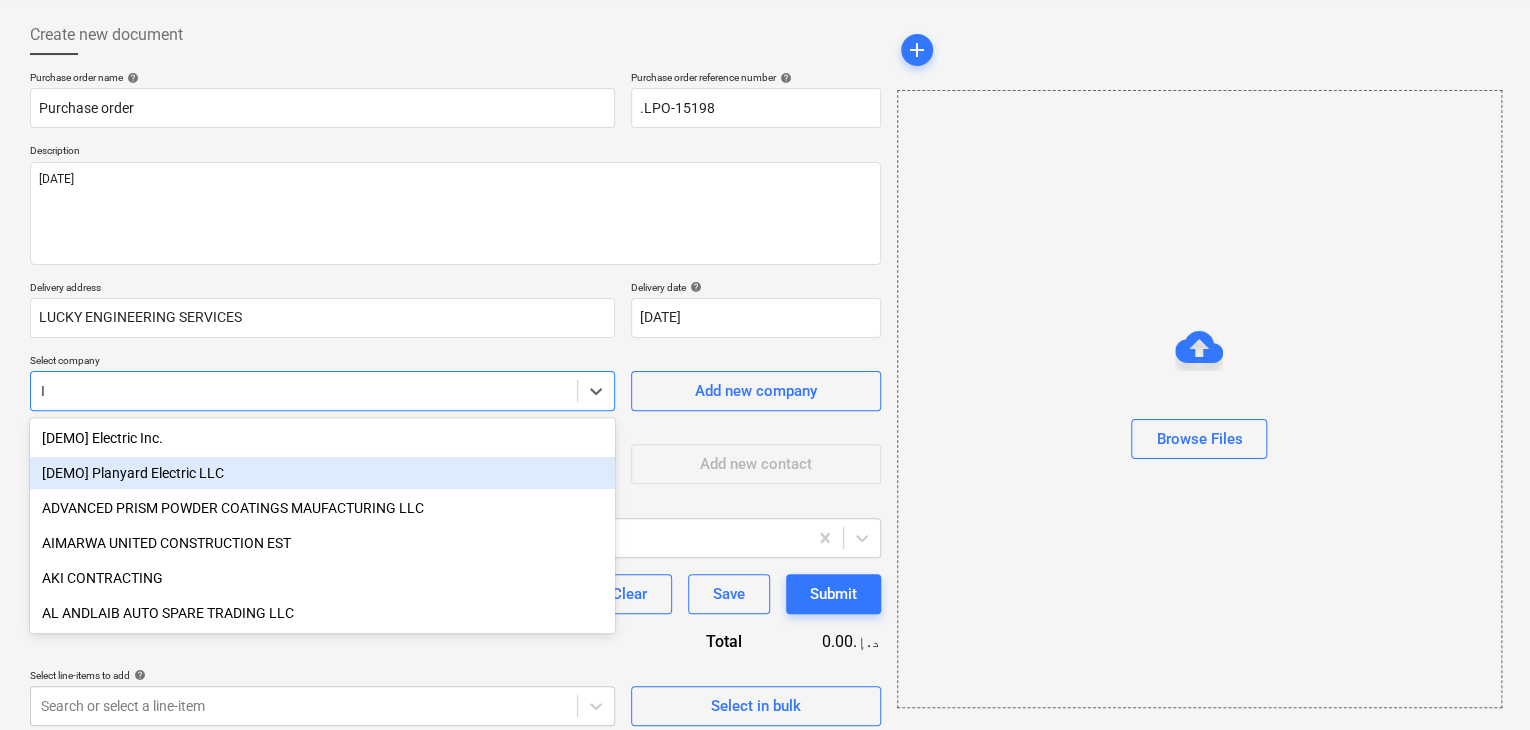 type on "IB" 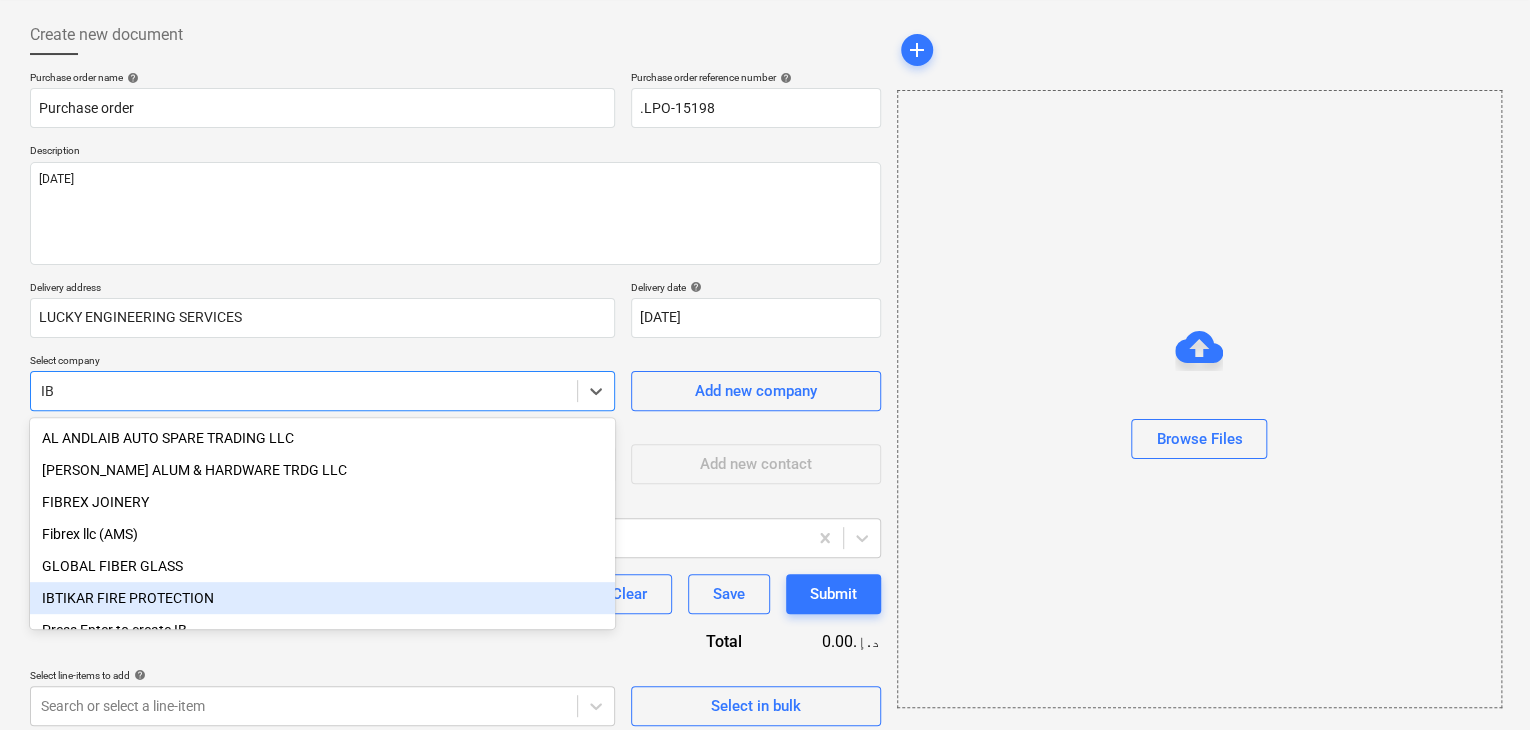 click on "IBTIKAR FIRE PROTECTION" at bounding box center [322, 598] 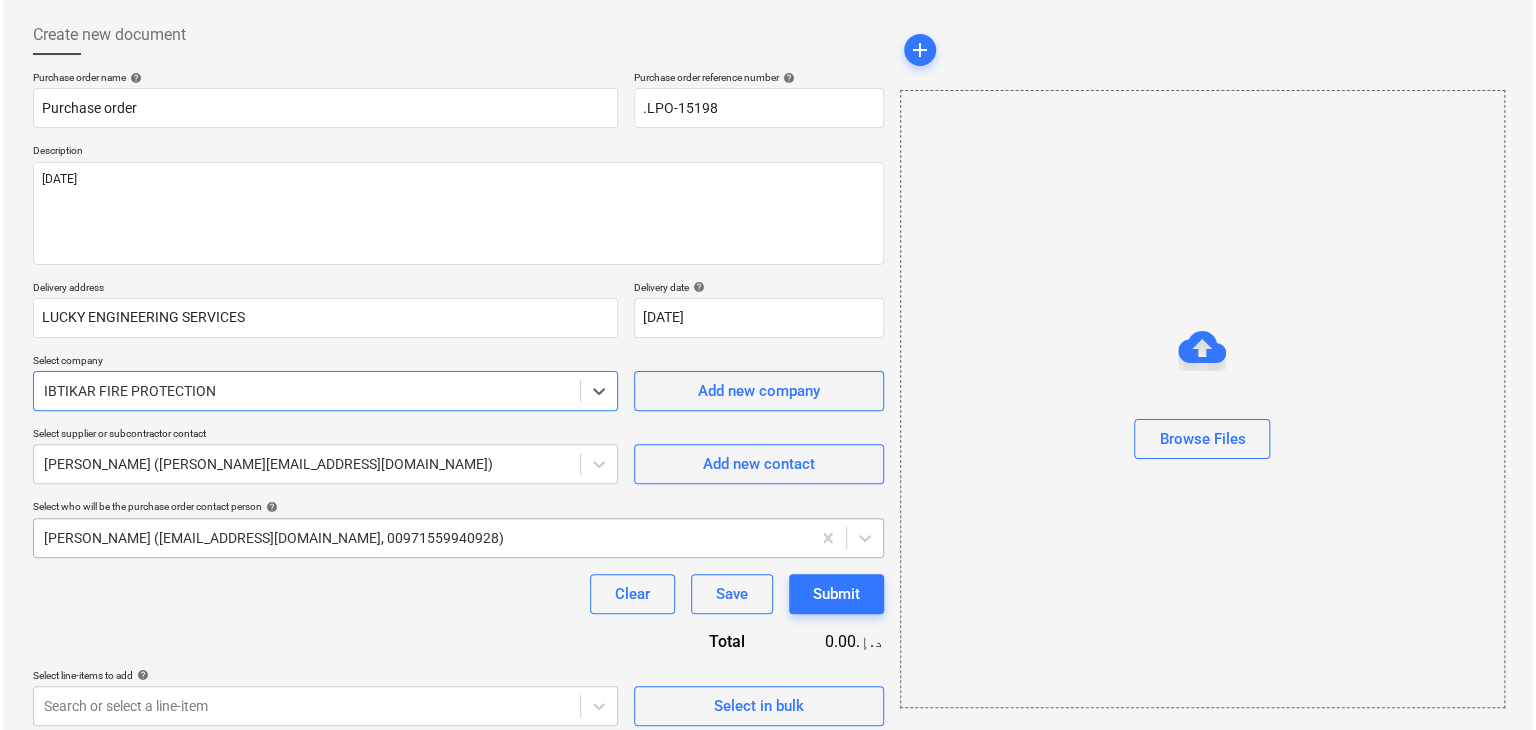 scroll, scrollTop: 104, scrollLeft: 0, axis: vertical 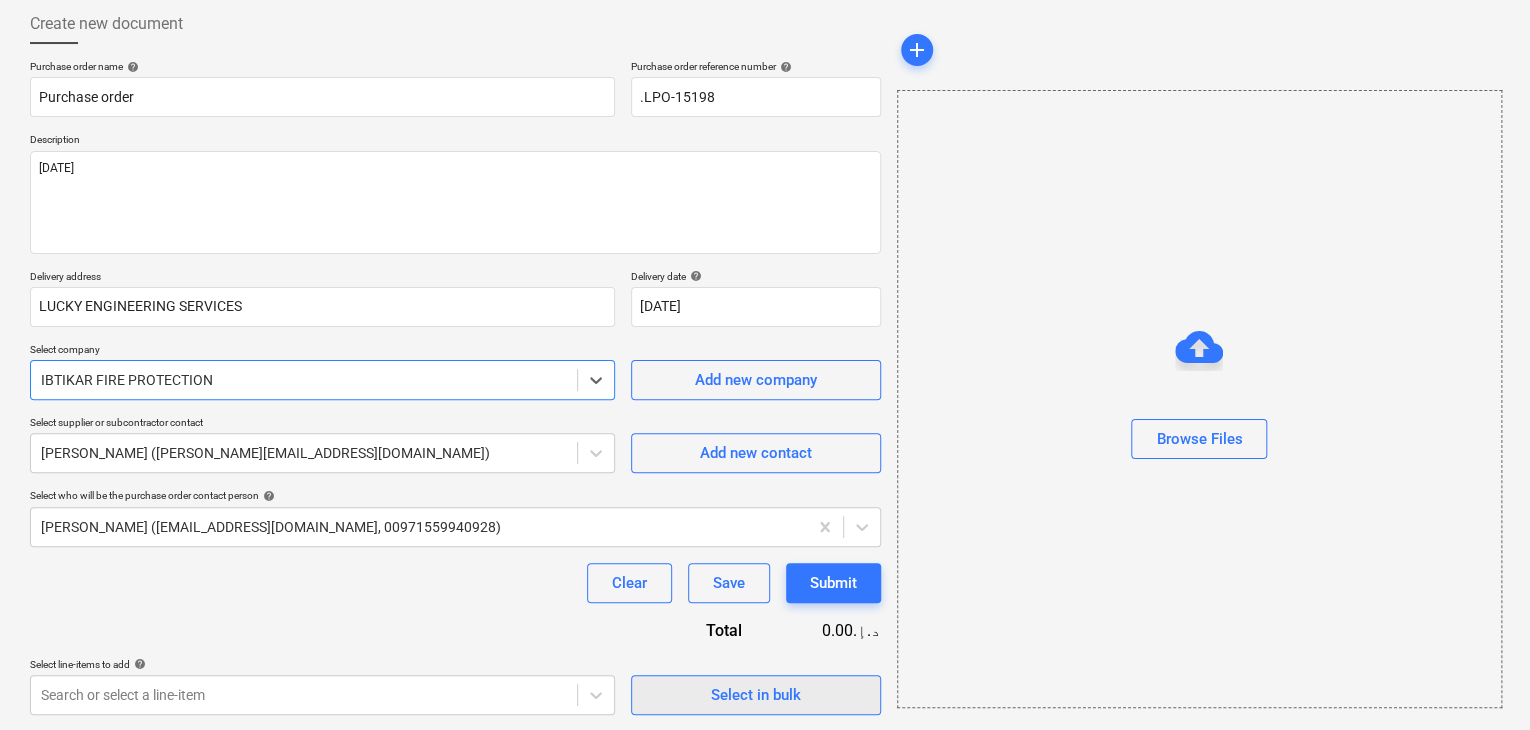 click on "Select in bulk" at bounding box center (756, 695) 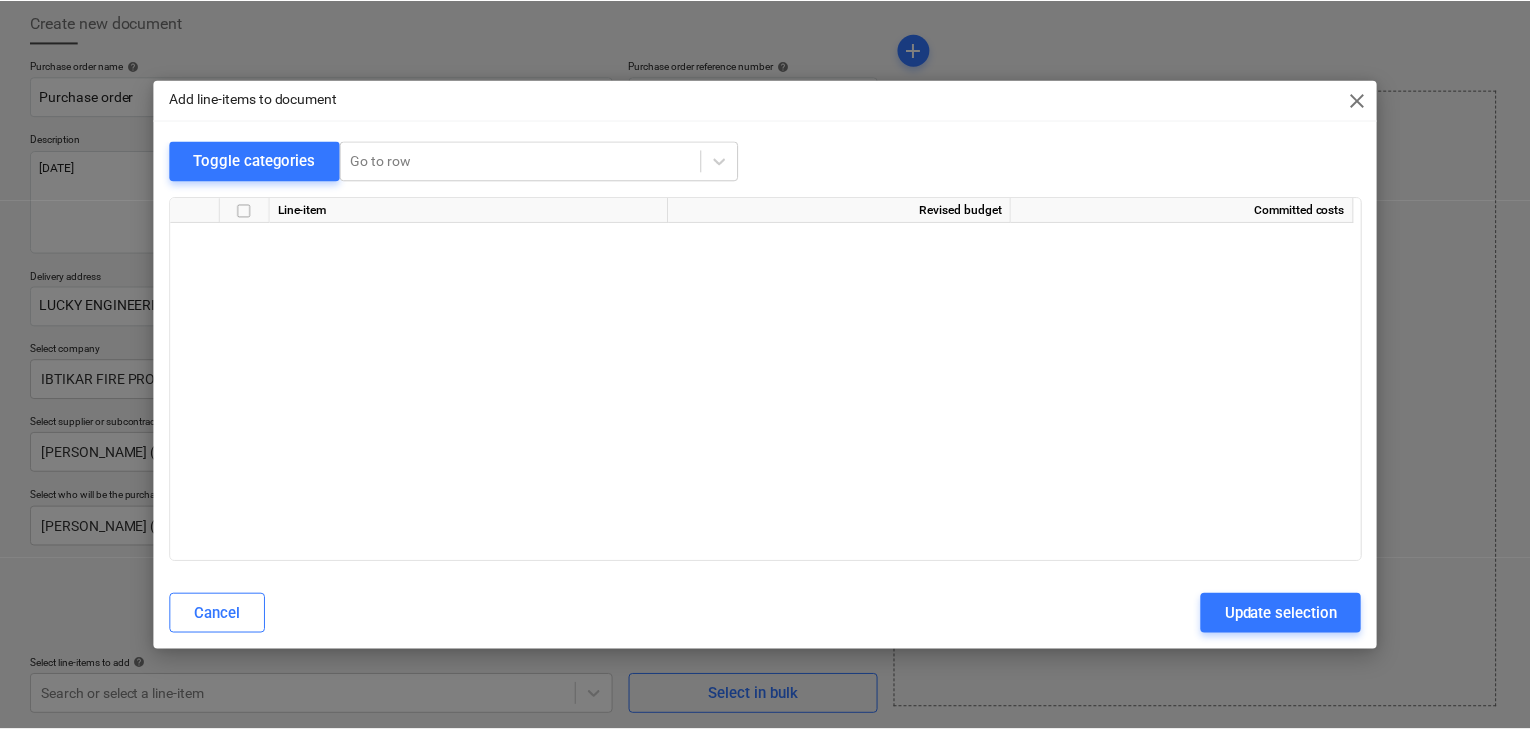 scroll, scrollTop: 4736, scrollLeft: 0, axis: vertical 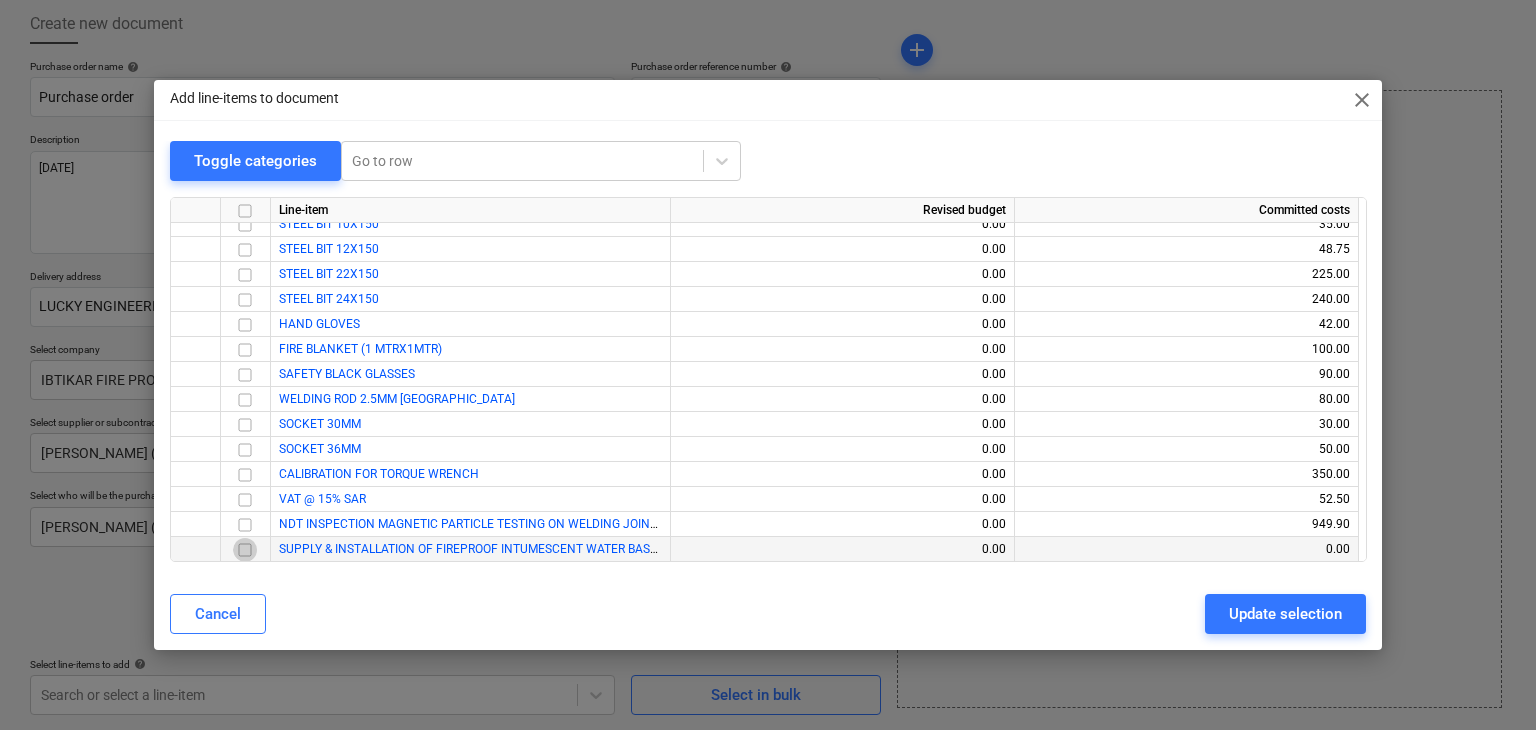 click at bounding box center (245, 550) 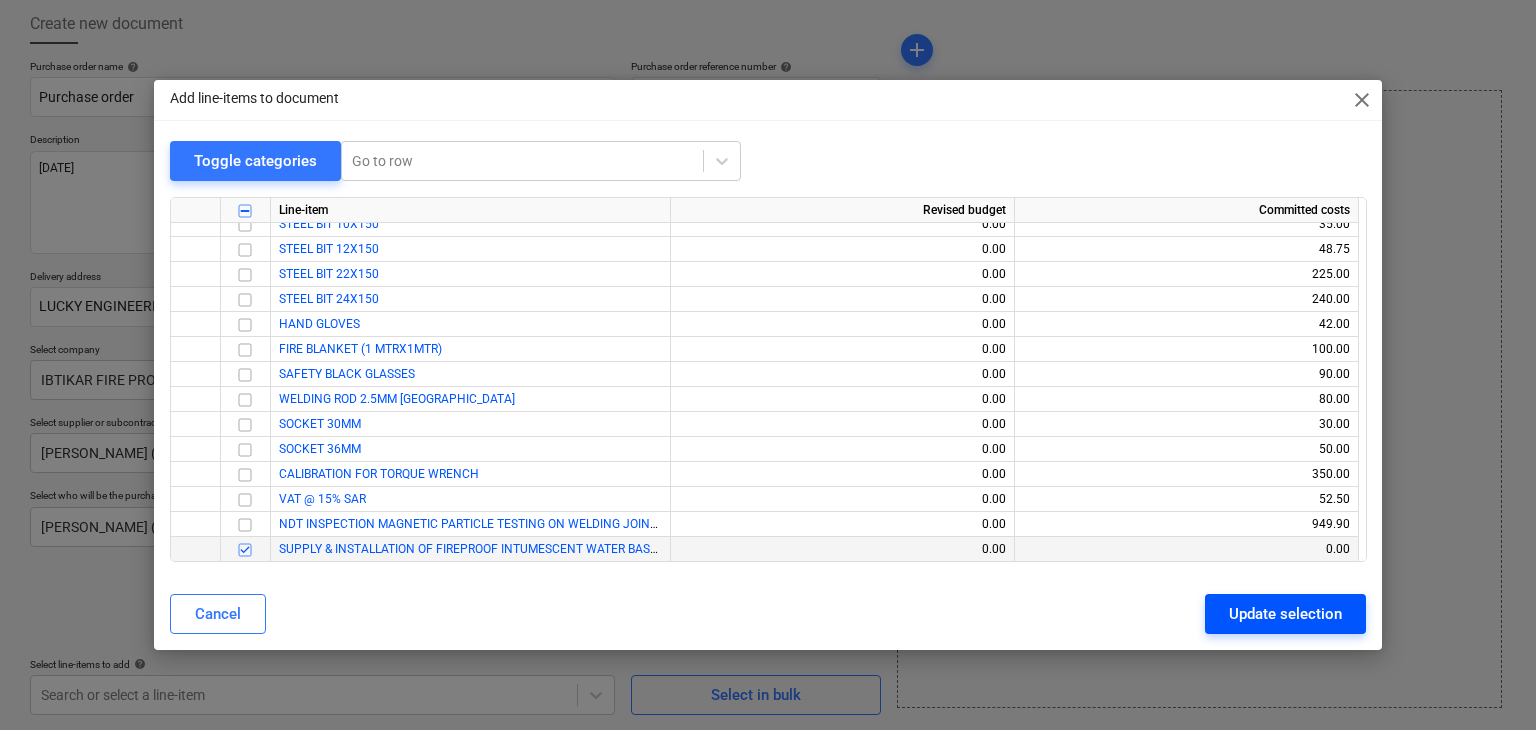 click on "Update selection" at bounding box center (1285, 614) 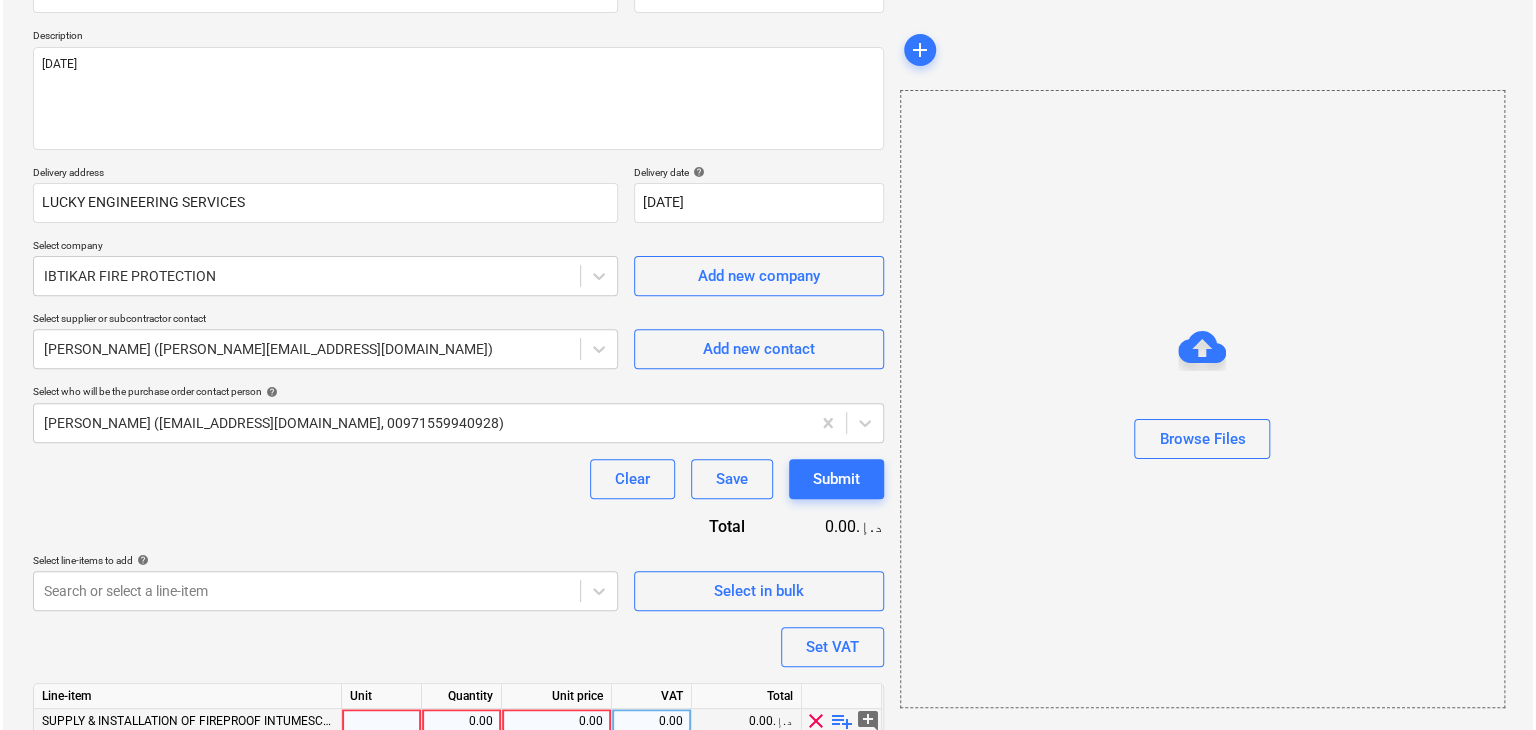 scroll, scrollTop: 292, scrollLeft: 0, axis: vertical 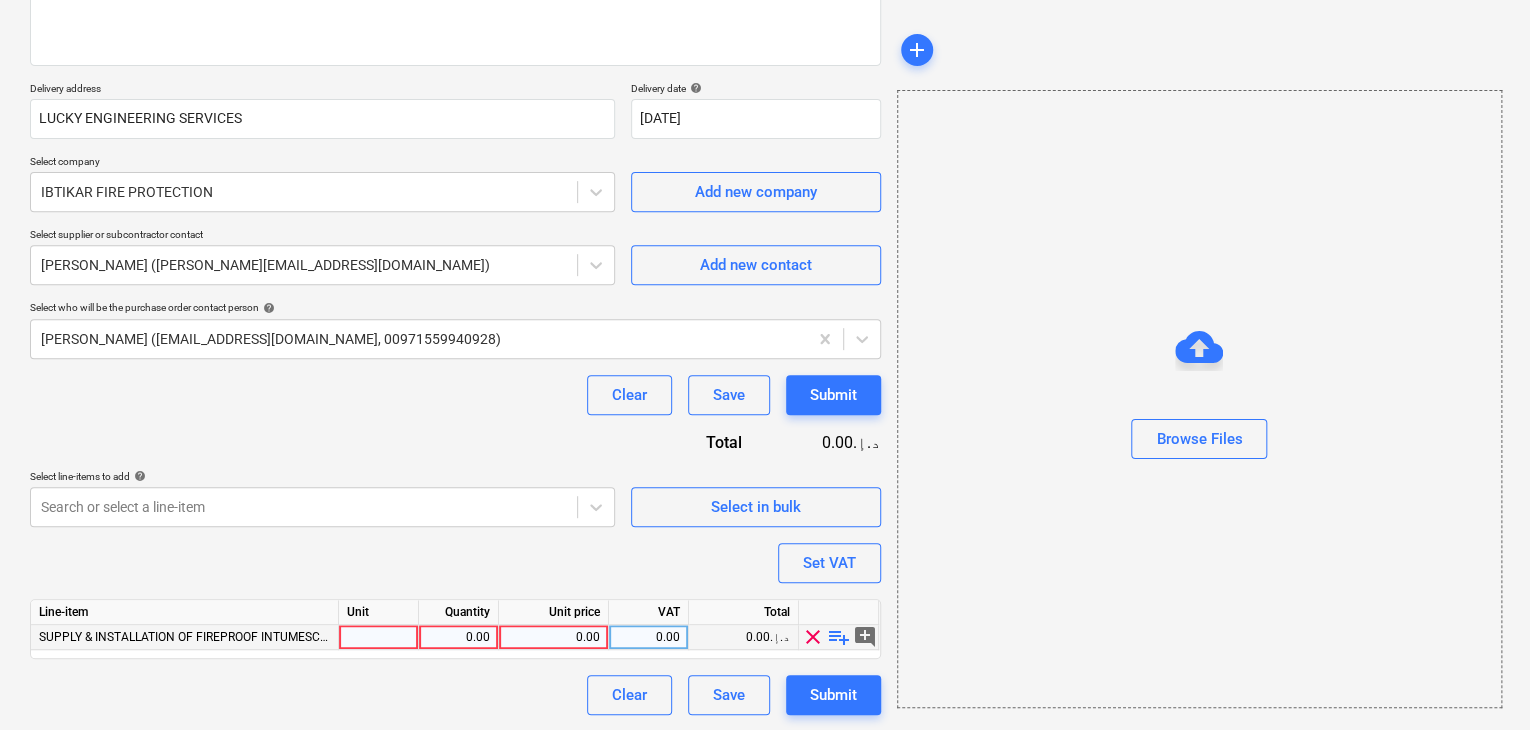 click at bounding box center [379, 637] 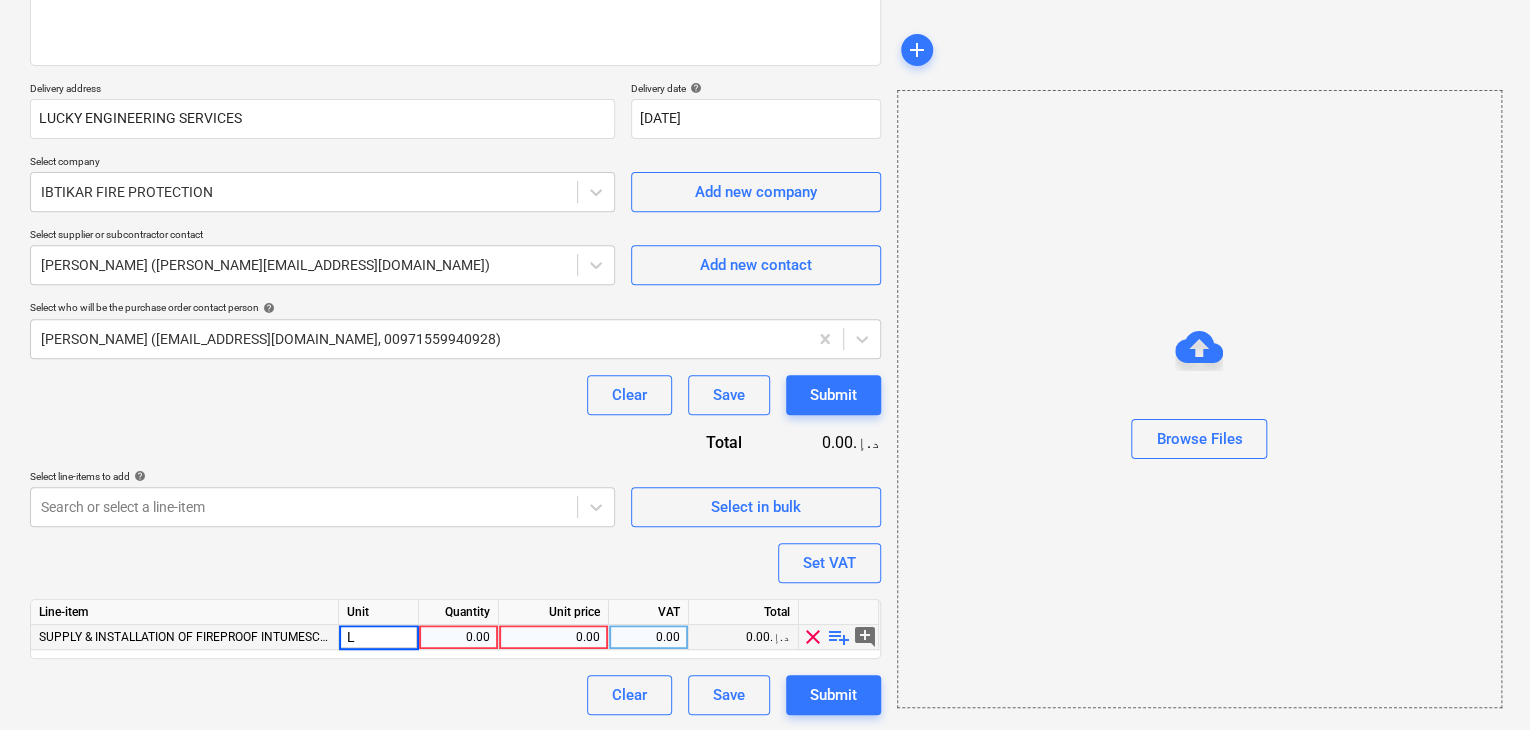 type on "LS" 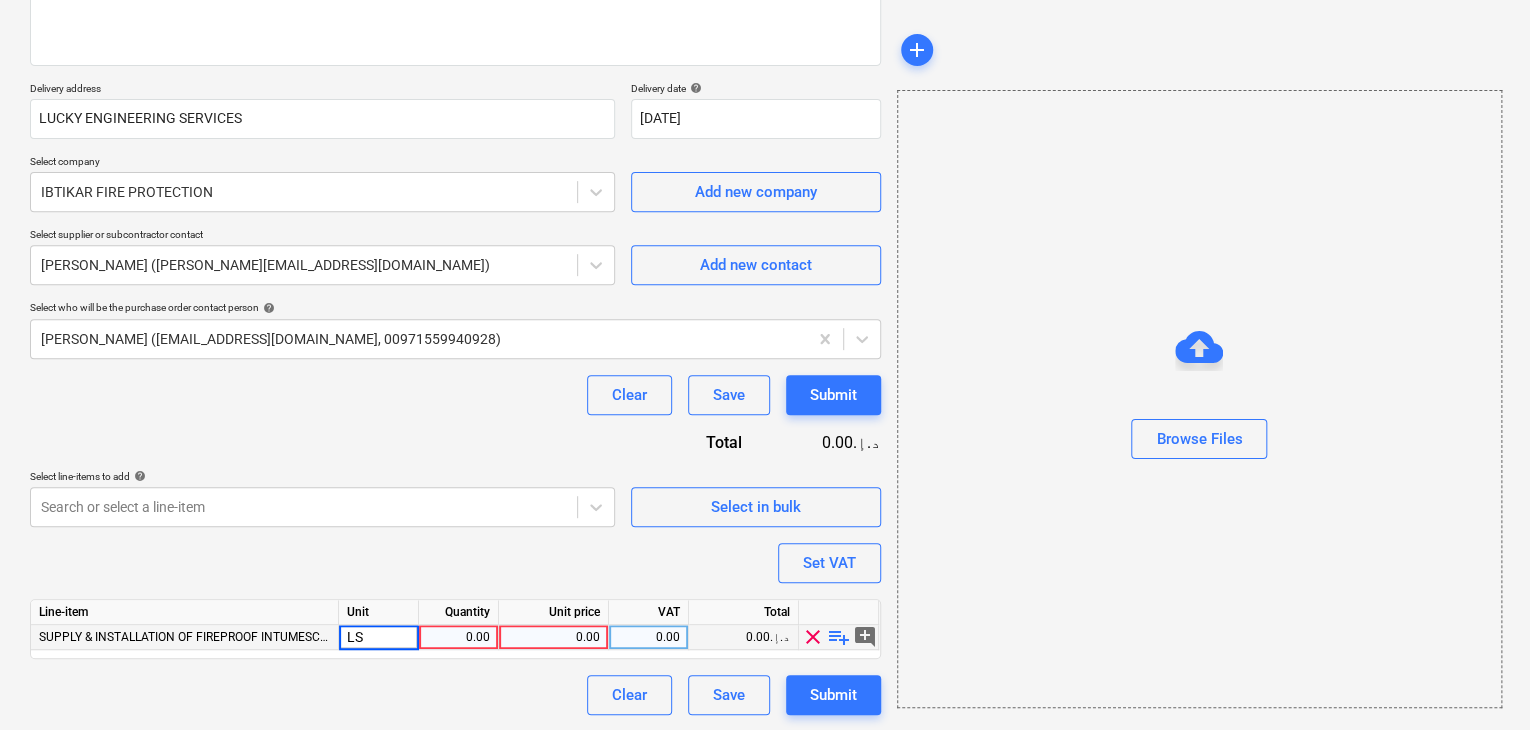 type on "x" 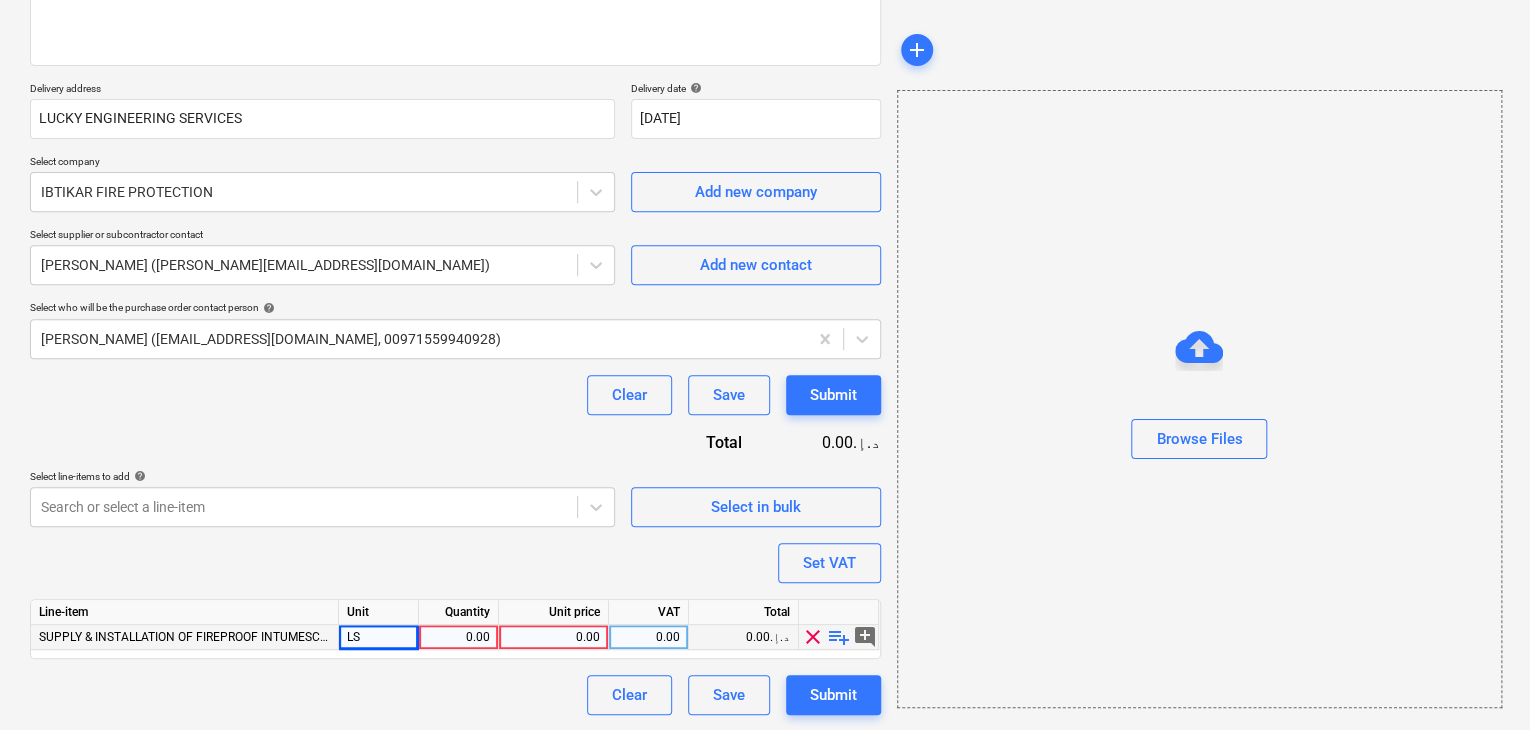 click on "0.00" at bounding box center [458, 637] 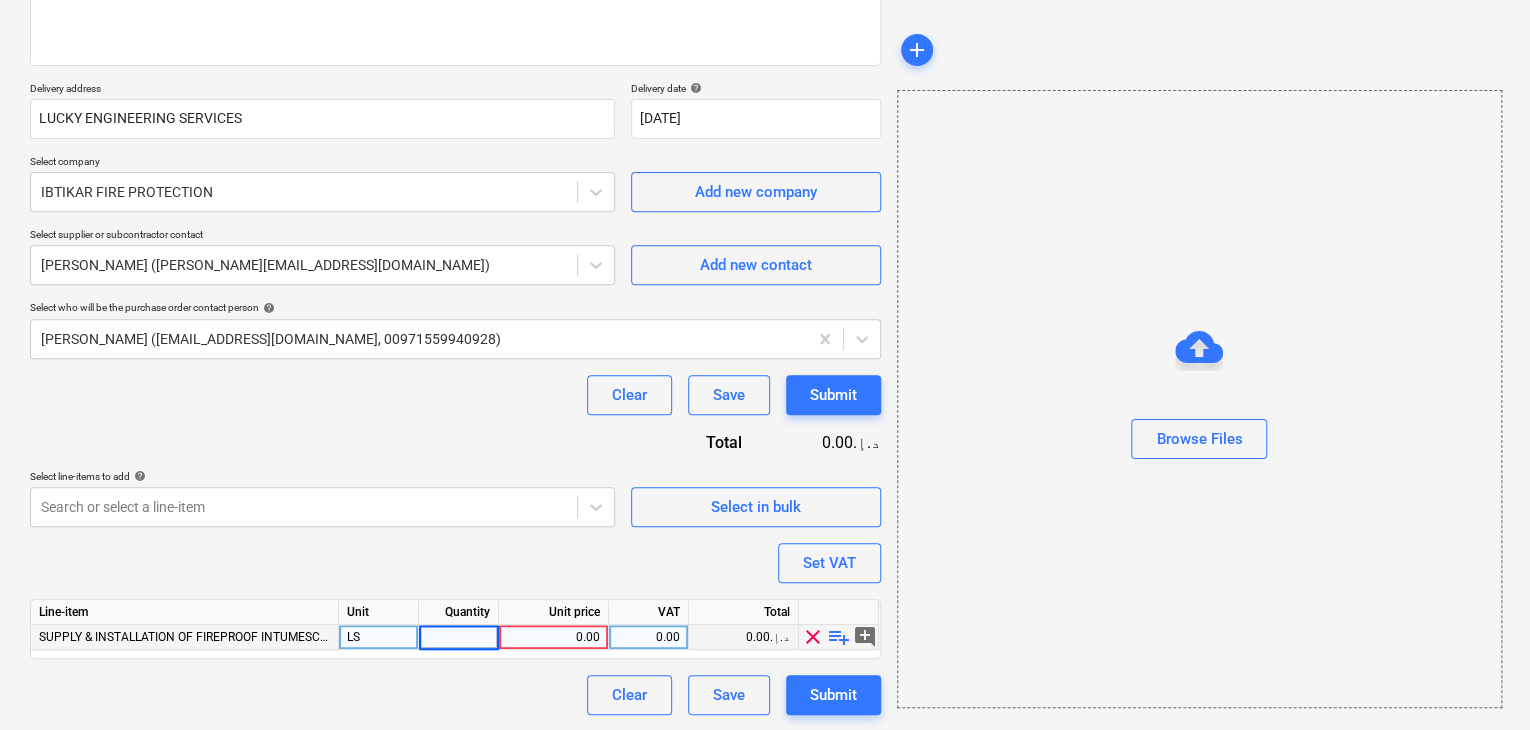 type on "1" 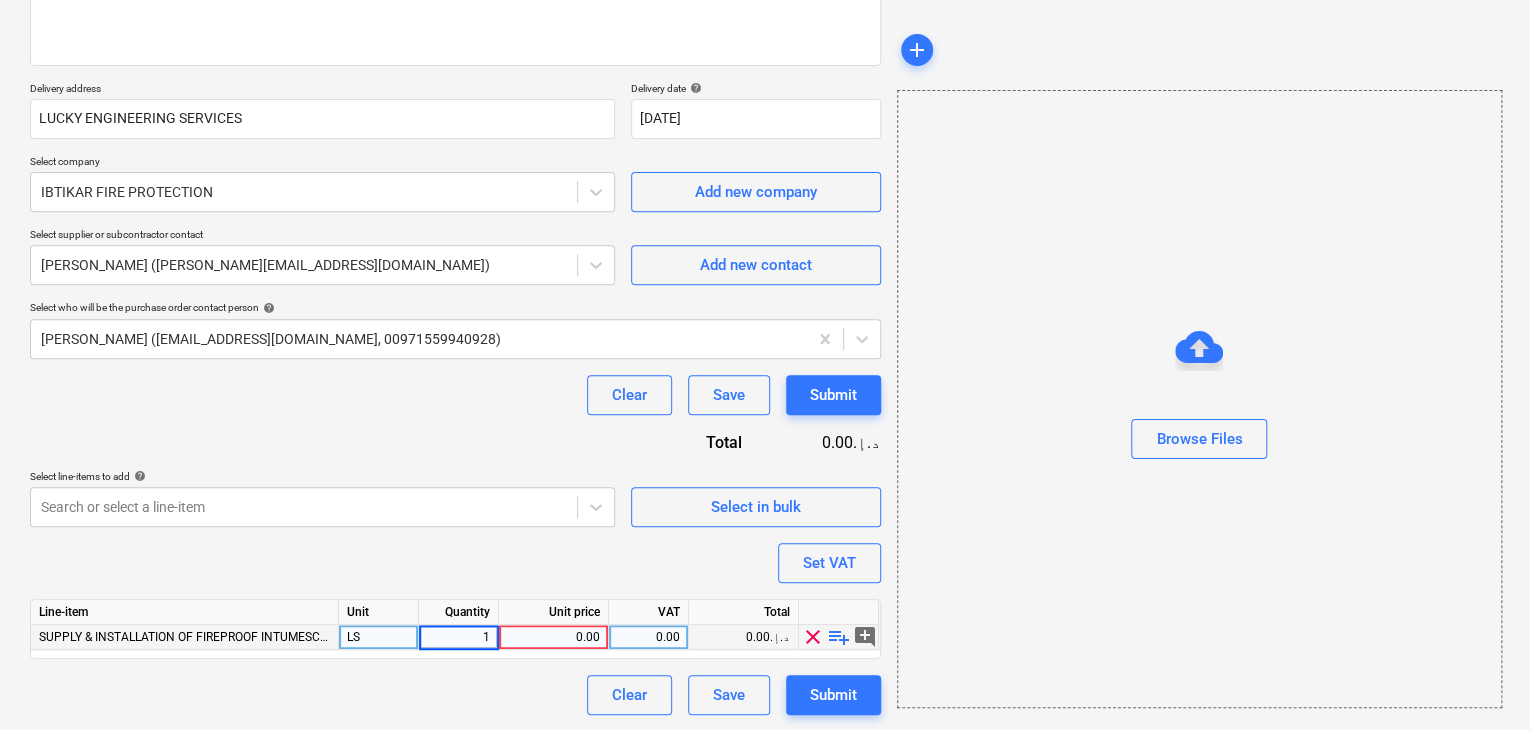 type on "x" 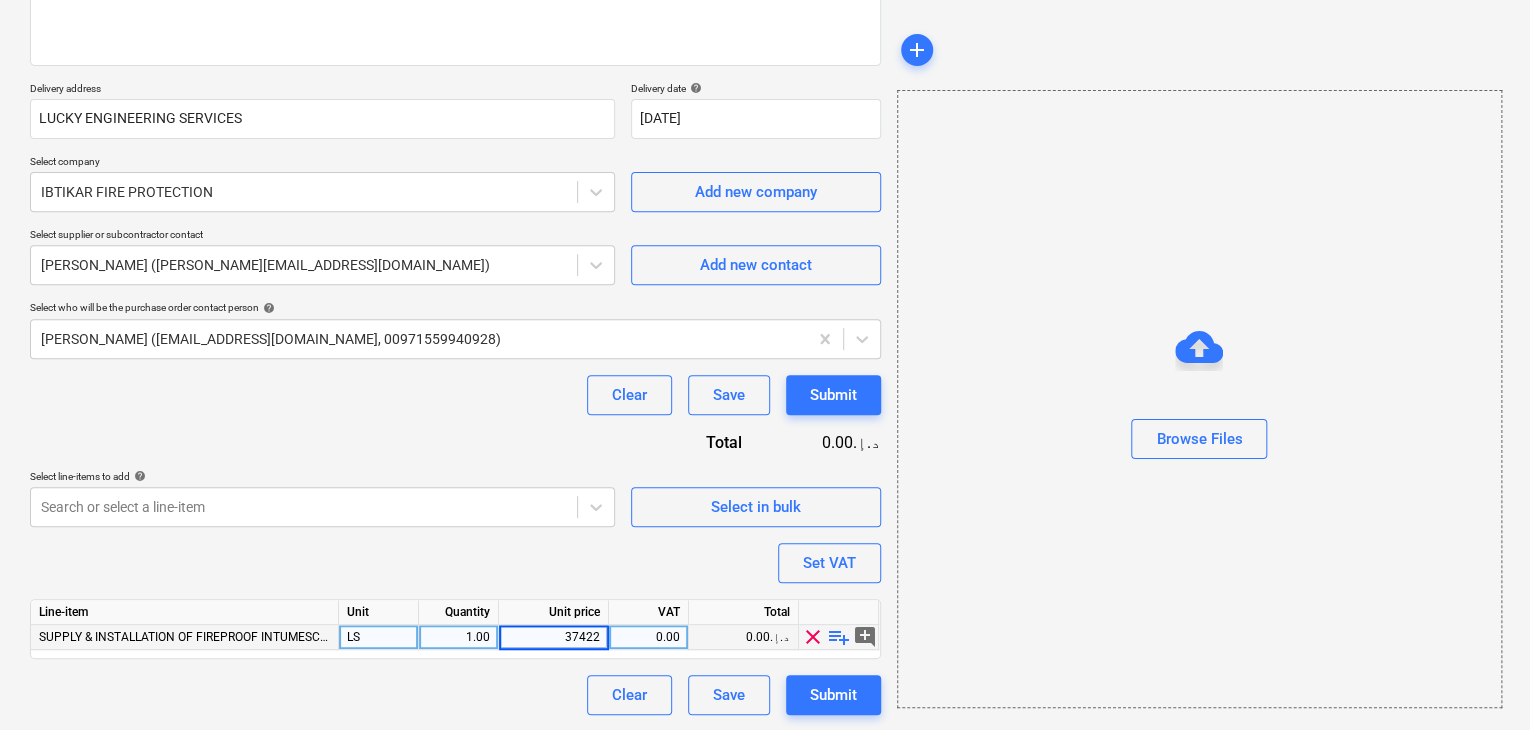 type on "374220" 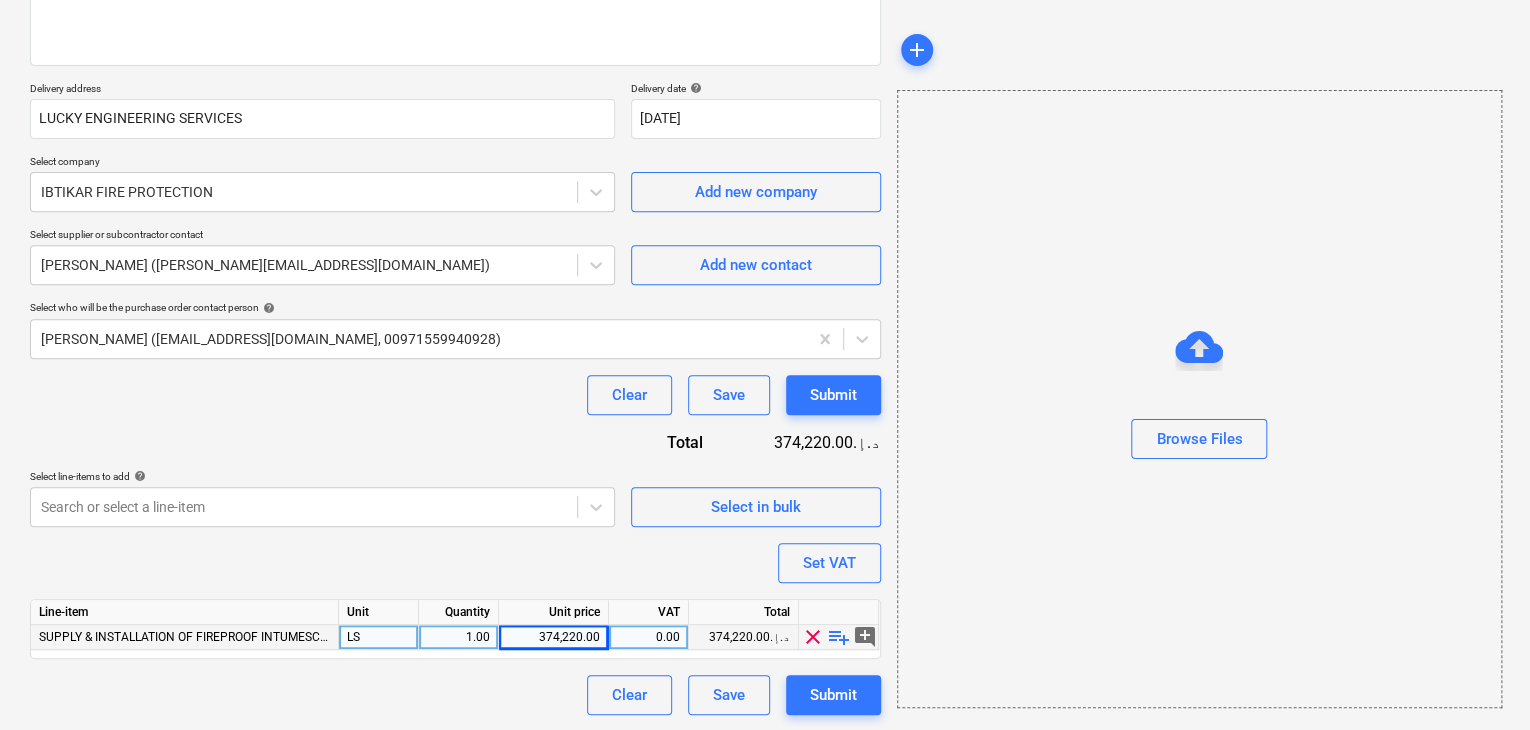 drag, startPoint x: 1132, startPoint y: 547, endPoint x: 1034, endPoint y: 520, distance: 101.65137 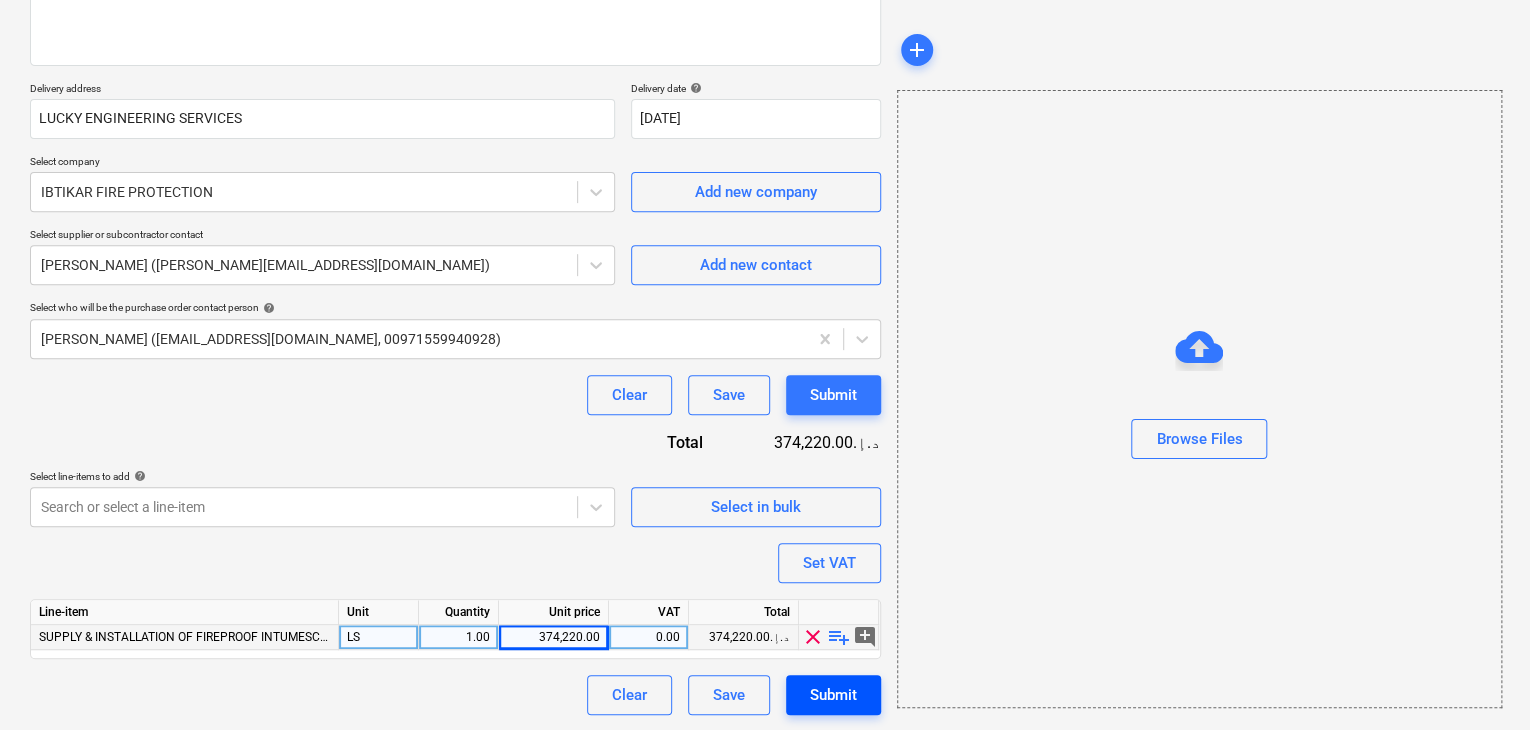 click on "Submit" at bounding box center (833, 695) 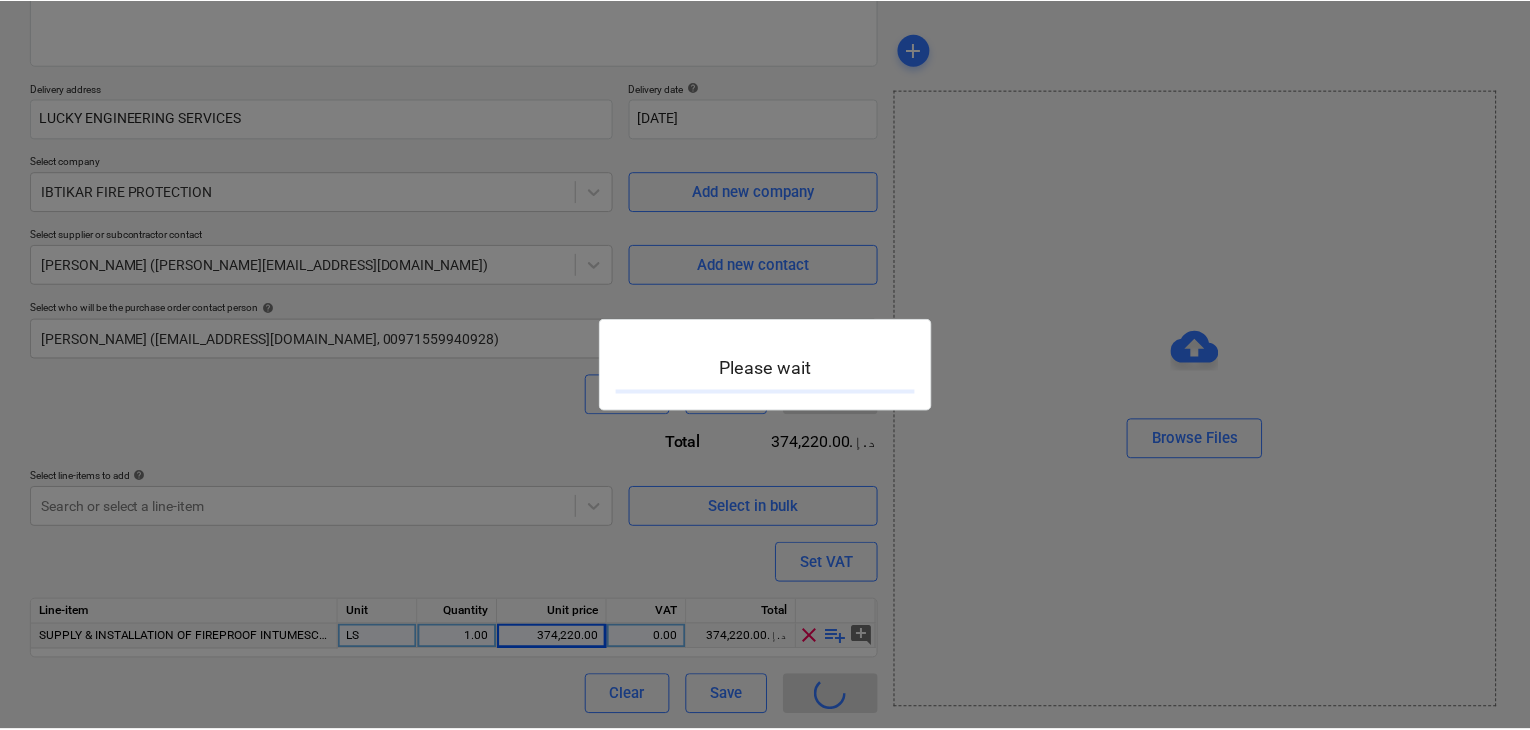 scroll, scrollTop: 0, scrollLeft: 0, axis: both 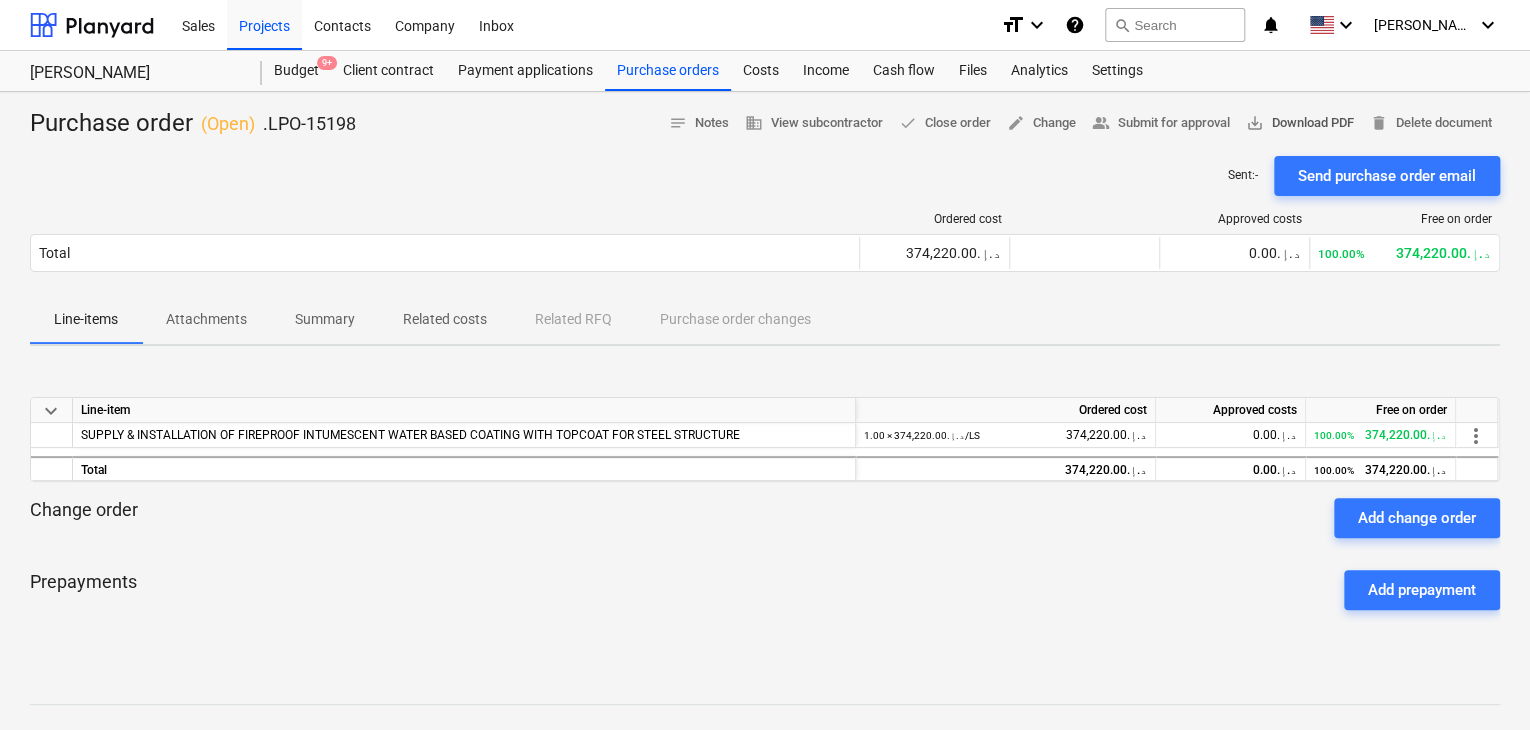 click on "save_alt Download PDF" at bounding box center (1300, 123) 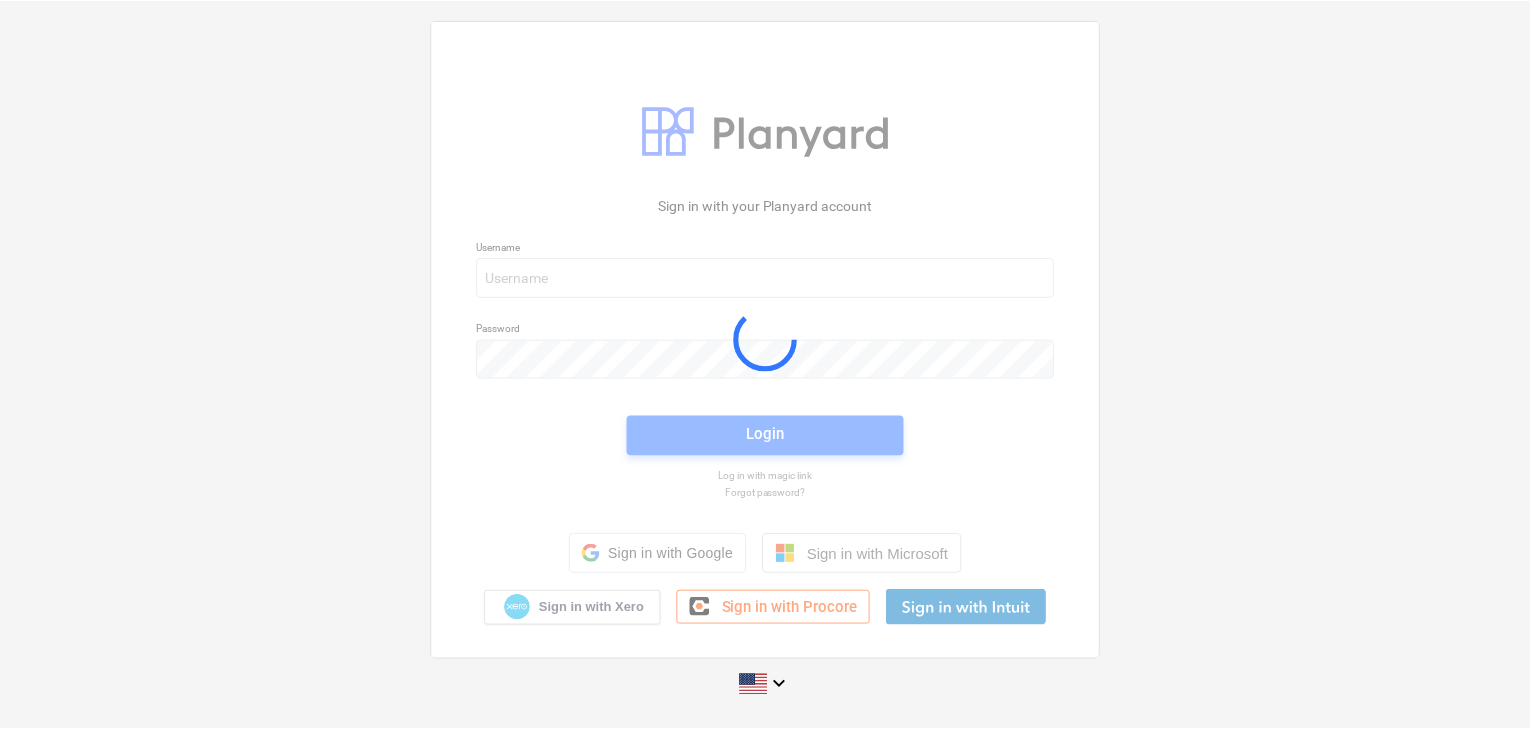 scroll, scrollTop: 0, scrollLeft: 0, axis: both 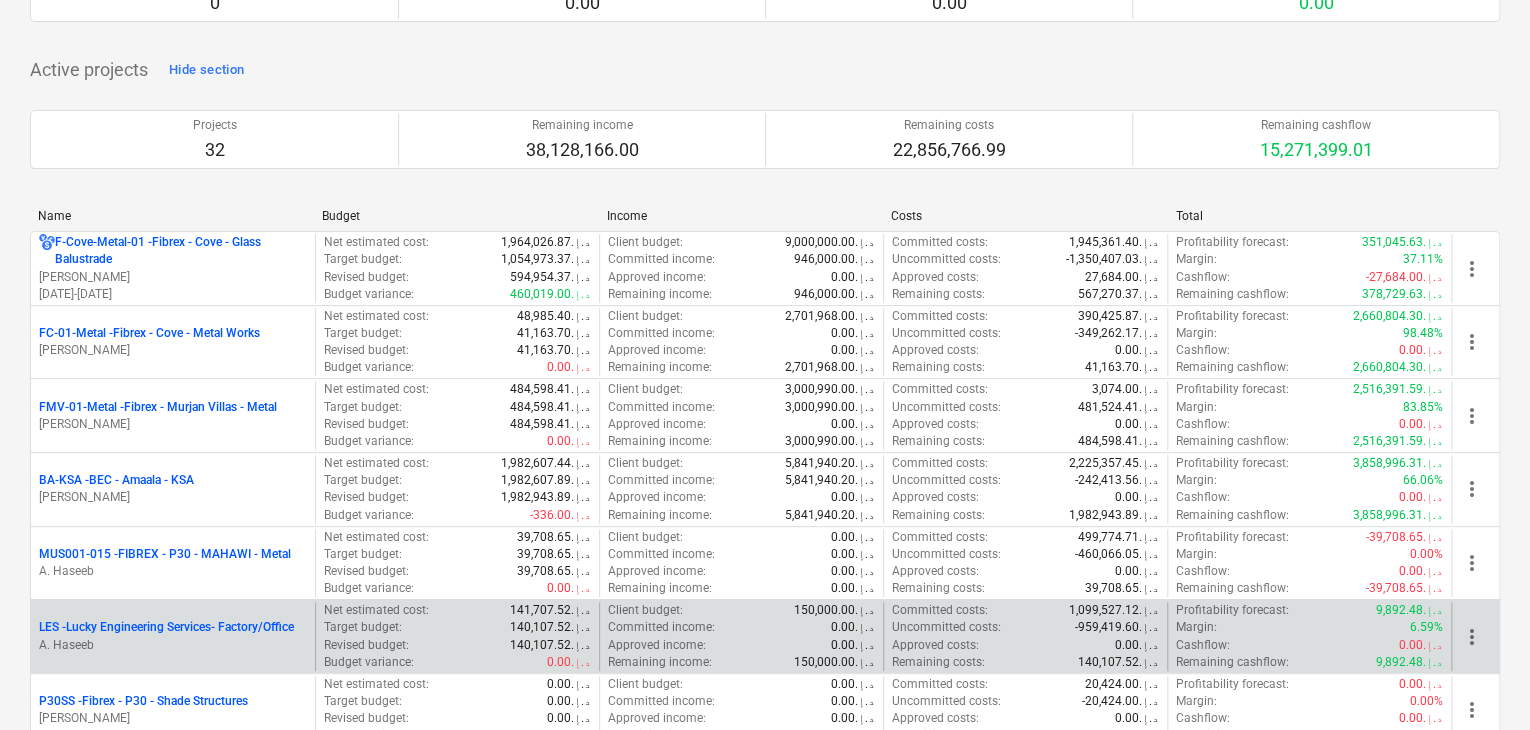 click on "LES -  Lucky Engineering Services- Factory/Office" at bounding box center (166, 627) 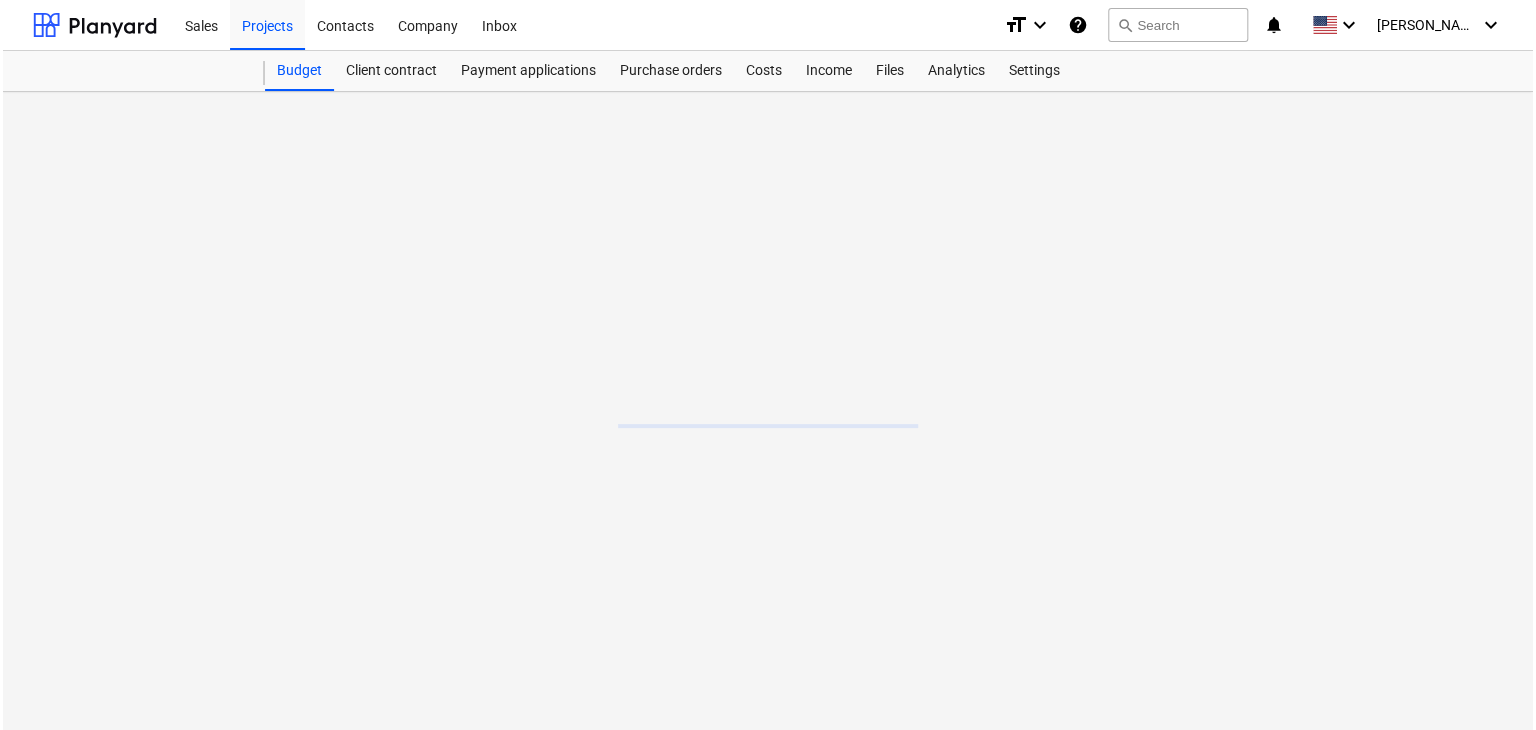 scroll, scrollTop: 0, scrollLeft: 0, axis: both 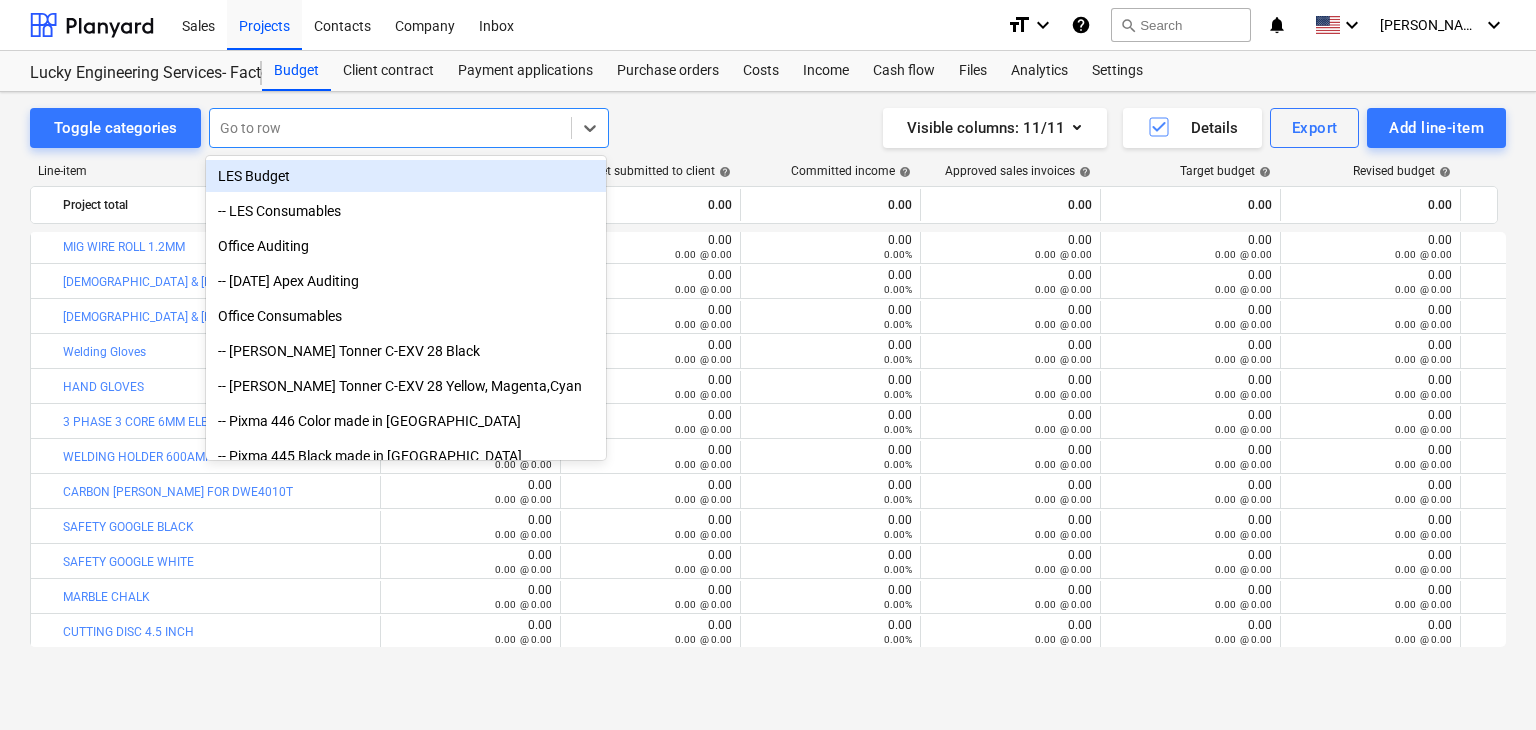 click at bounding box center [390, 128] 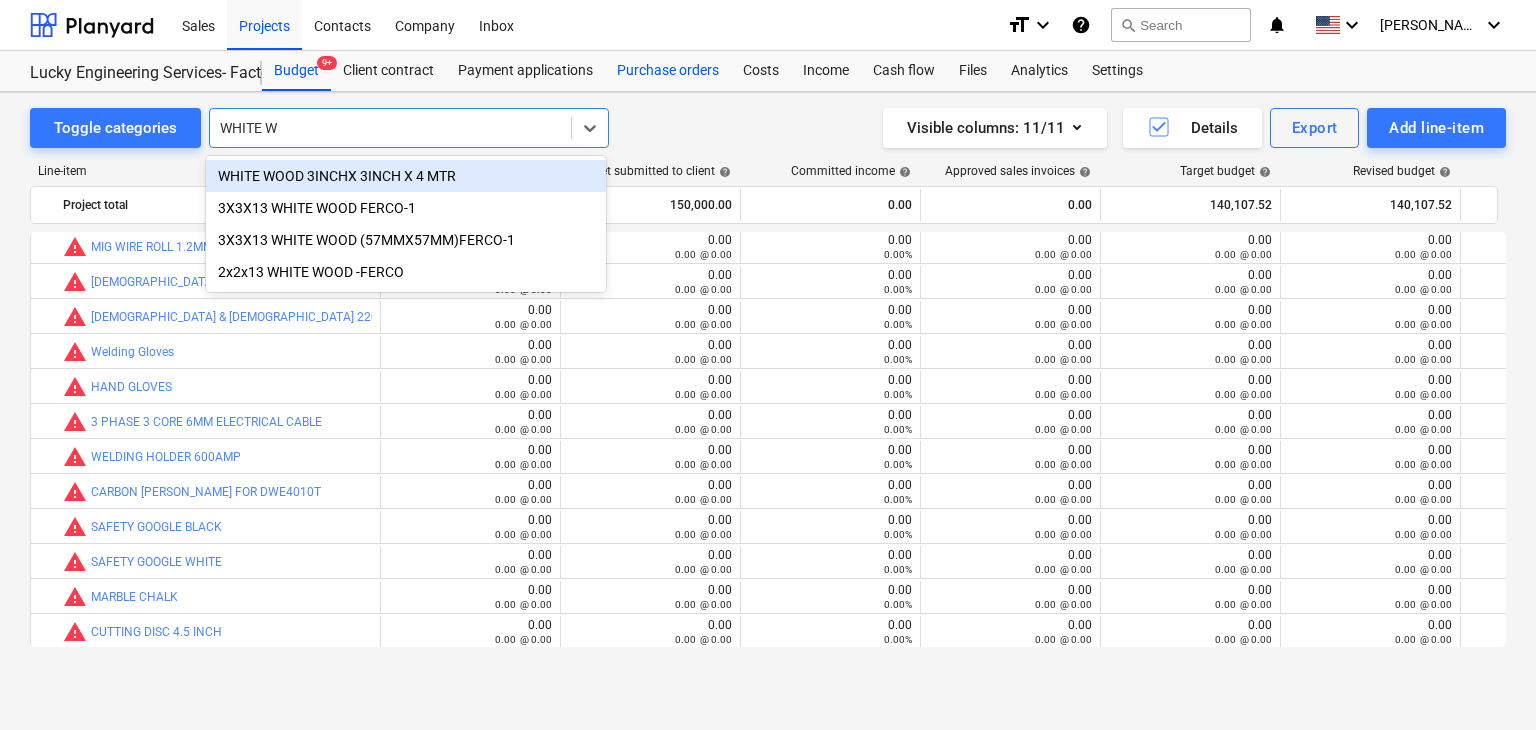 type on "WHITE W" 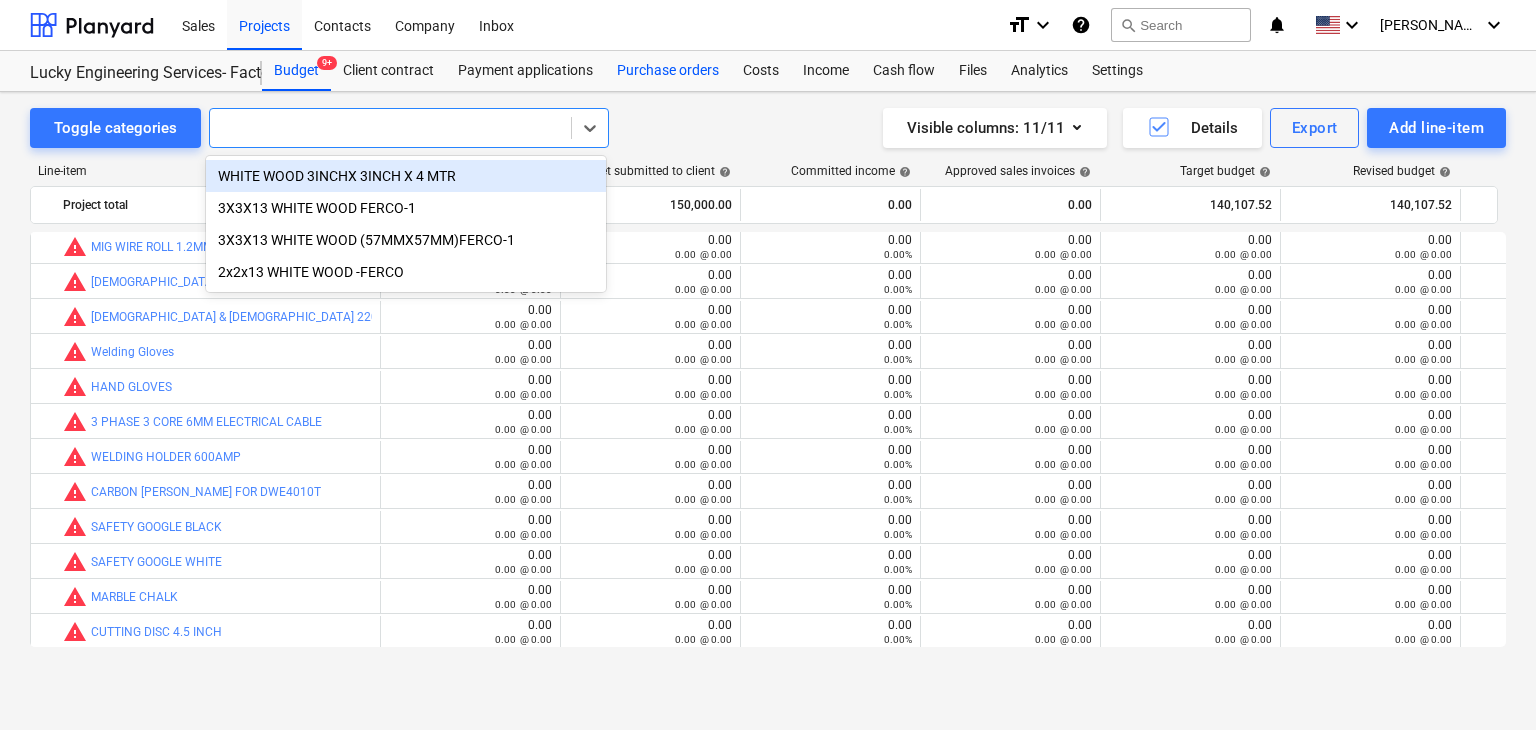 click on "Purchase orders" at bounding box center (668, 71) 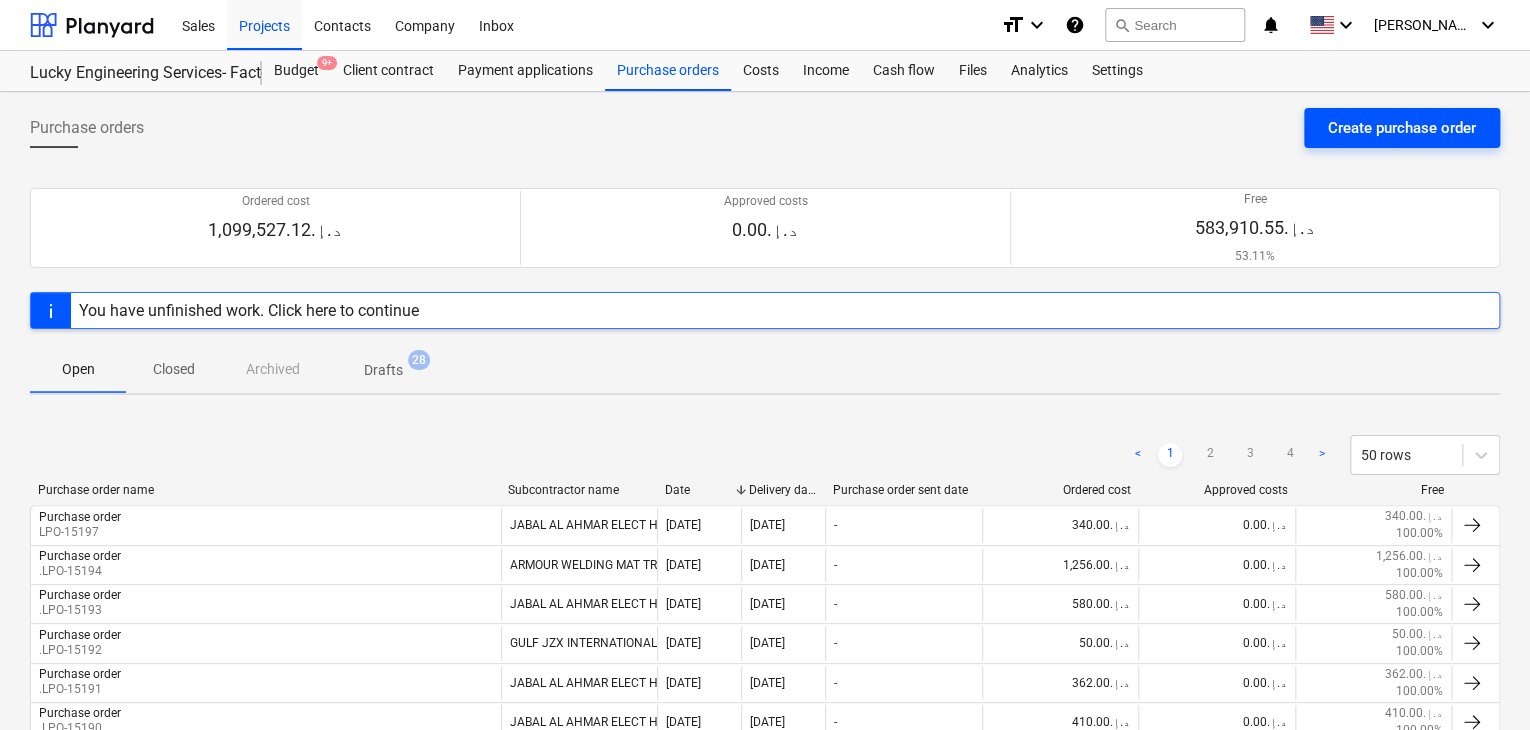 click on "Create purchase order" at bounding box center [1402, 128] 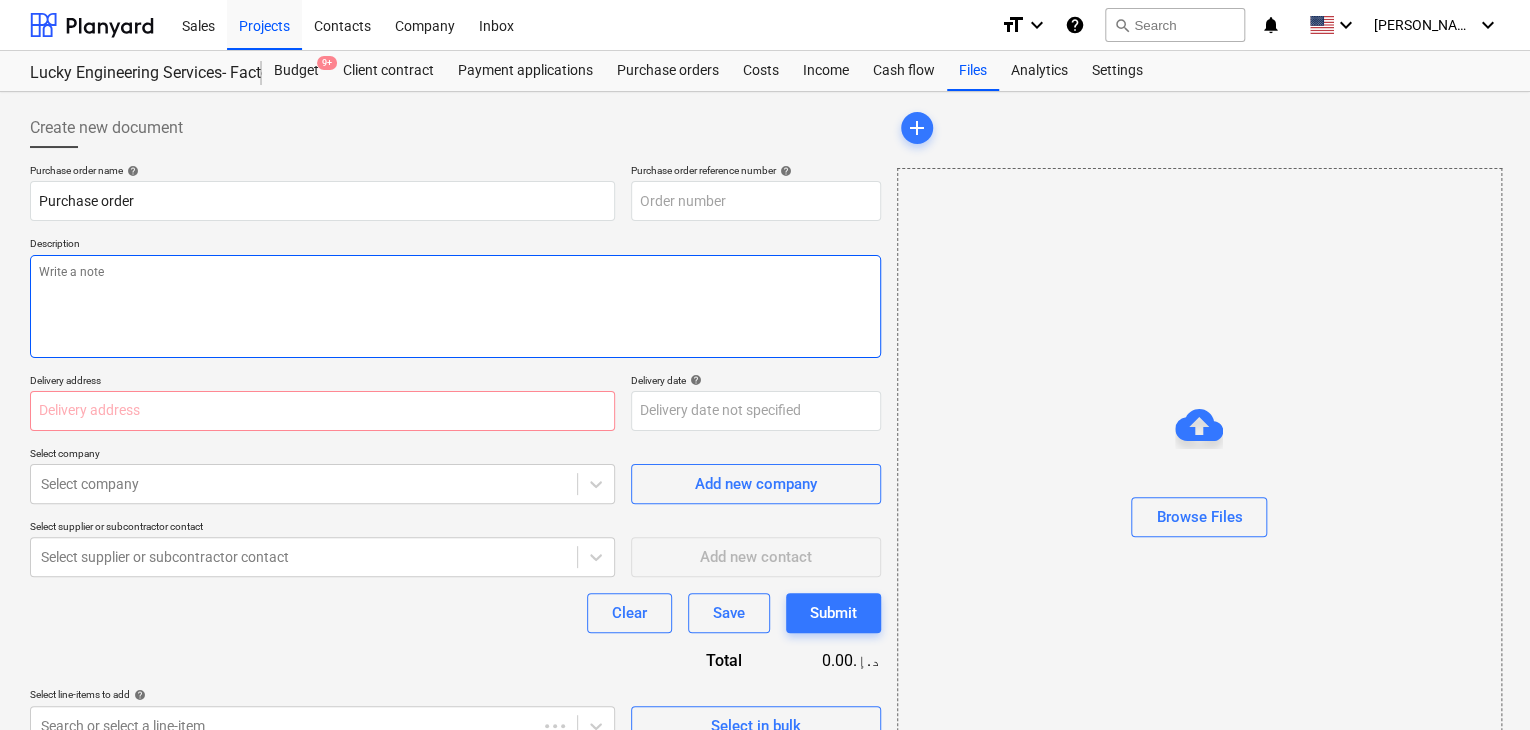 click at bounding box center (455, 306) 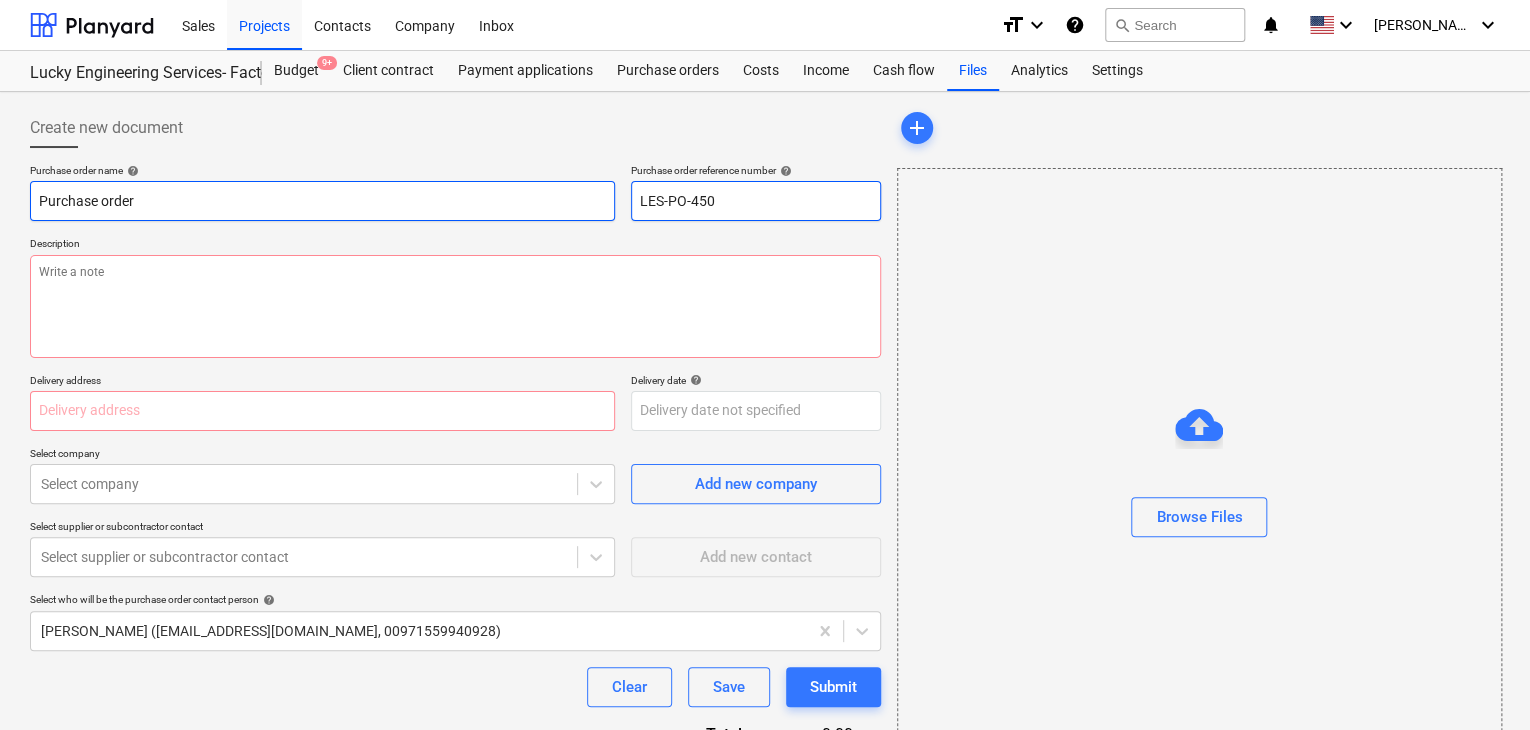 drag, startPoint x: 755, startPoint y: 202, endPoint x: 569, endPoint y: 205, distance: 186.02419 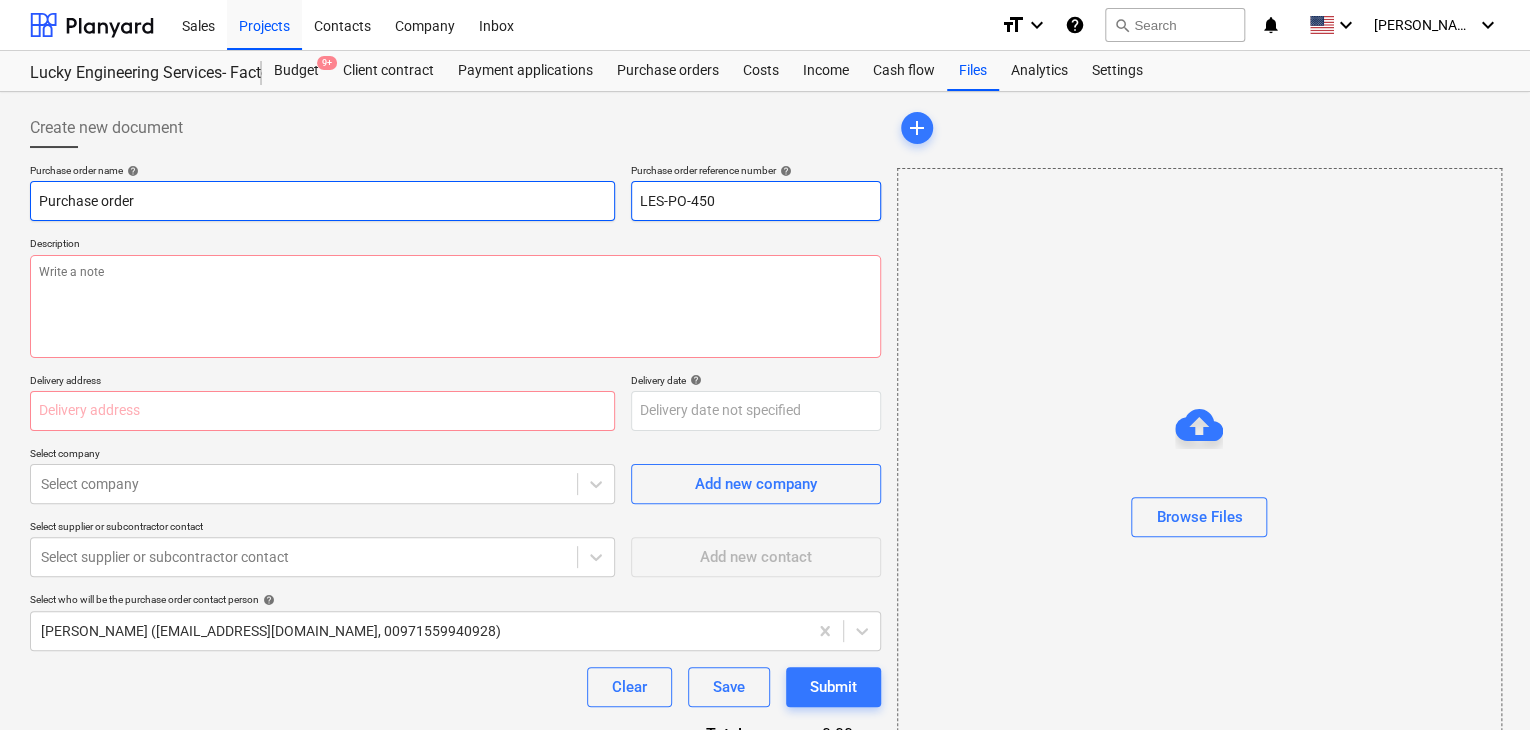 click on "Purchase order name help Purchase order Purchase order reference number help LES-PO-450" at bounding box center [455, 192] 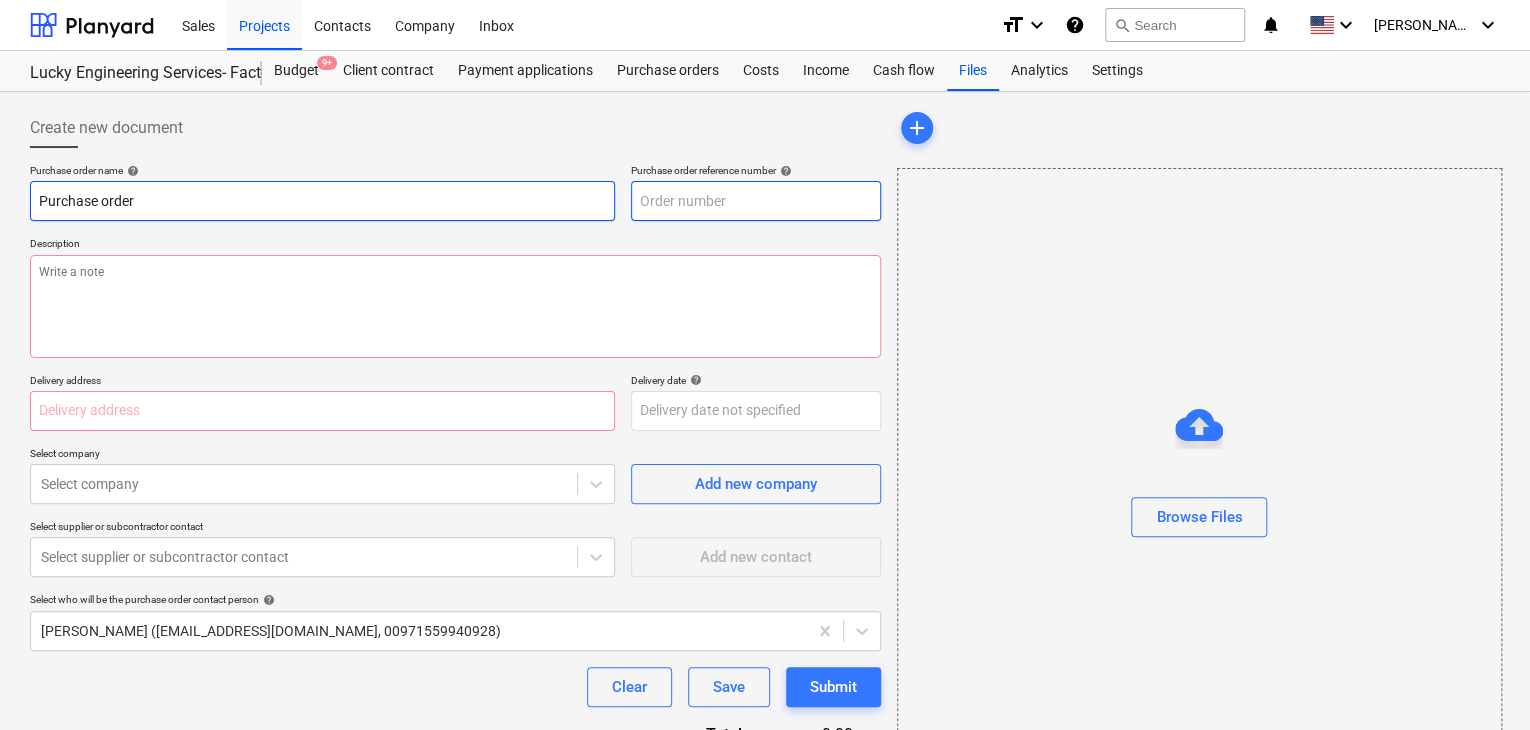 type on "x" 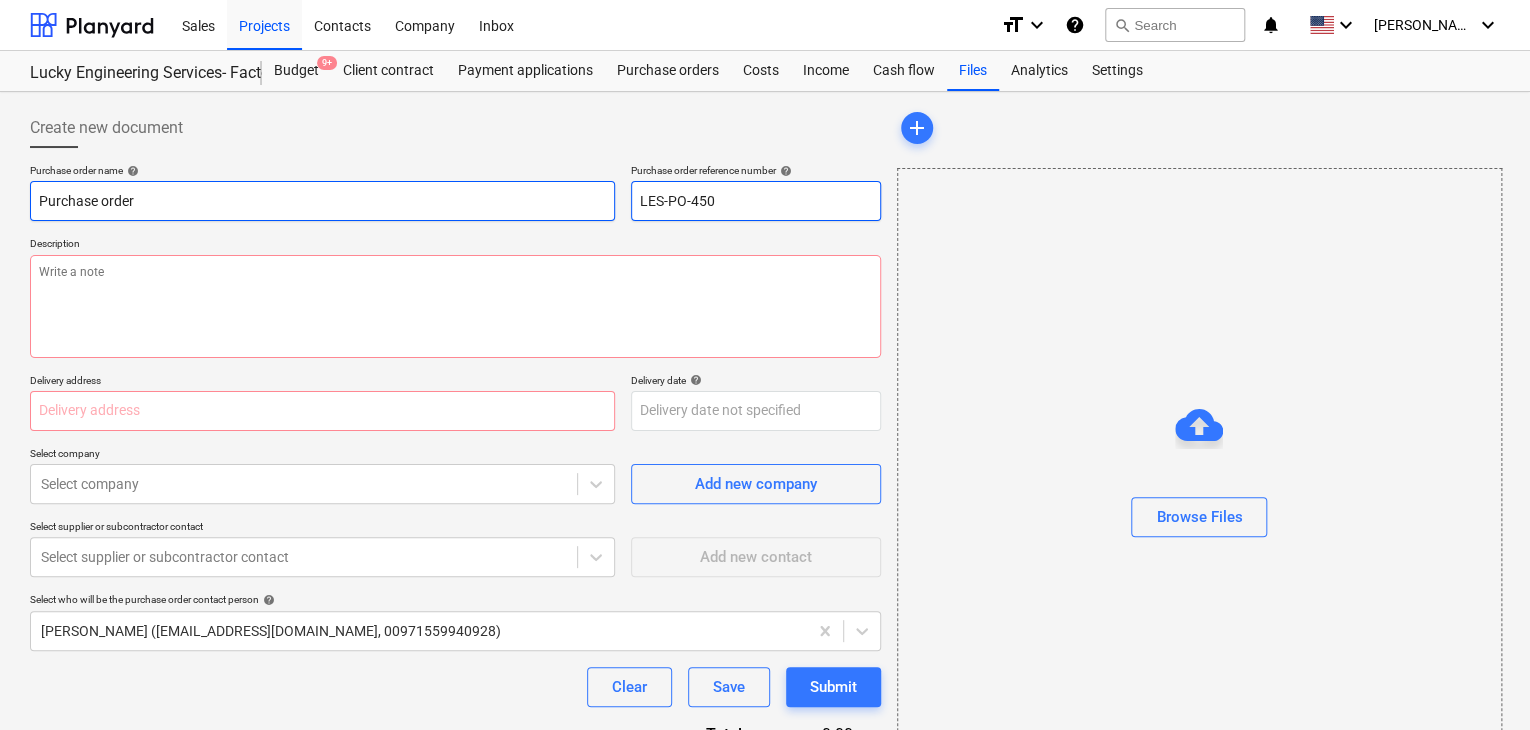 drag, startPoint x: 760, startPoint y: 209, endPoint x: 516, endPoint y: 212, distance: 244.01845 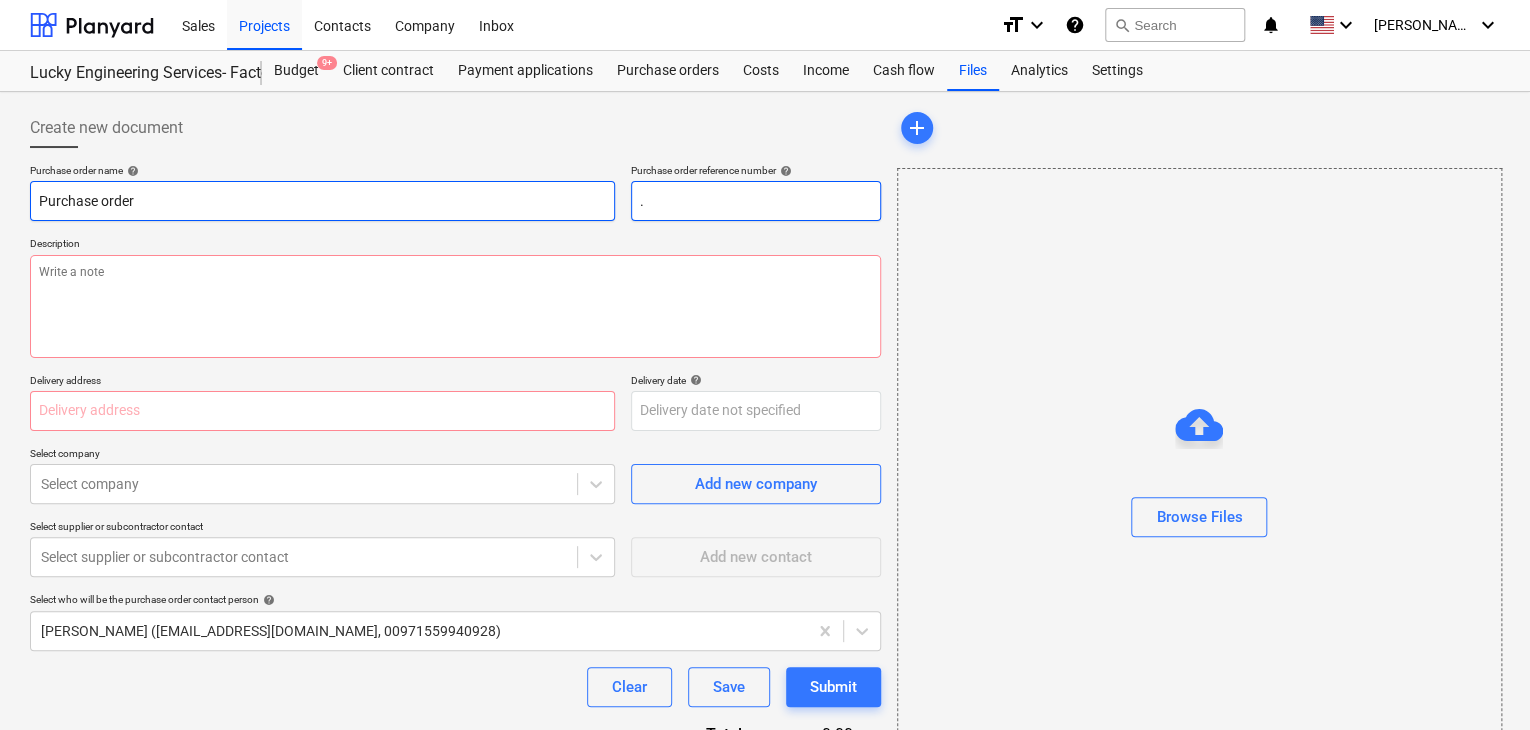 type on "x" 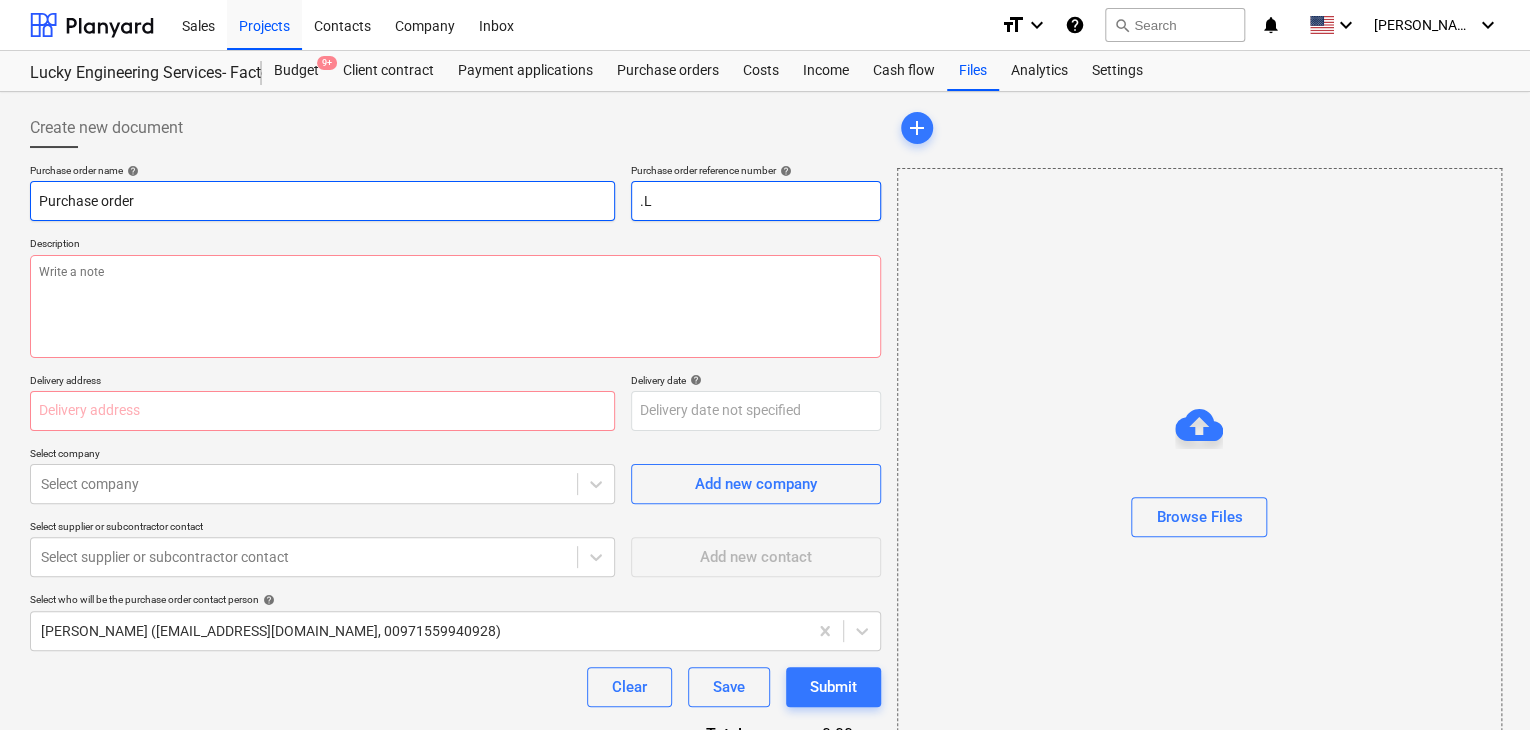type on "x" 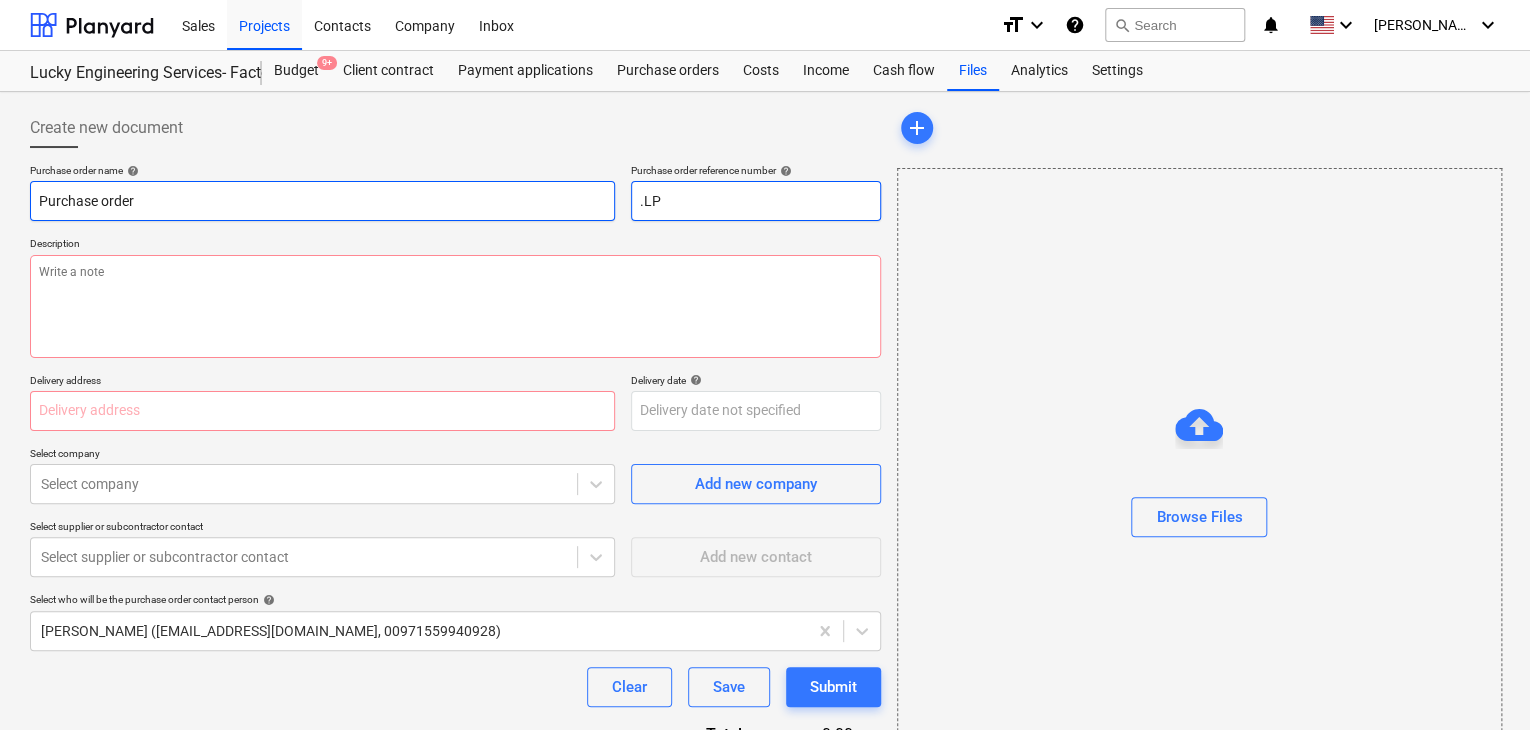 type on "x" 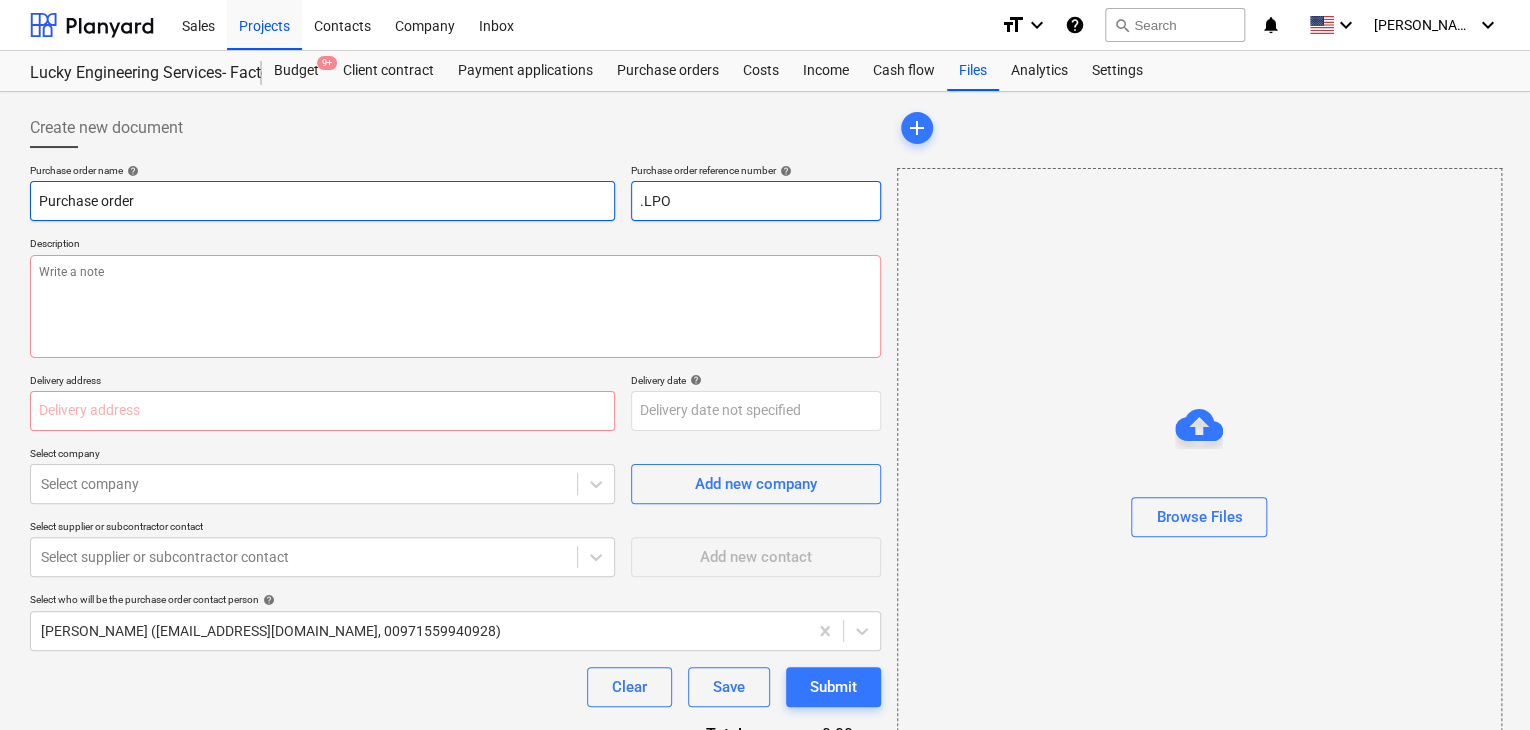 type on "x" 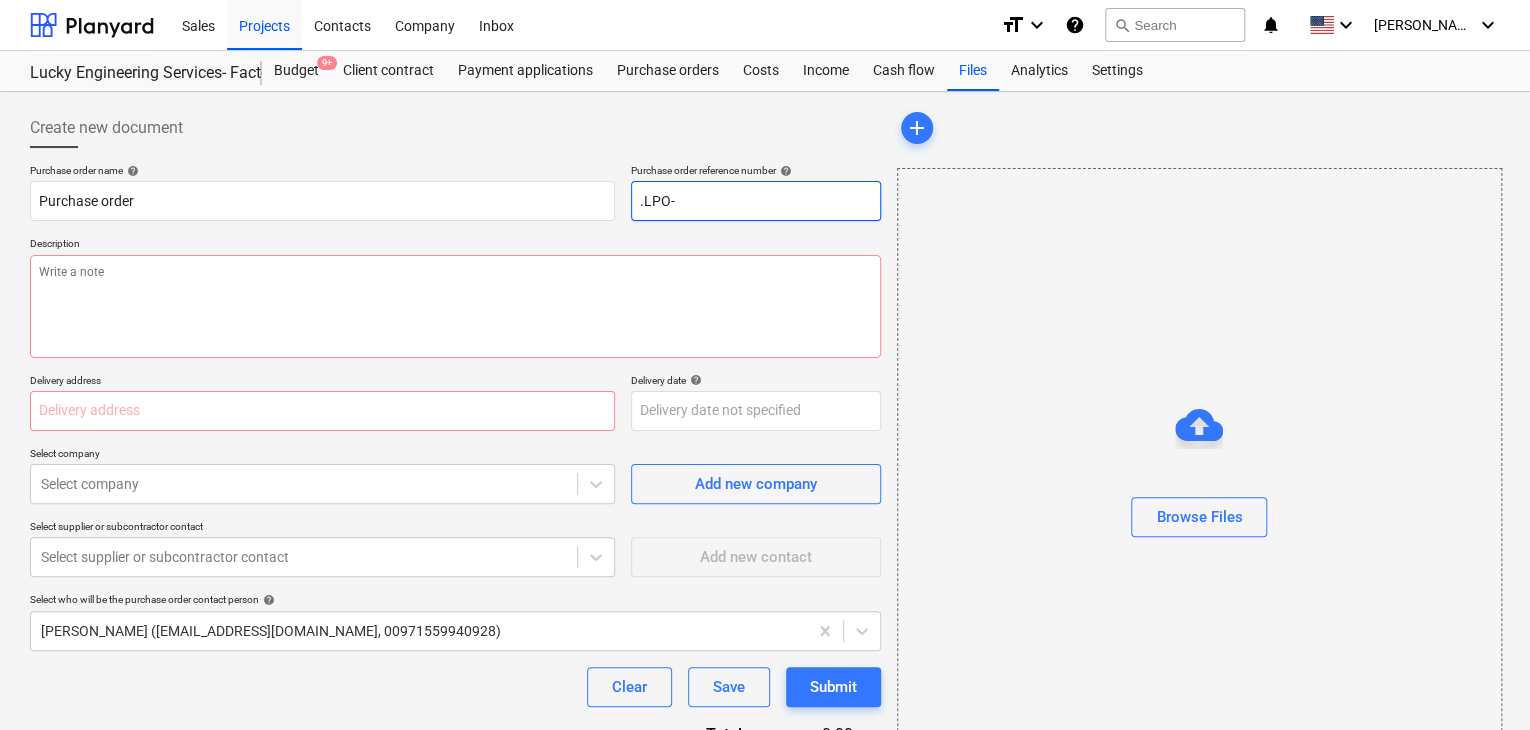 type on ".LPO-" 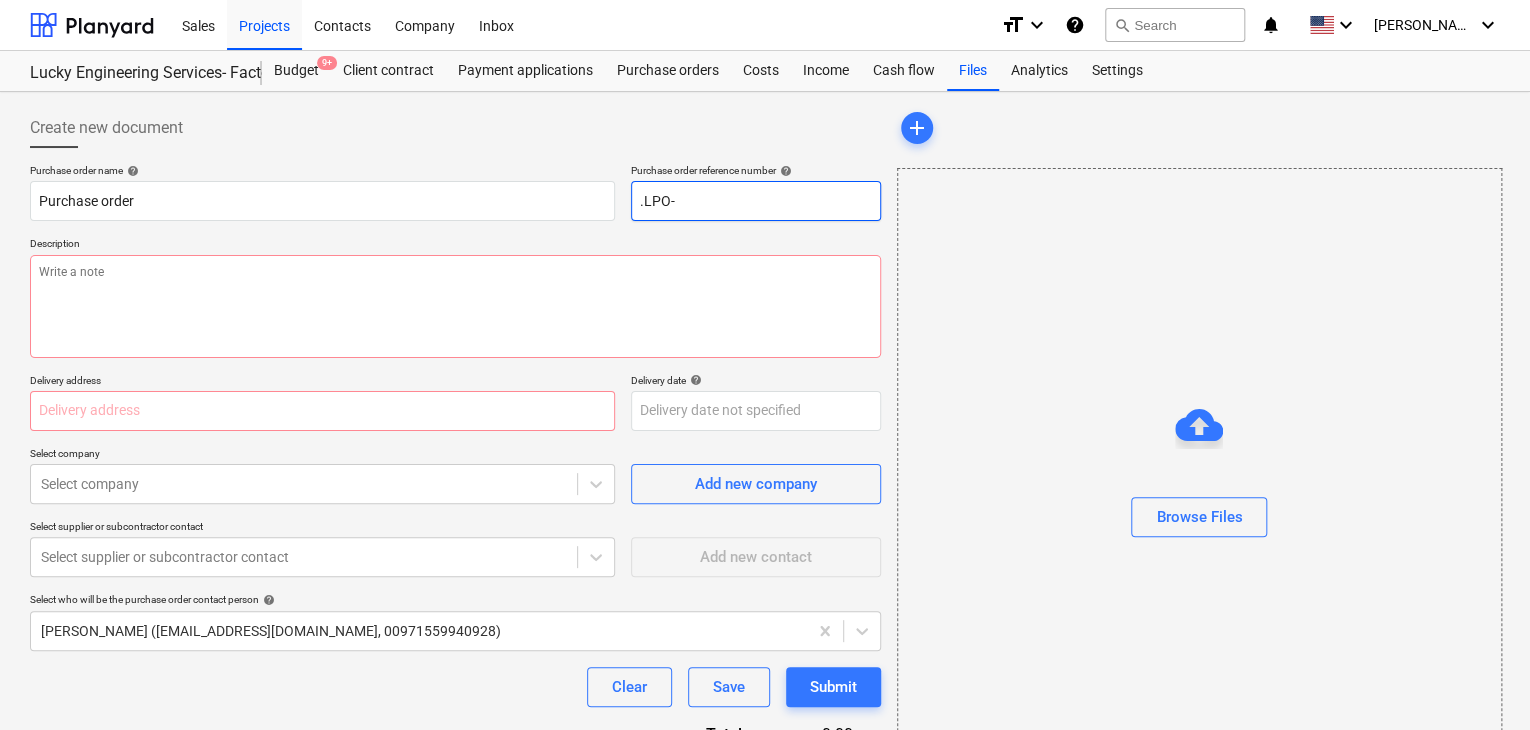 type on "x" 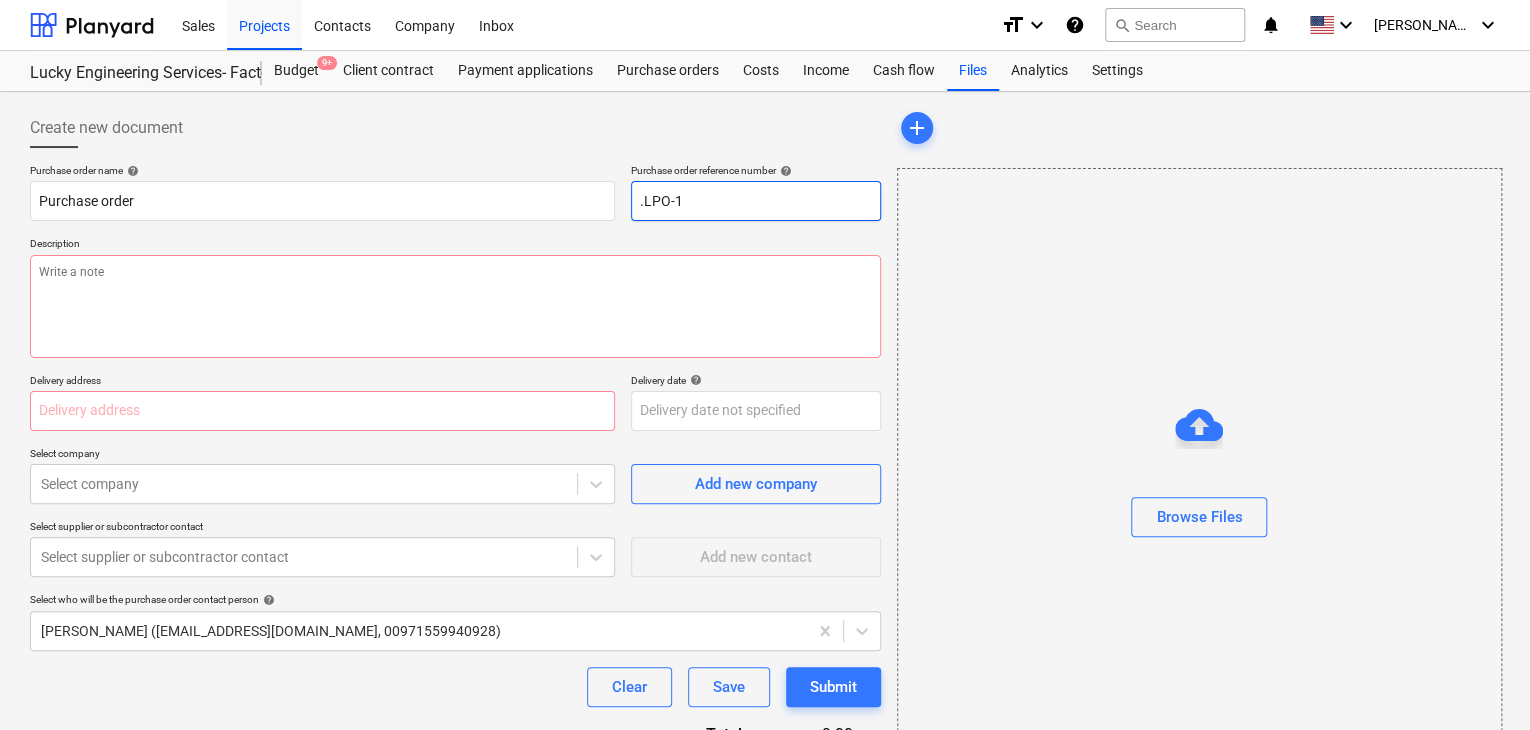 type on "x" 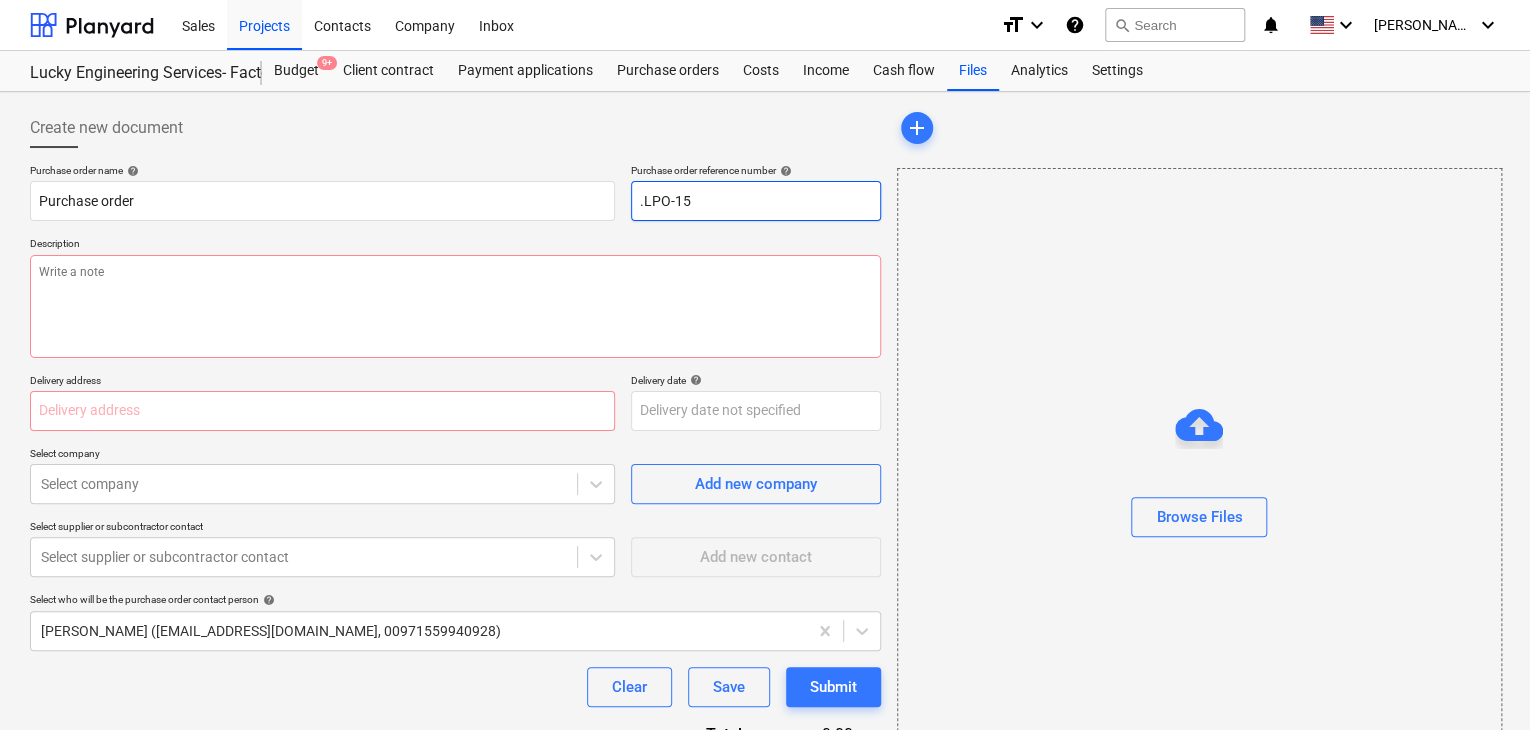 type on "x" 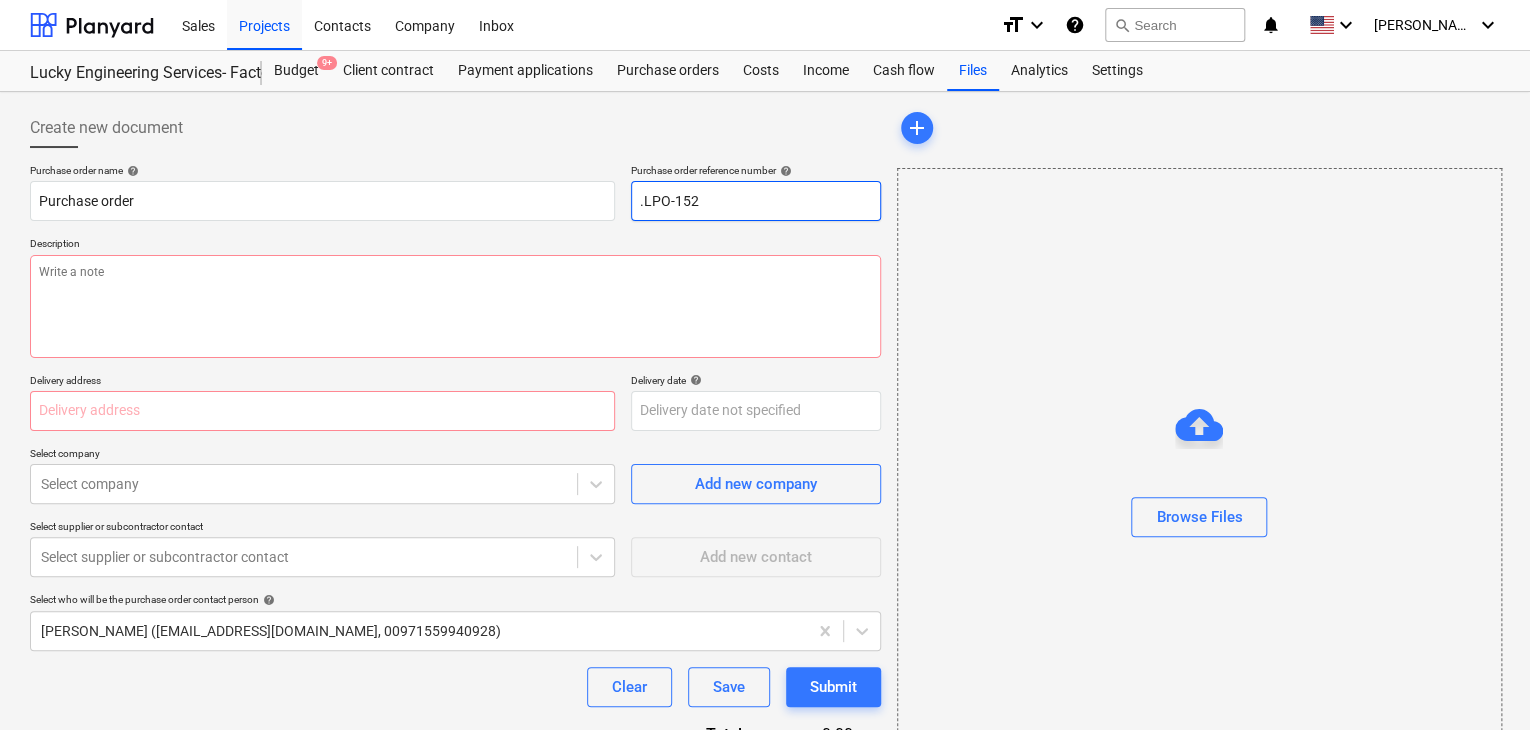 type on "x" 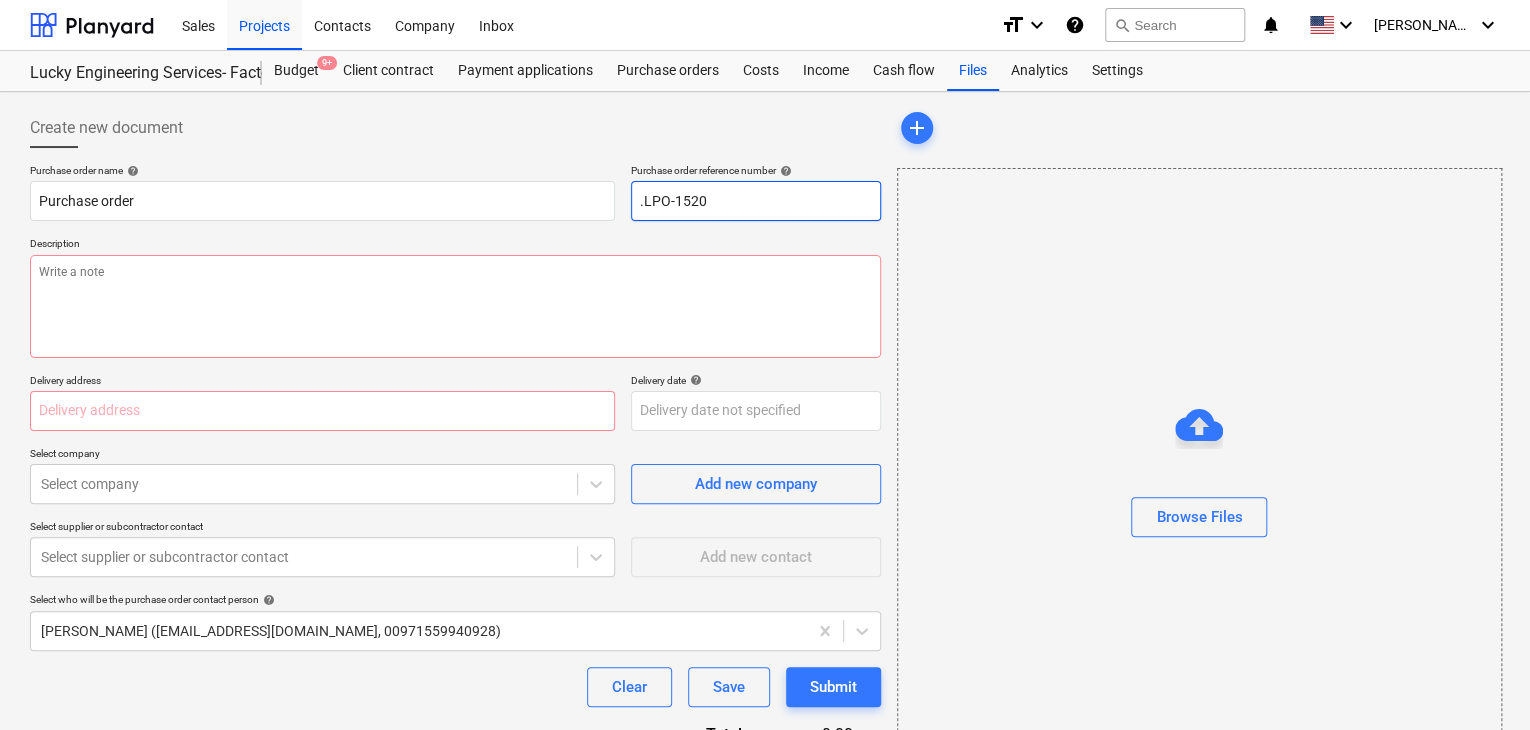 type on "x" 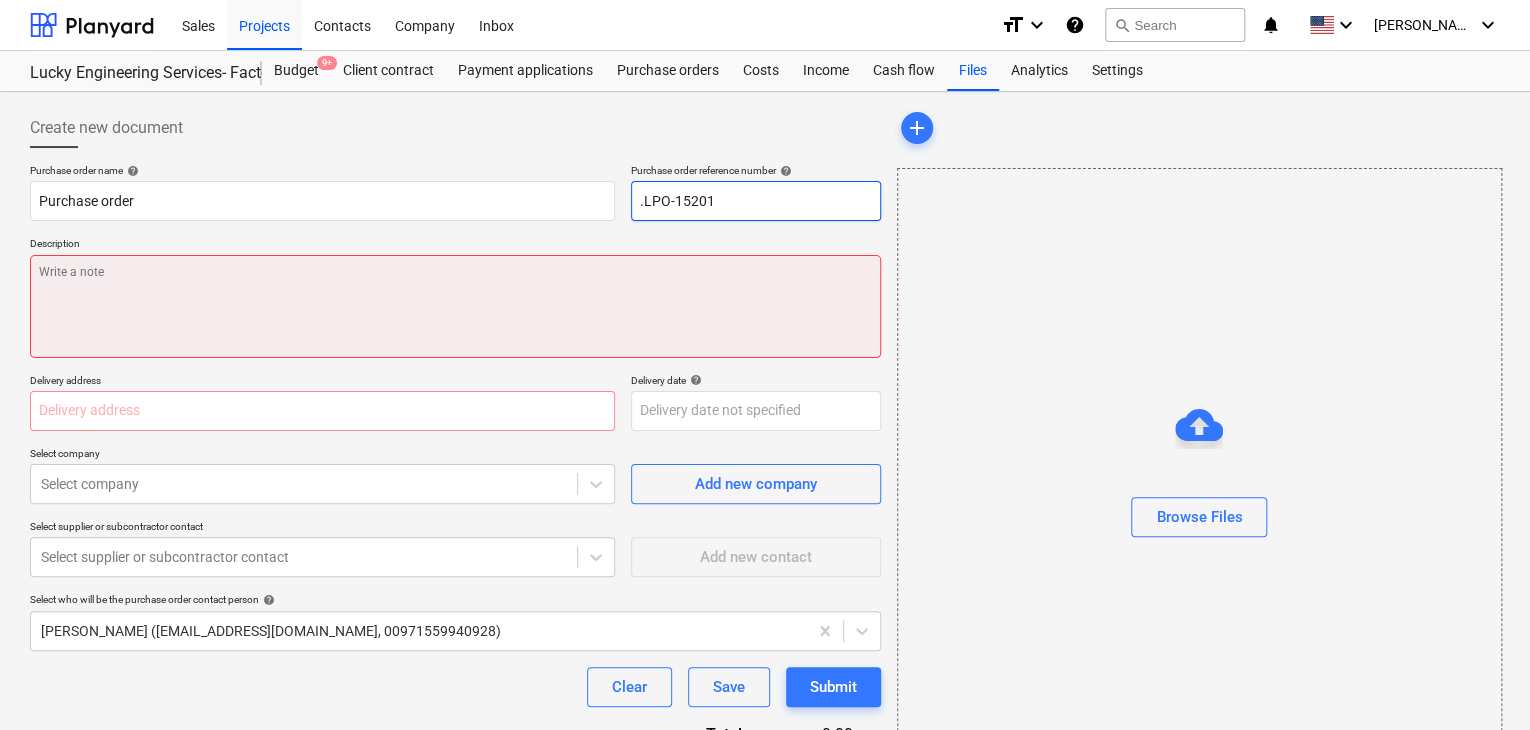 type on "x" 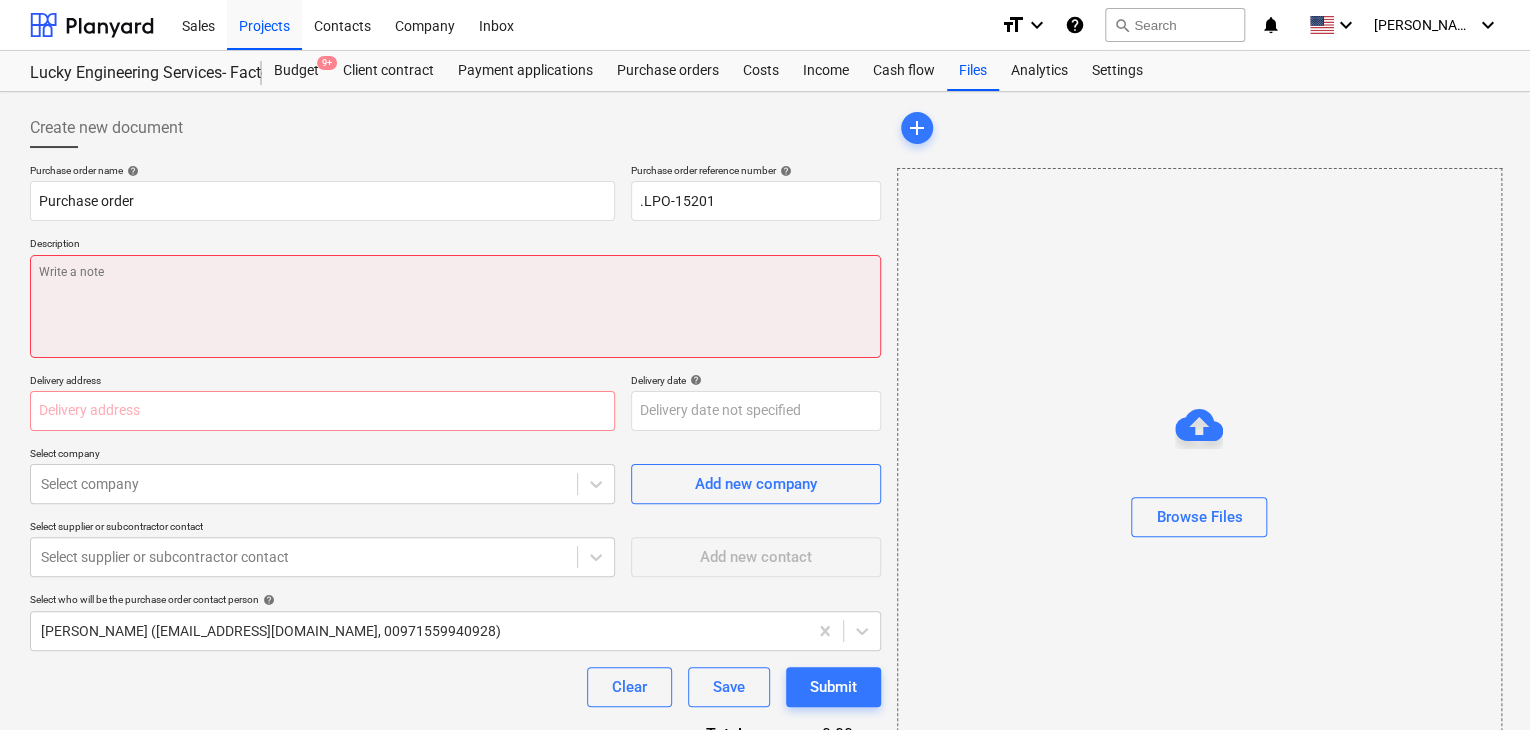 click at bounding box center [455, 306] 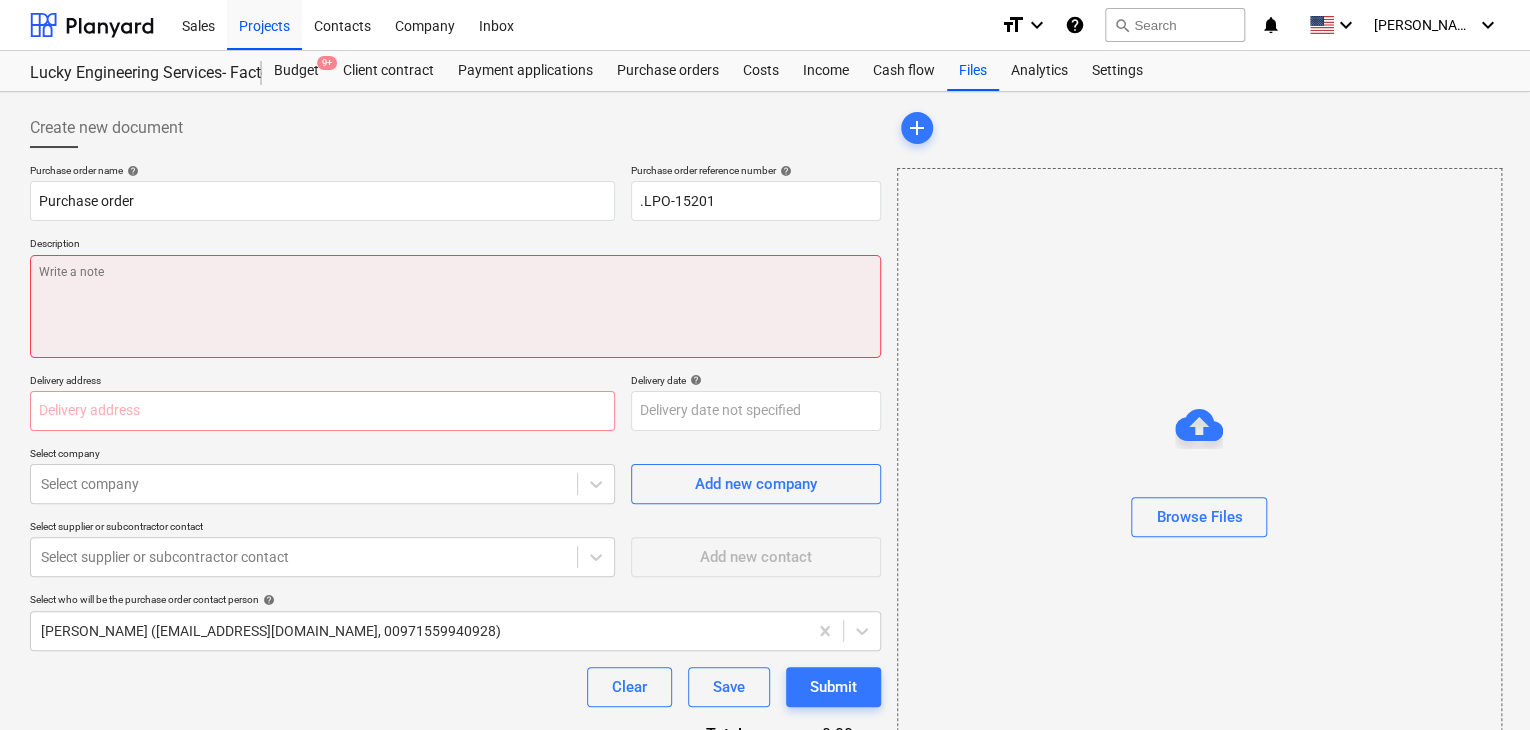 type on "x" 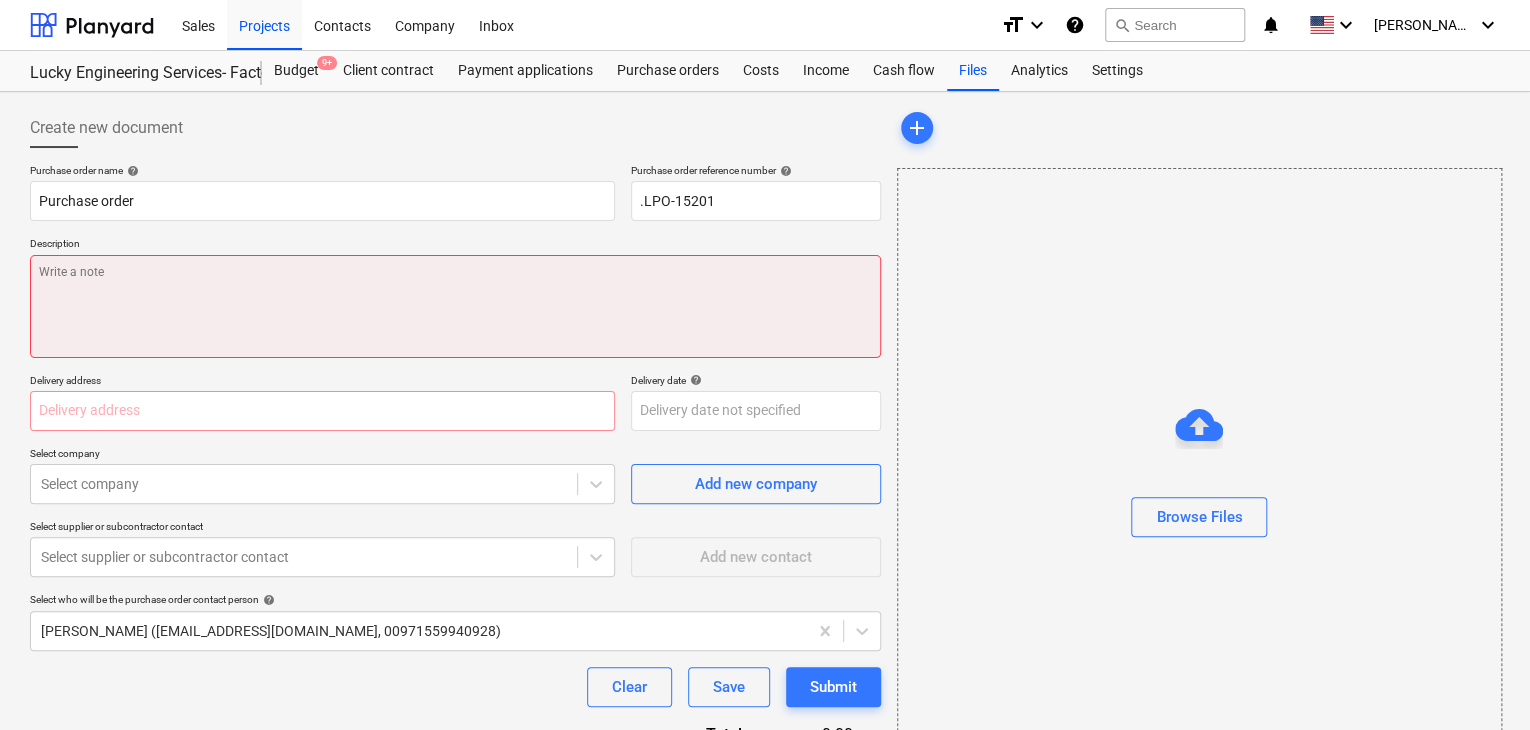 type on "2" 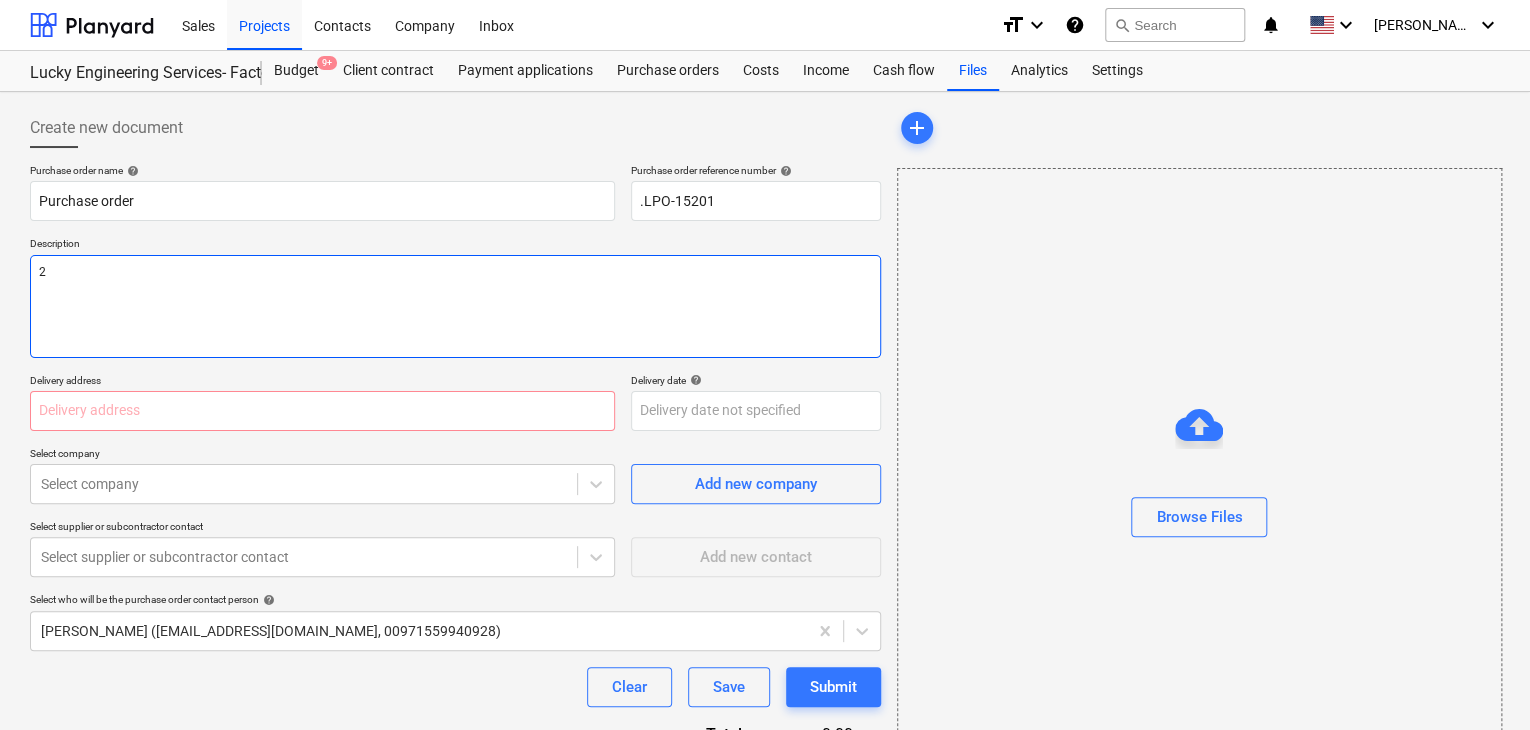 type on "x" 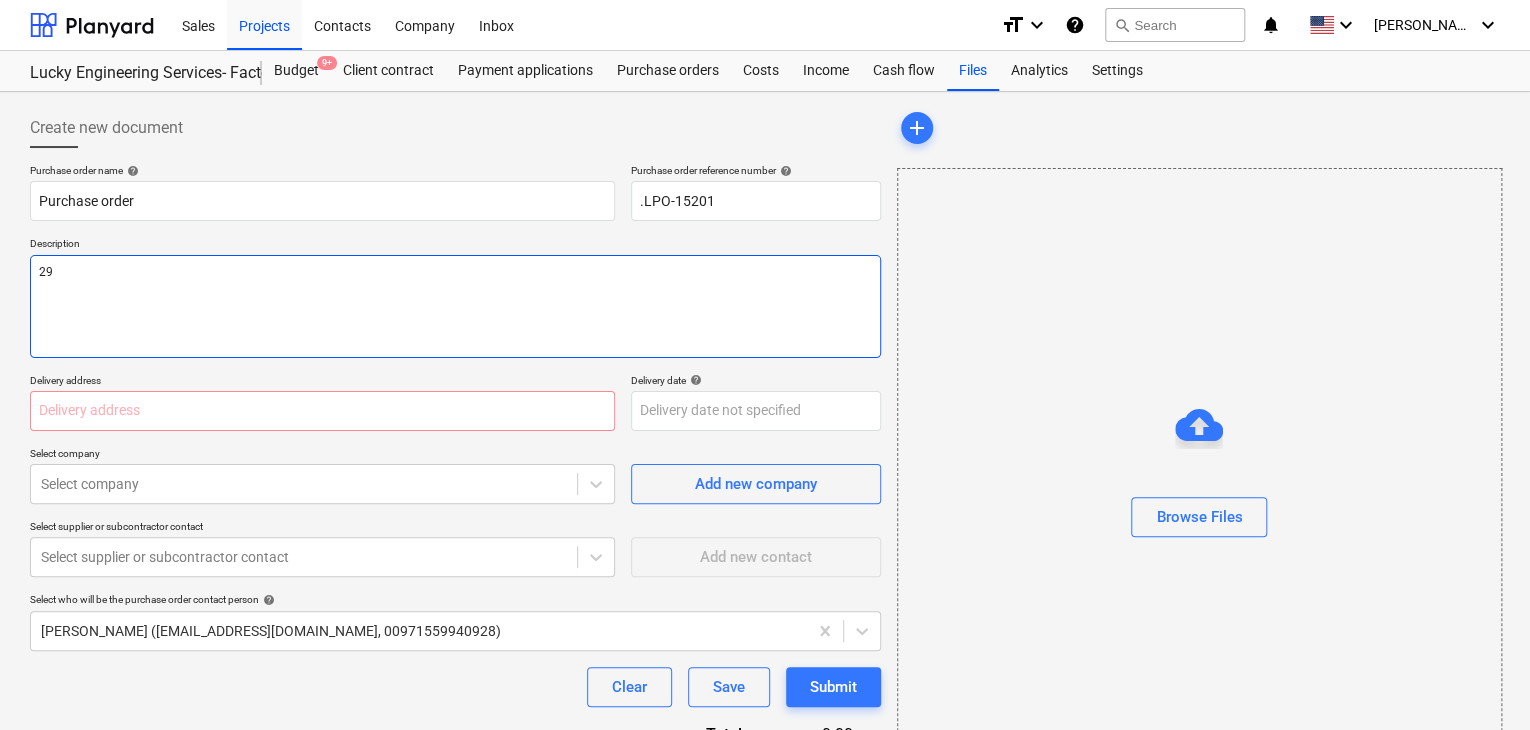 type on "x" 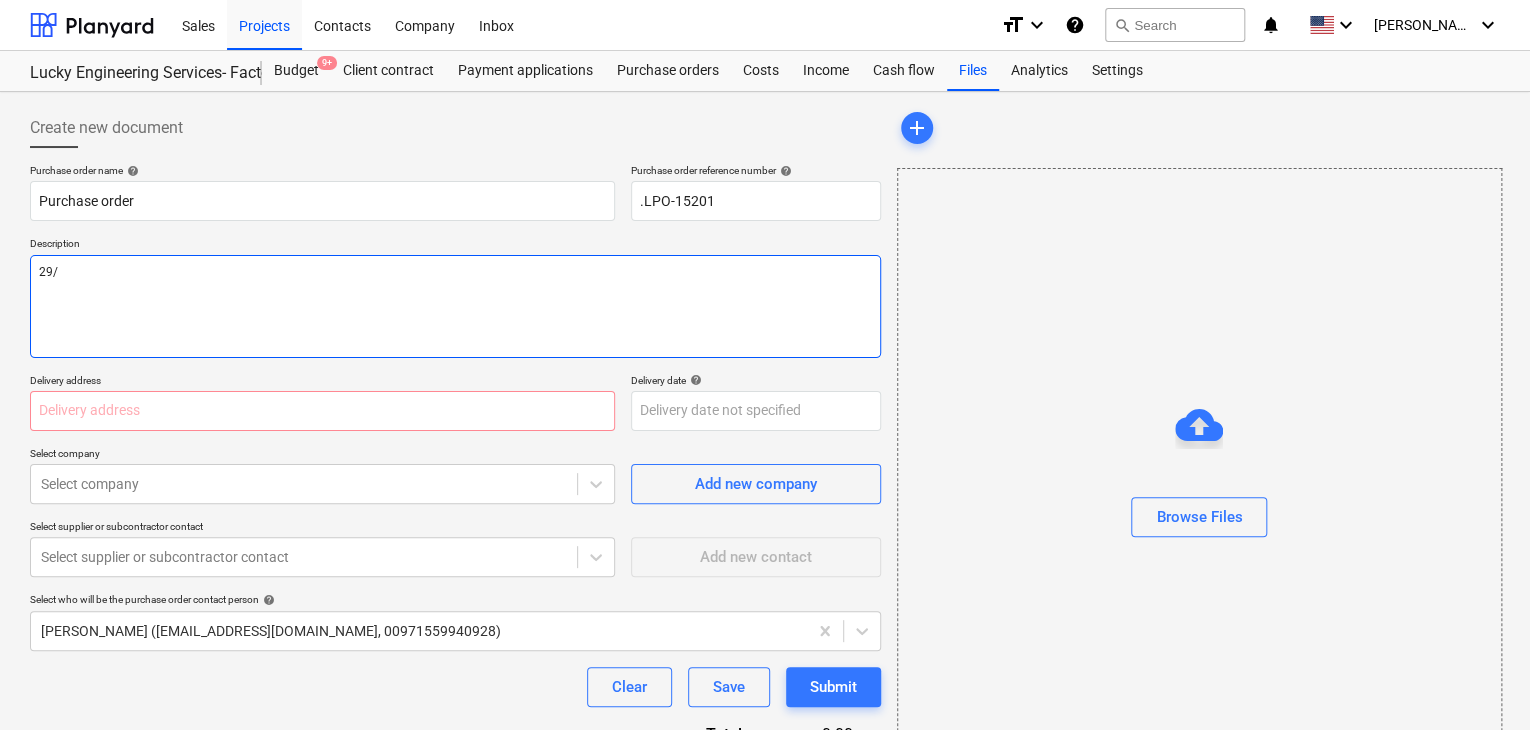 type on "x" 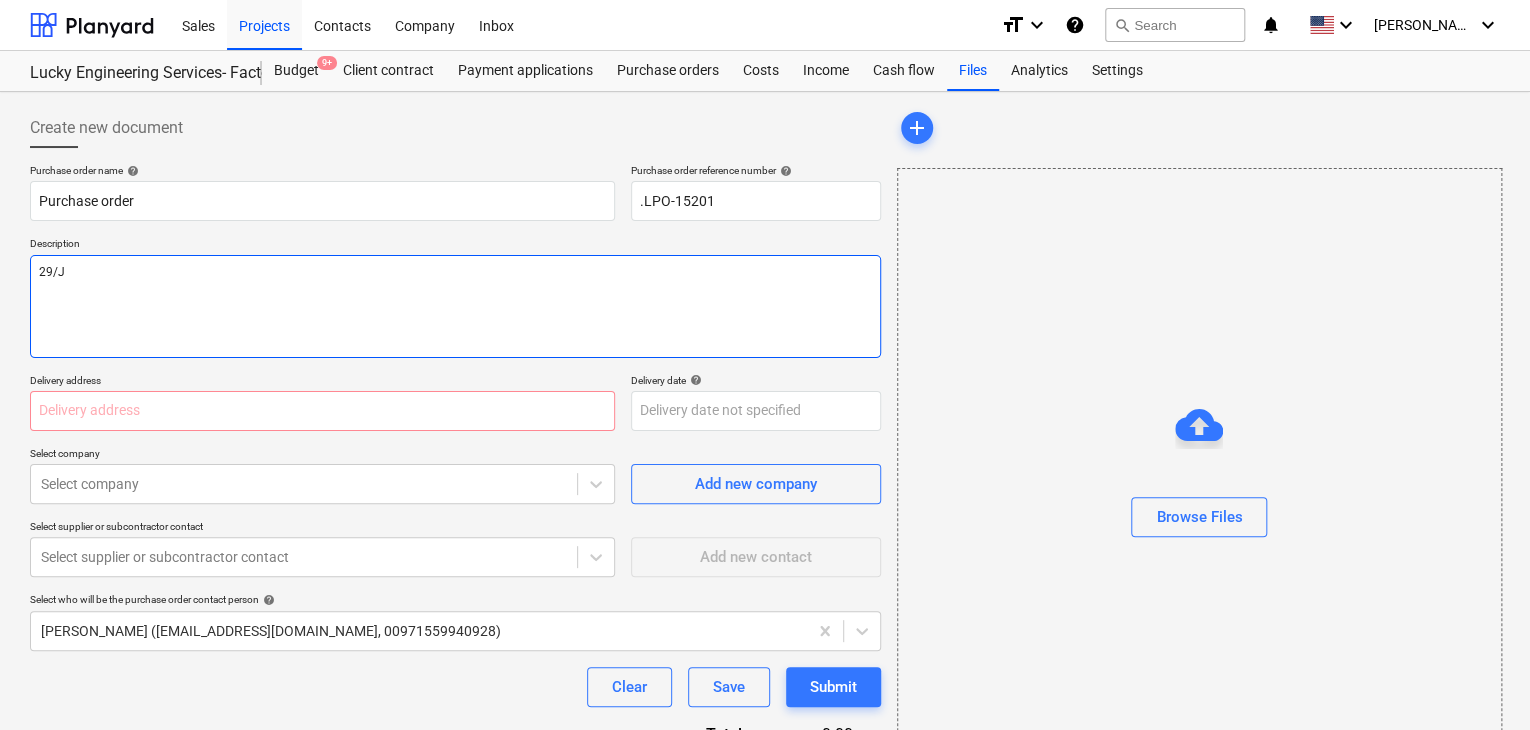 type on "x" 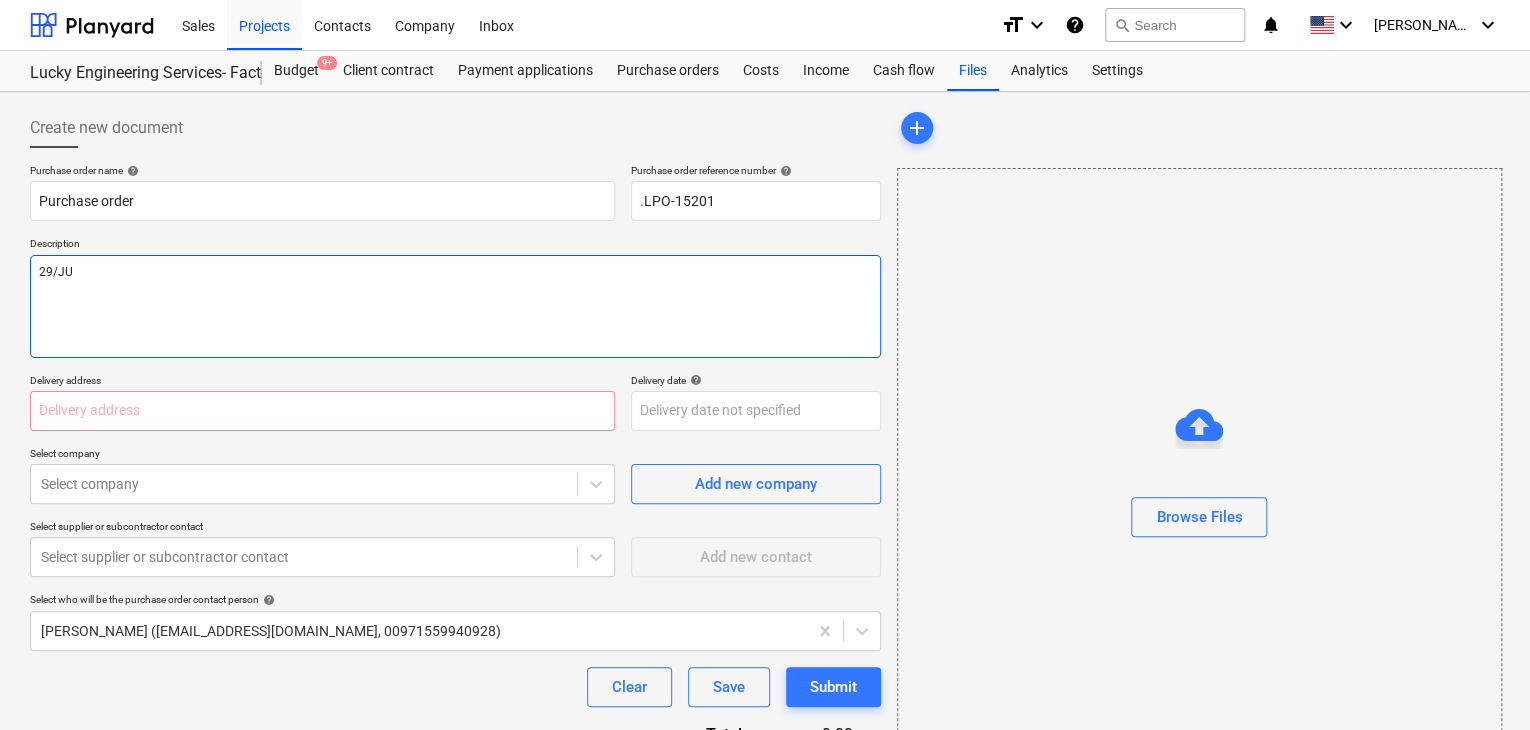 type on "x" 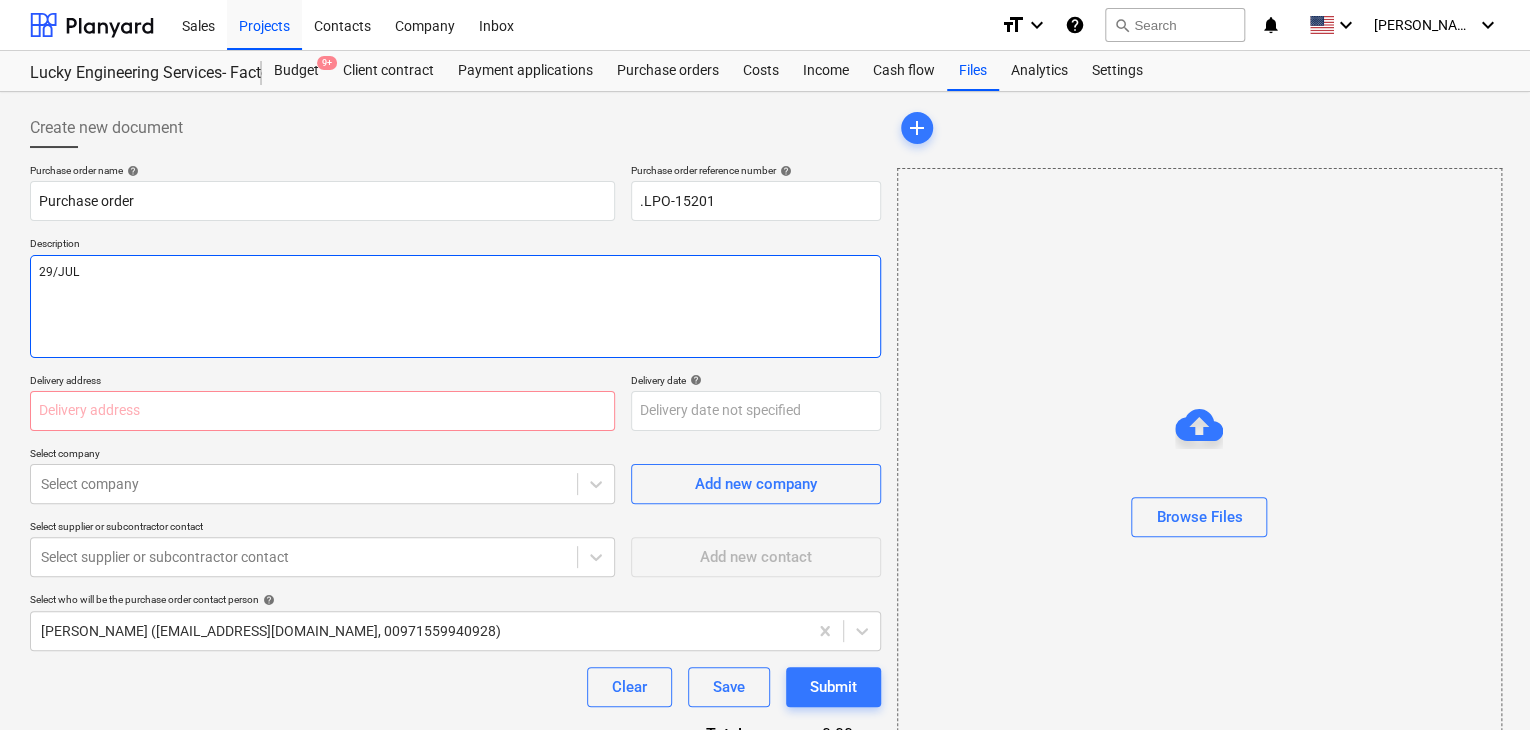 type on "x" 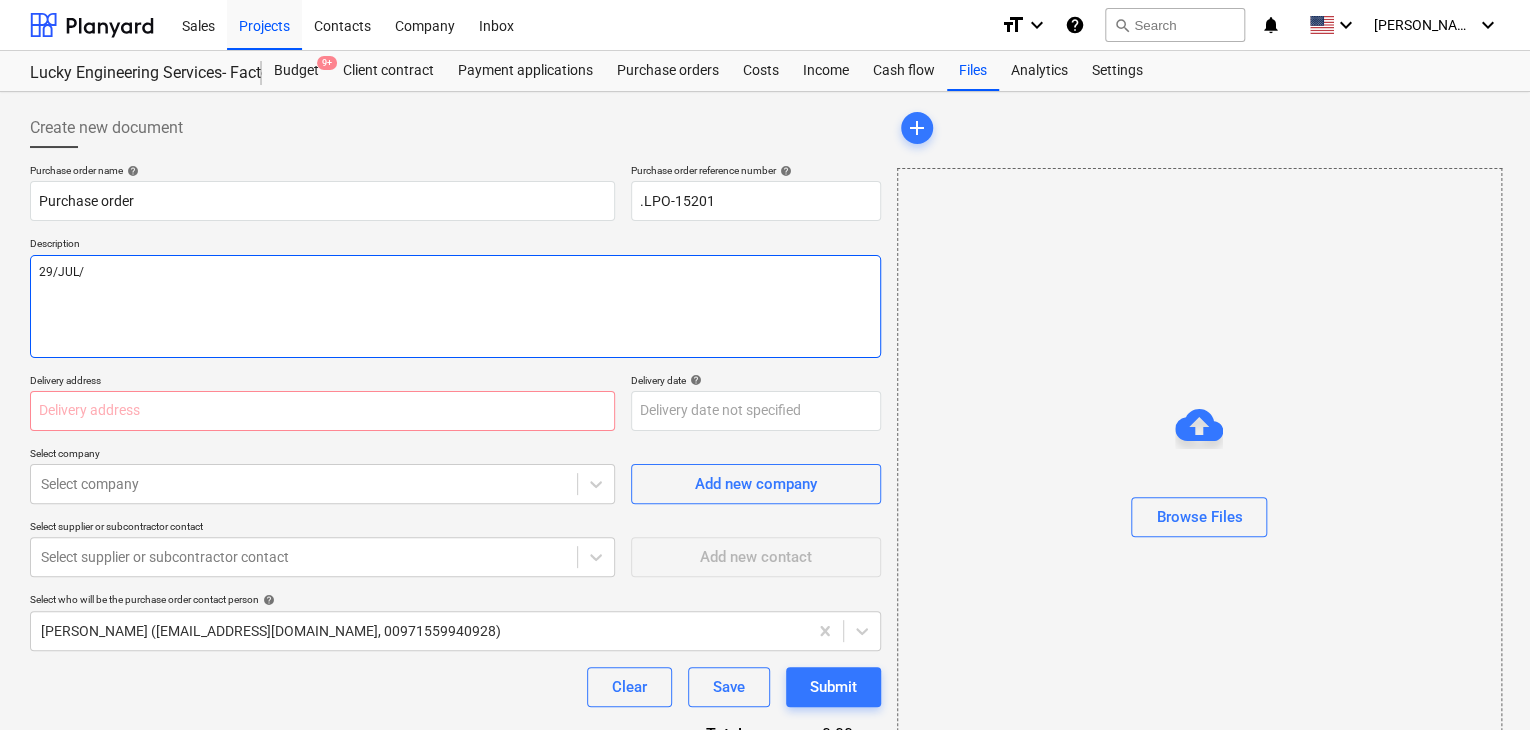type on "x" 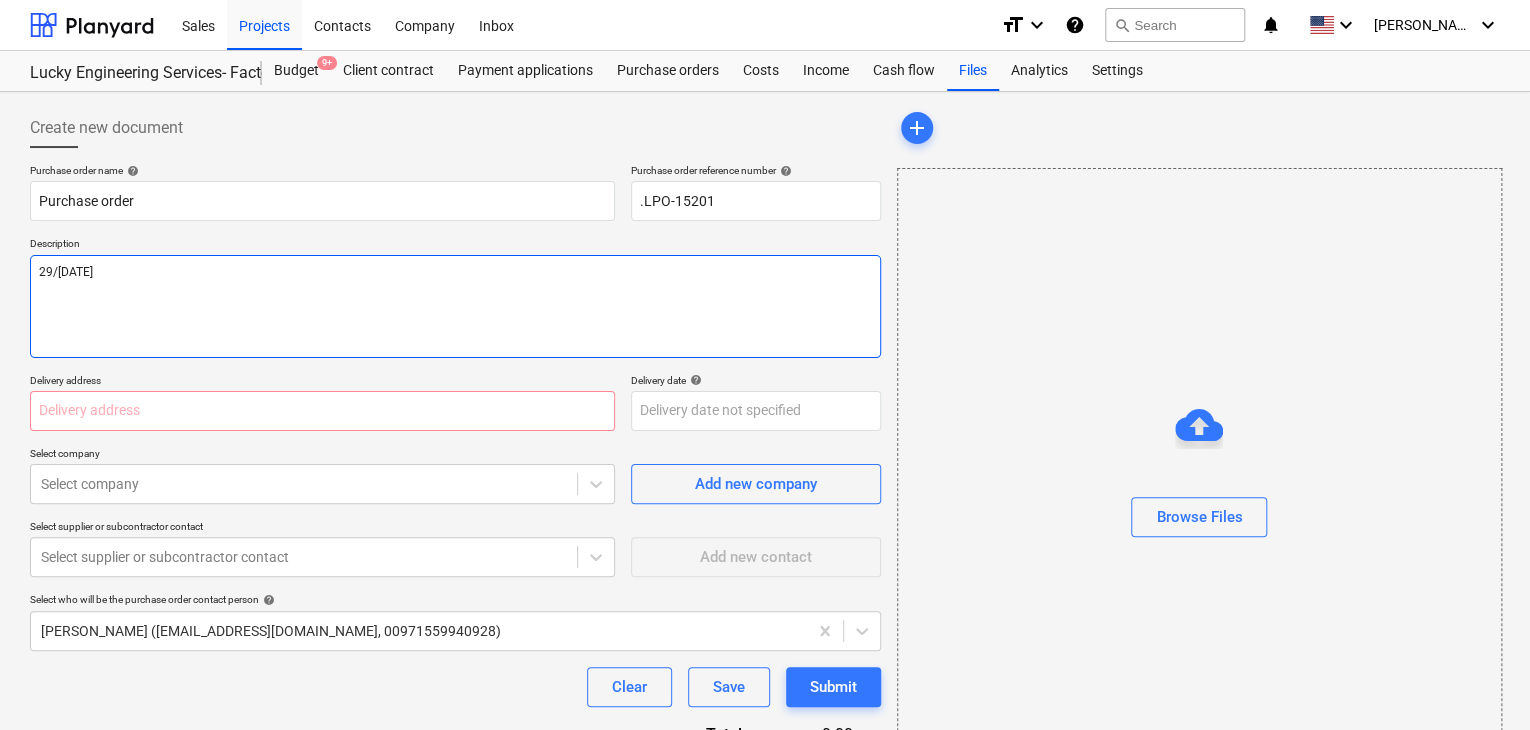 type on "x" 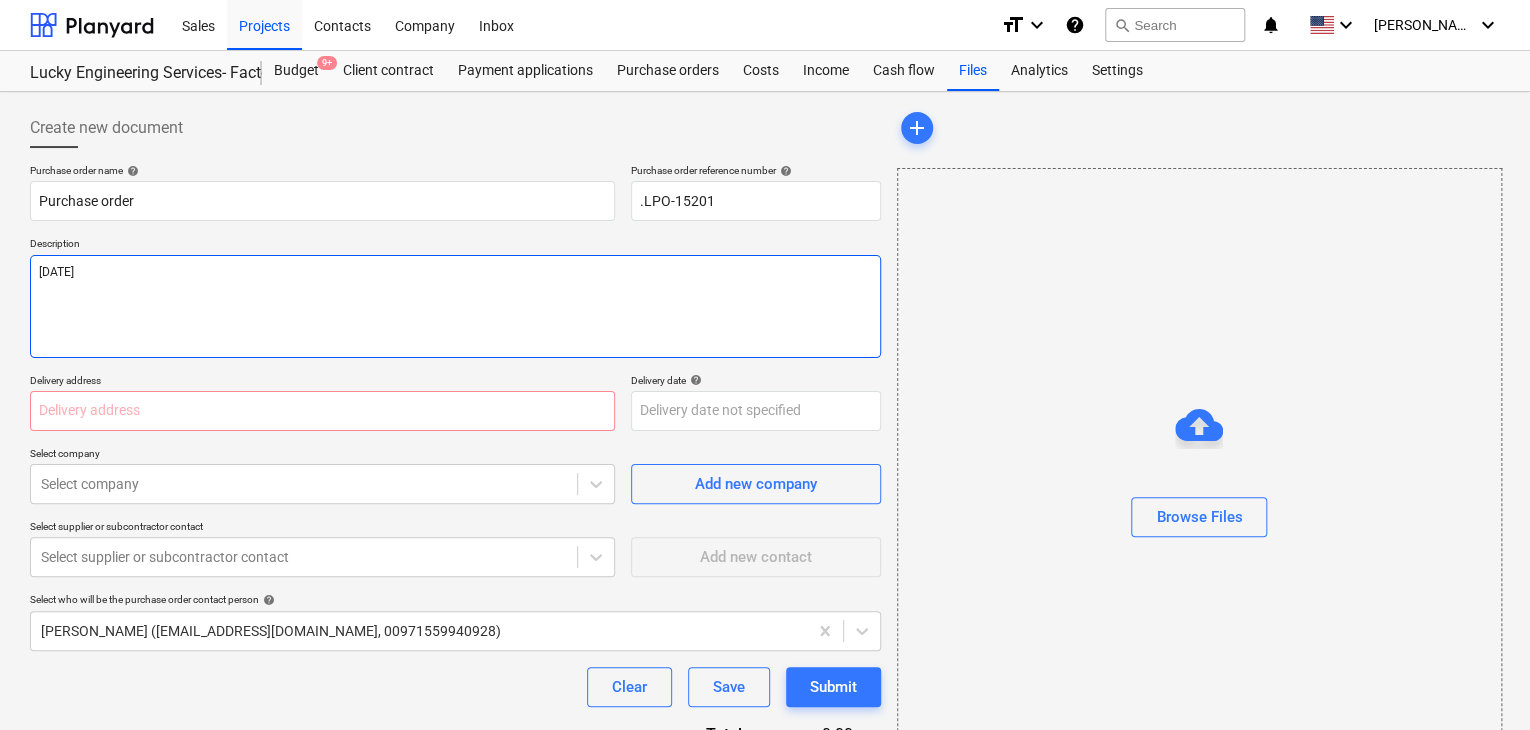 type on "x" 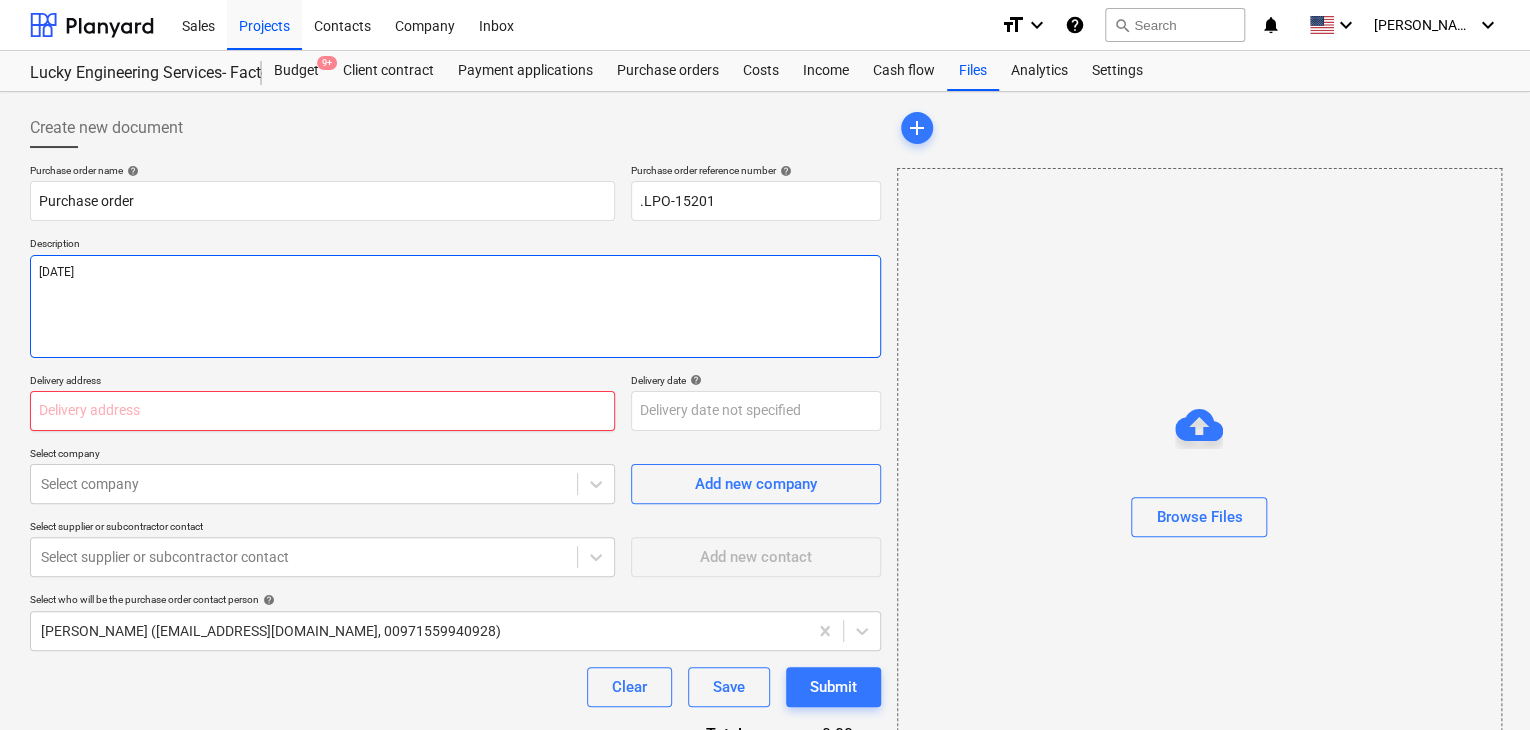 type on "[DATE]" 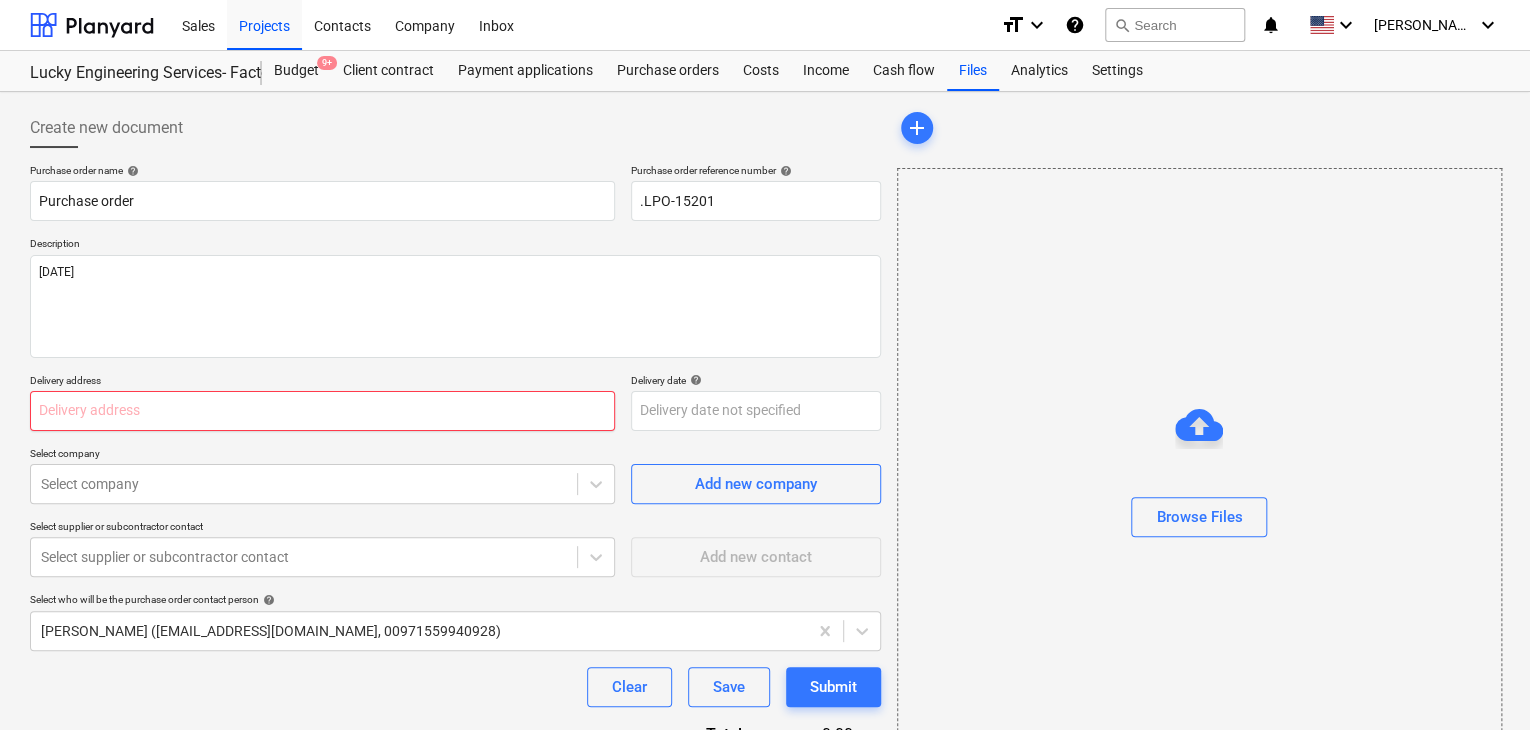 click at bounding box center [322, 411] 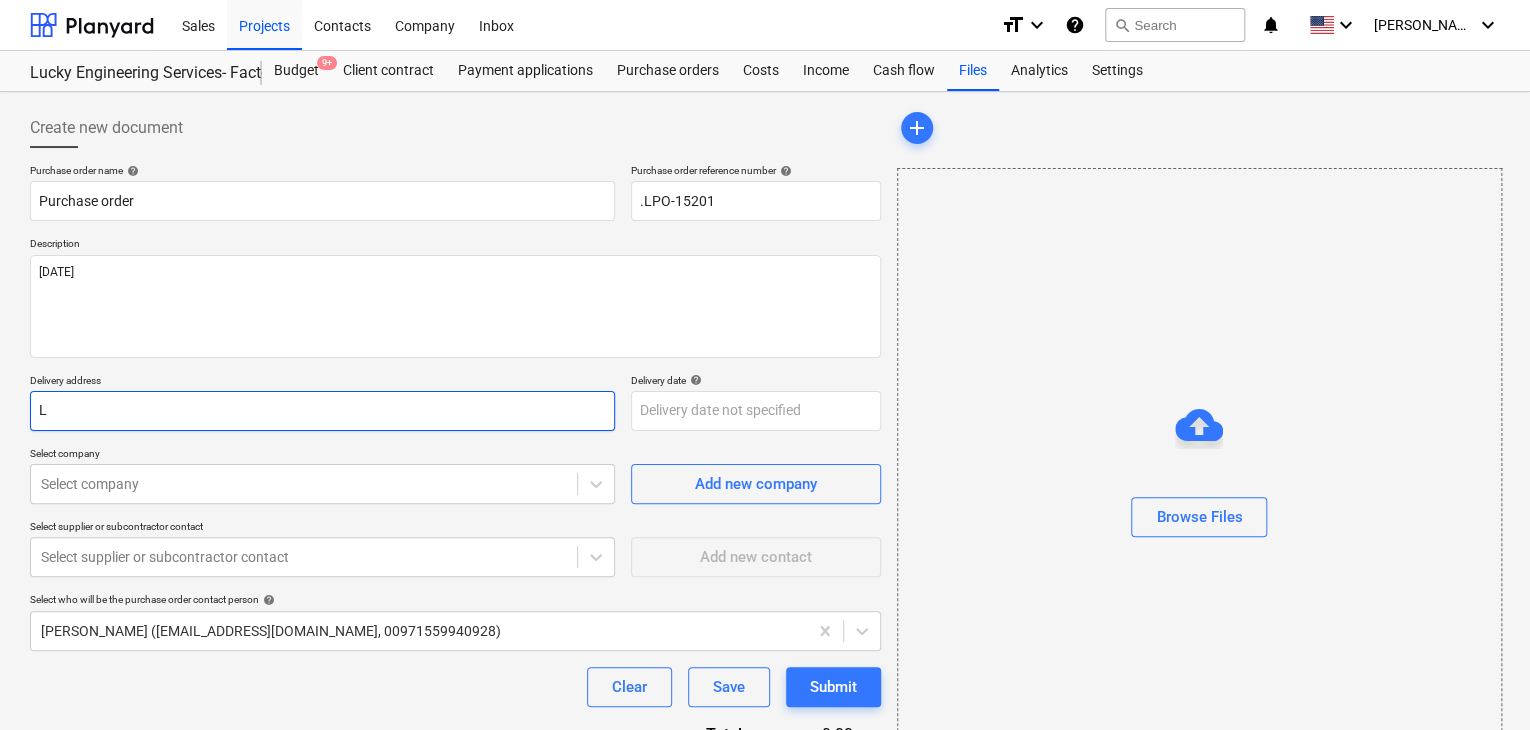 type on "x" 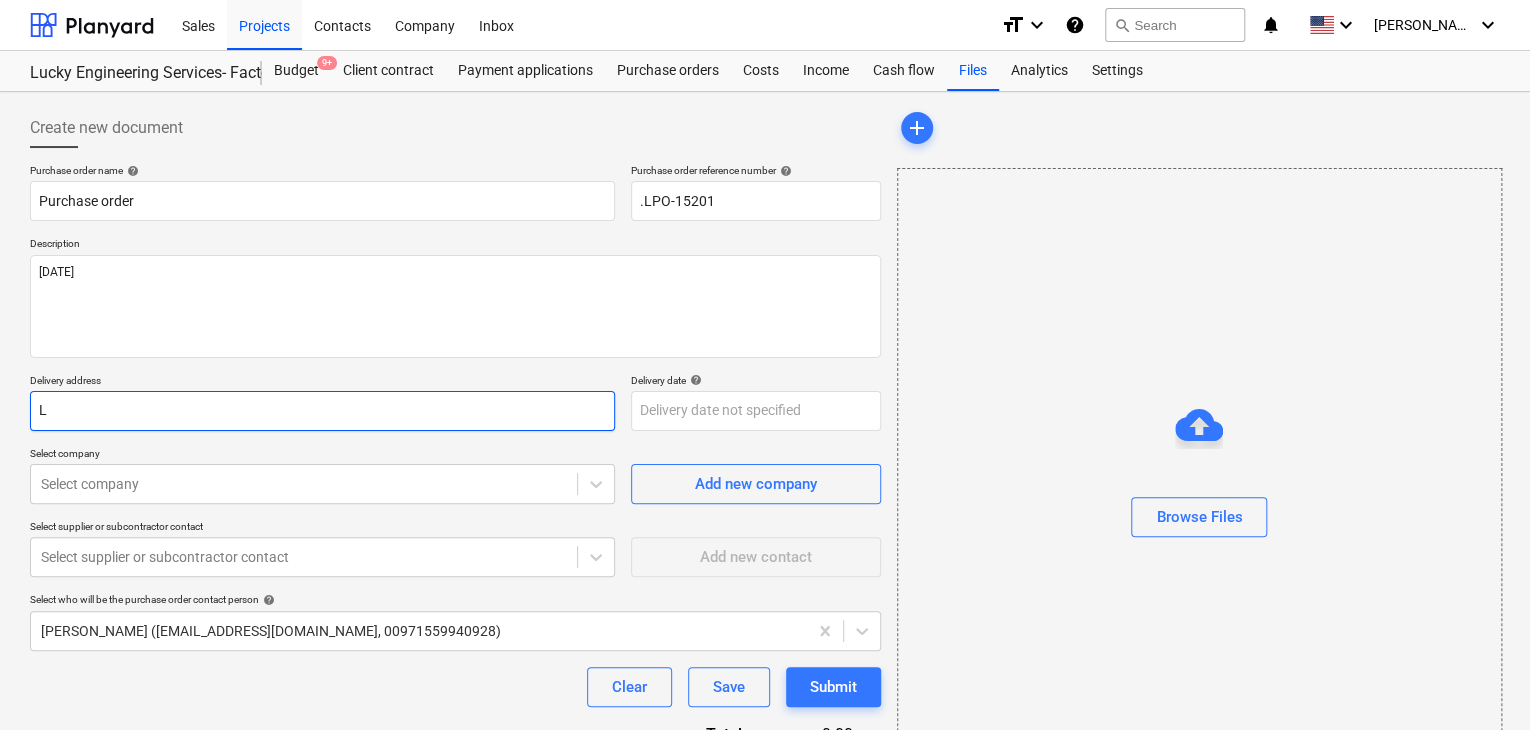 type on "LU" 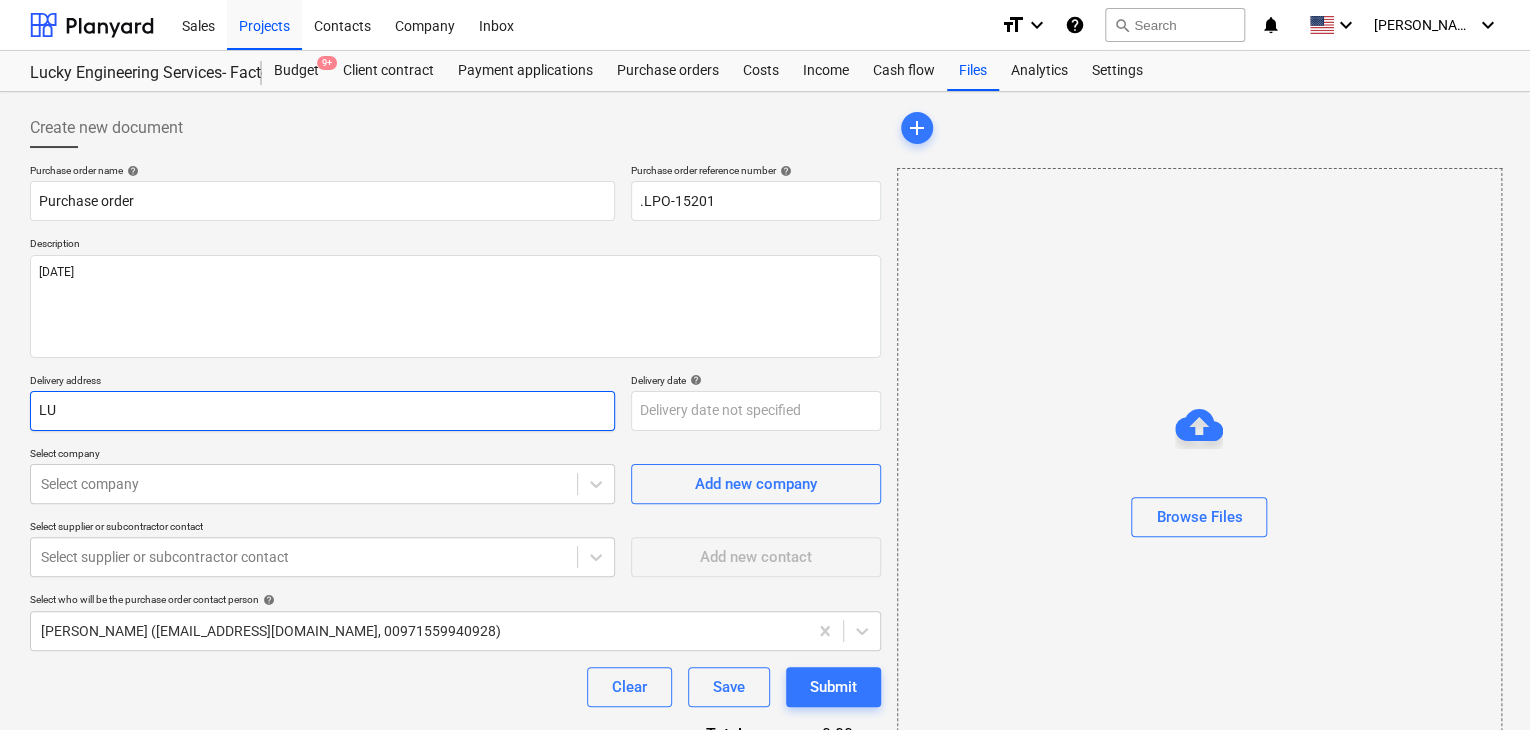 type on "x" 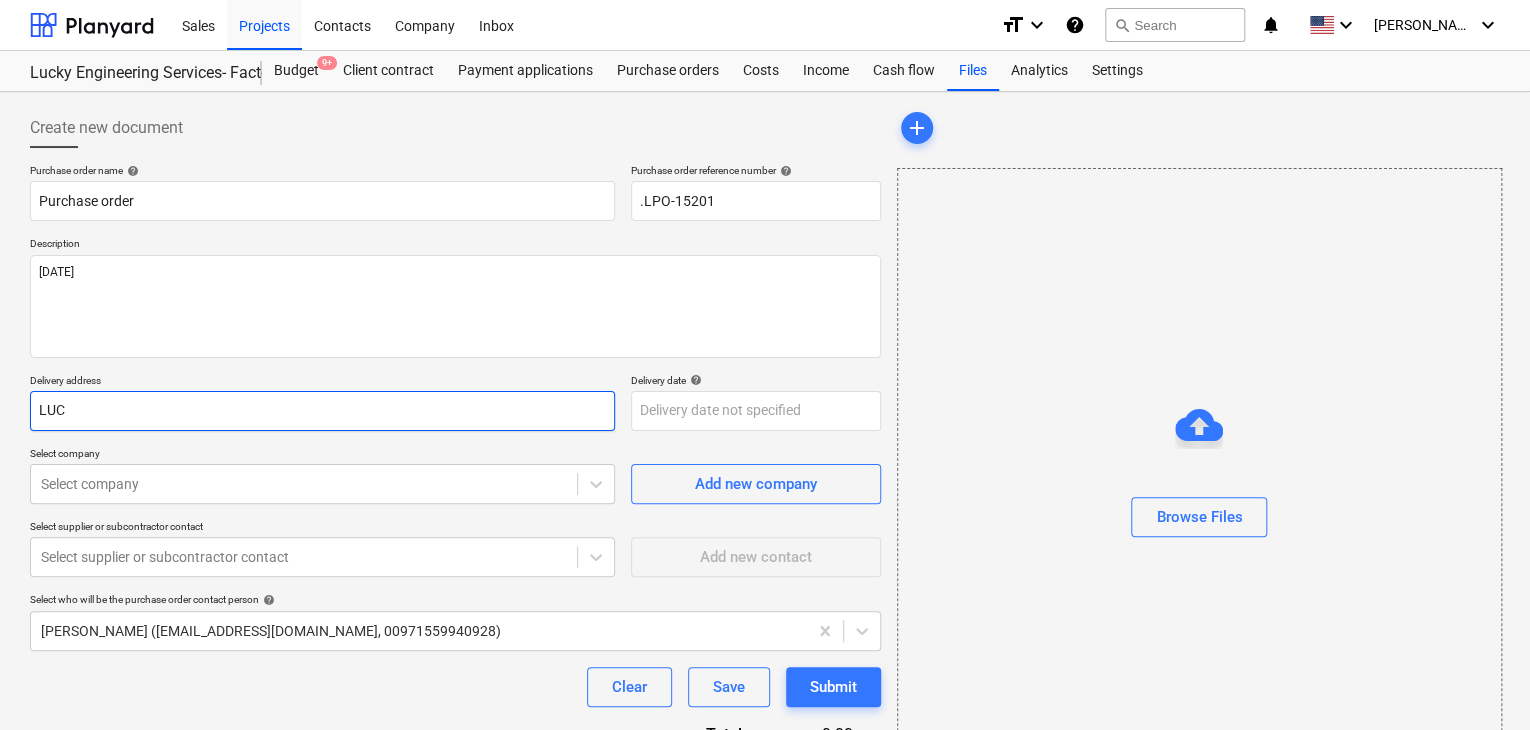 type on "x" 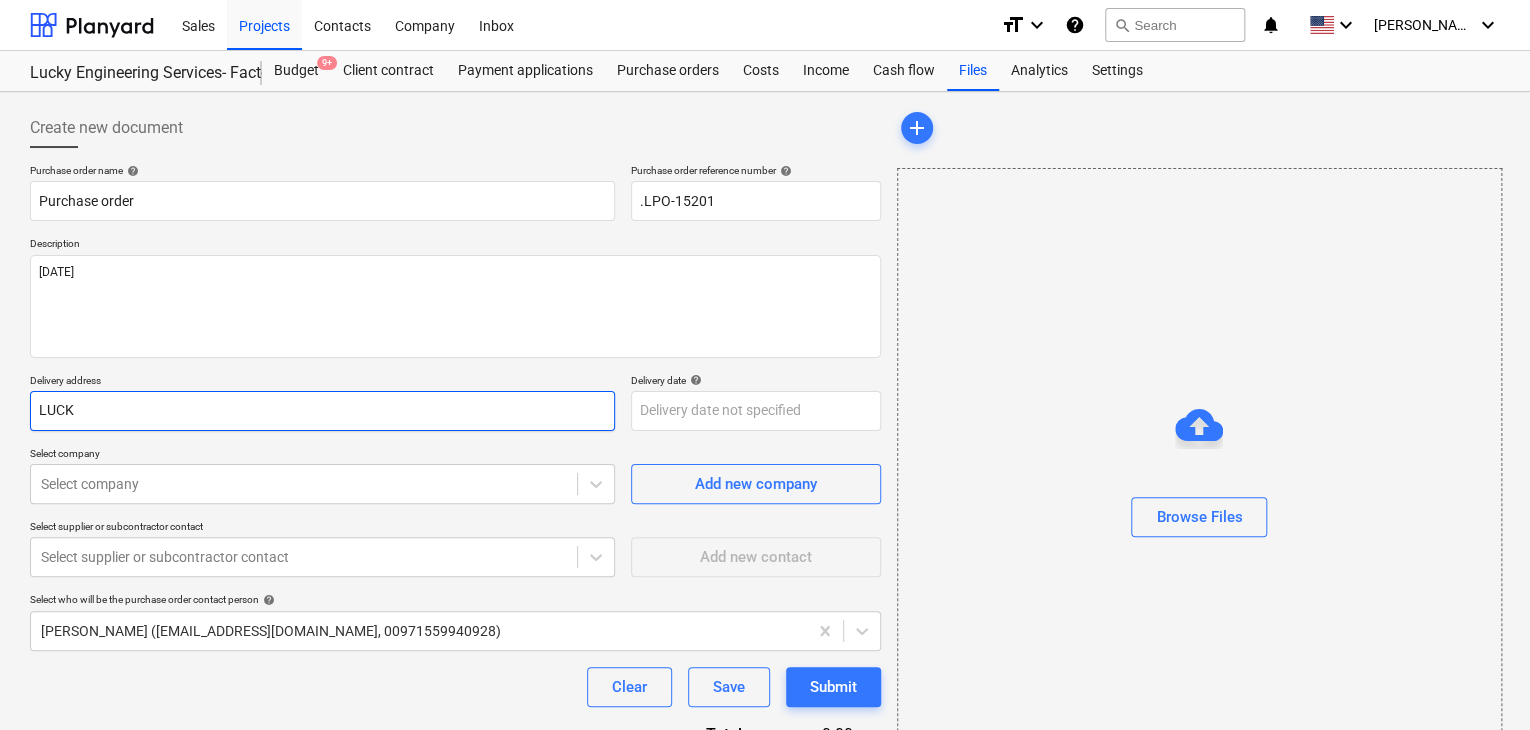 type on "x" 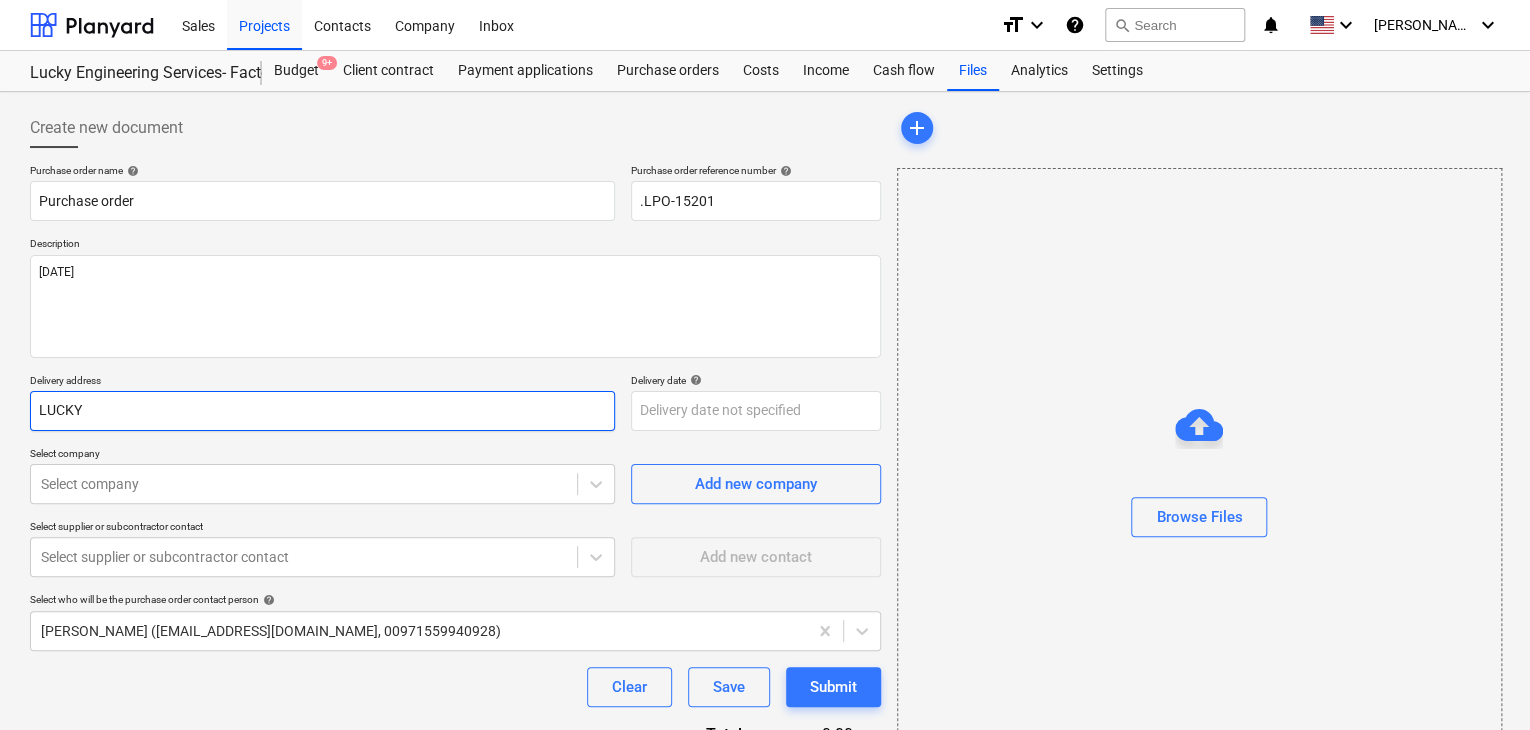 type on "x" 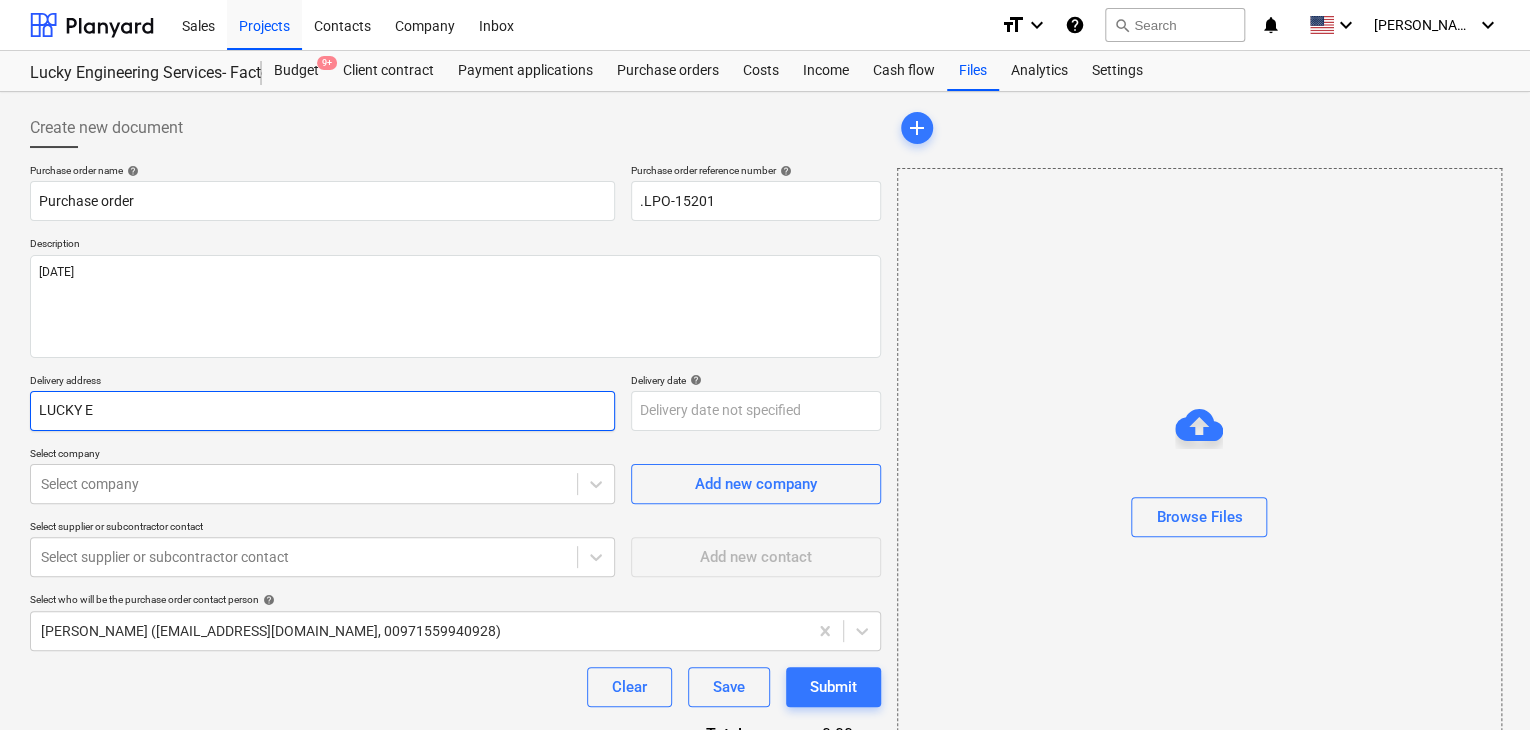 type on "x" 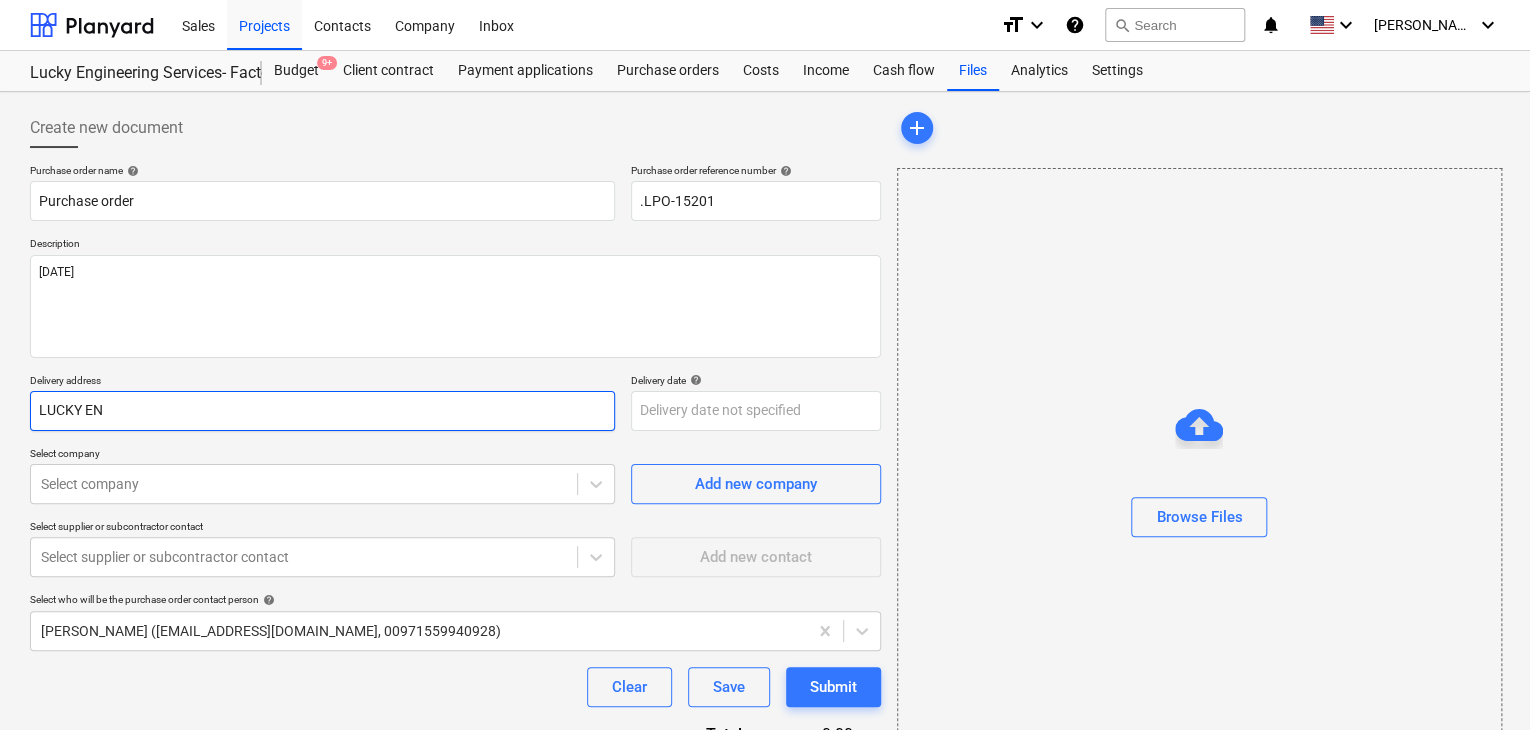 type on "x" 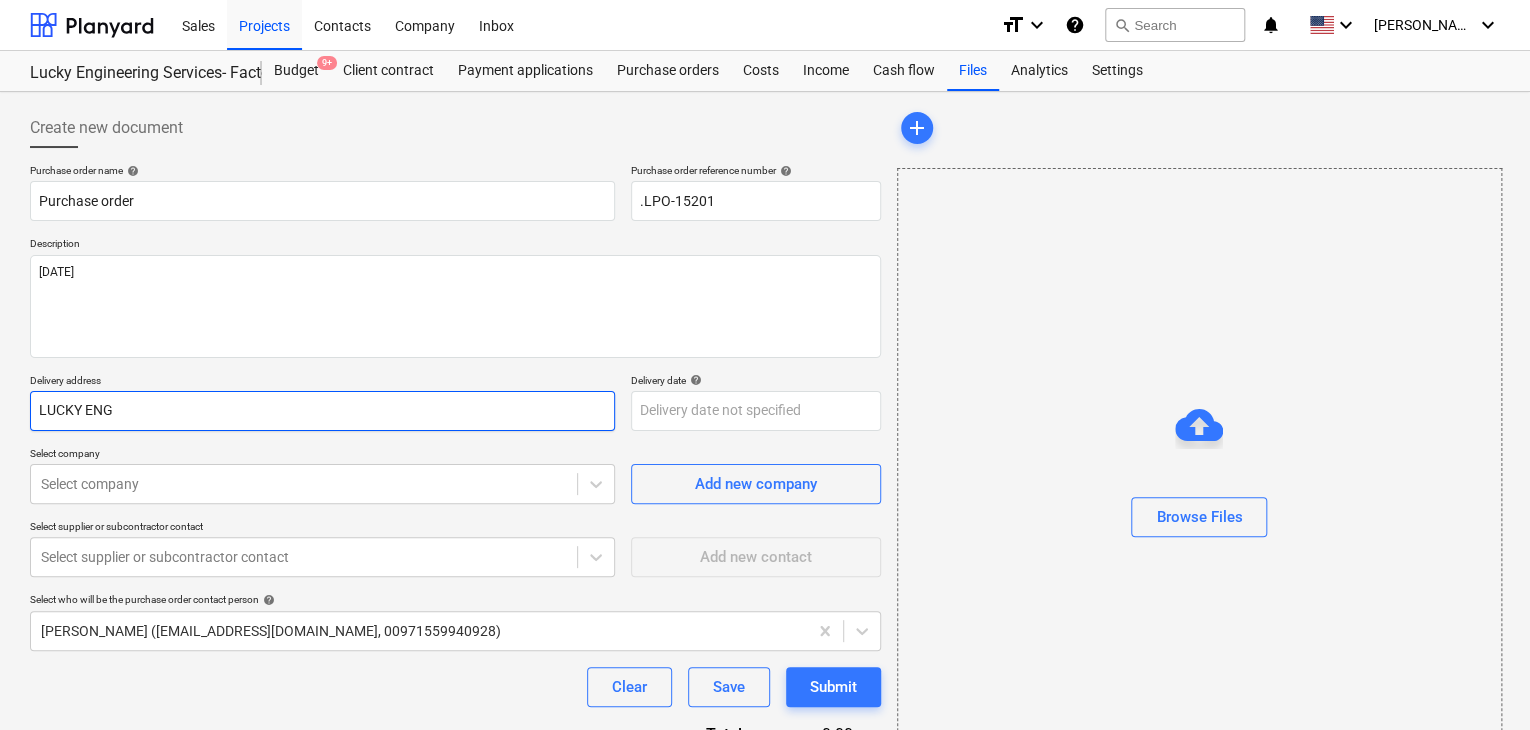 type on "x" 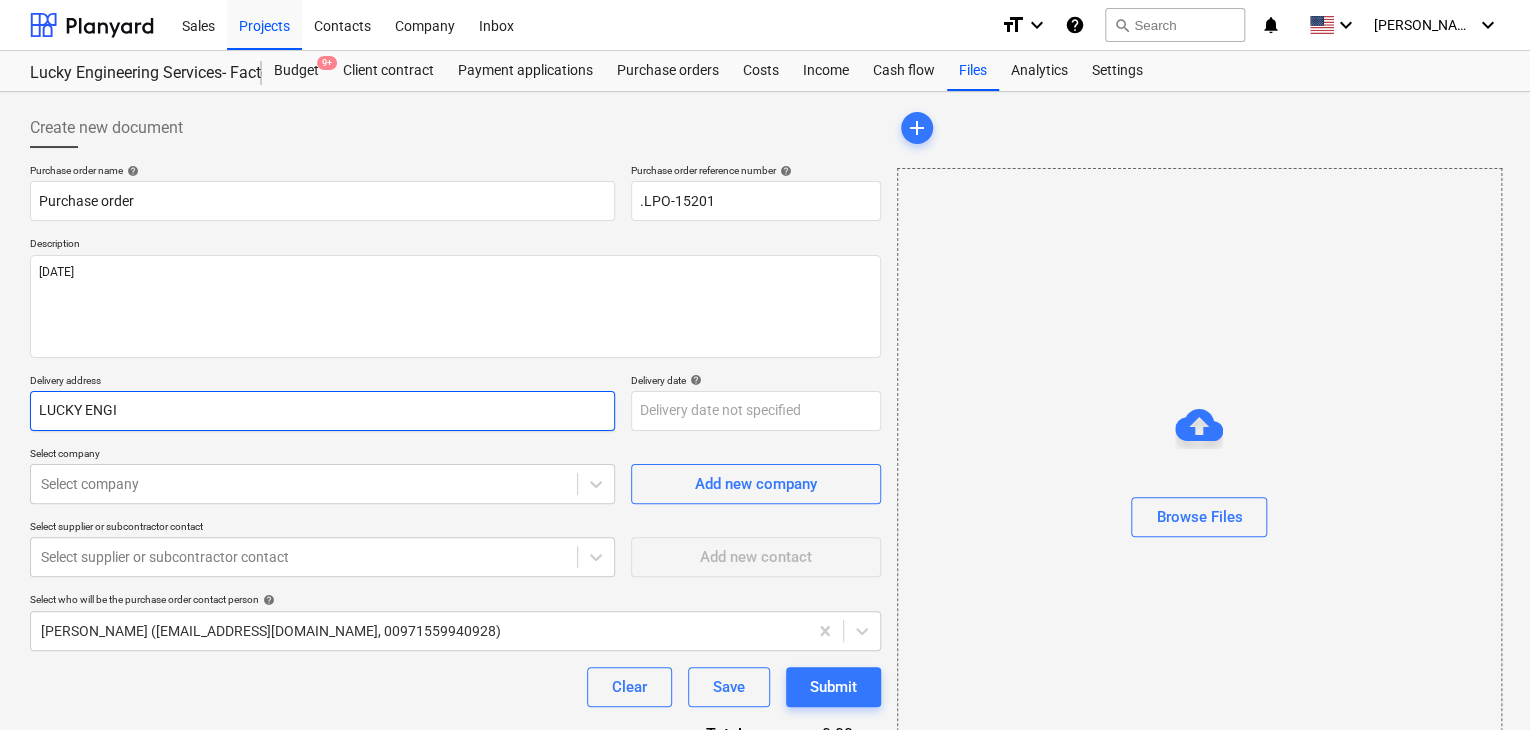 type on "x" 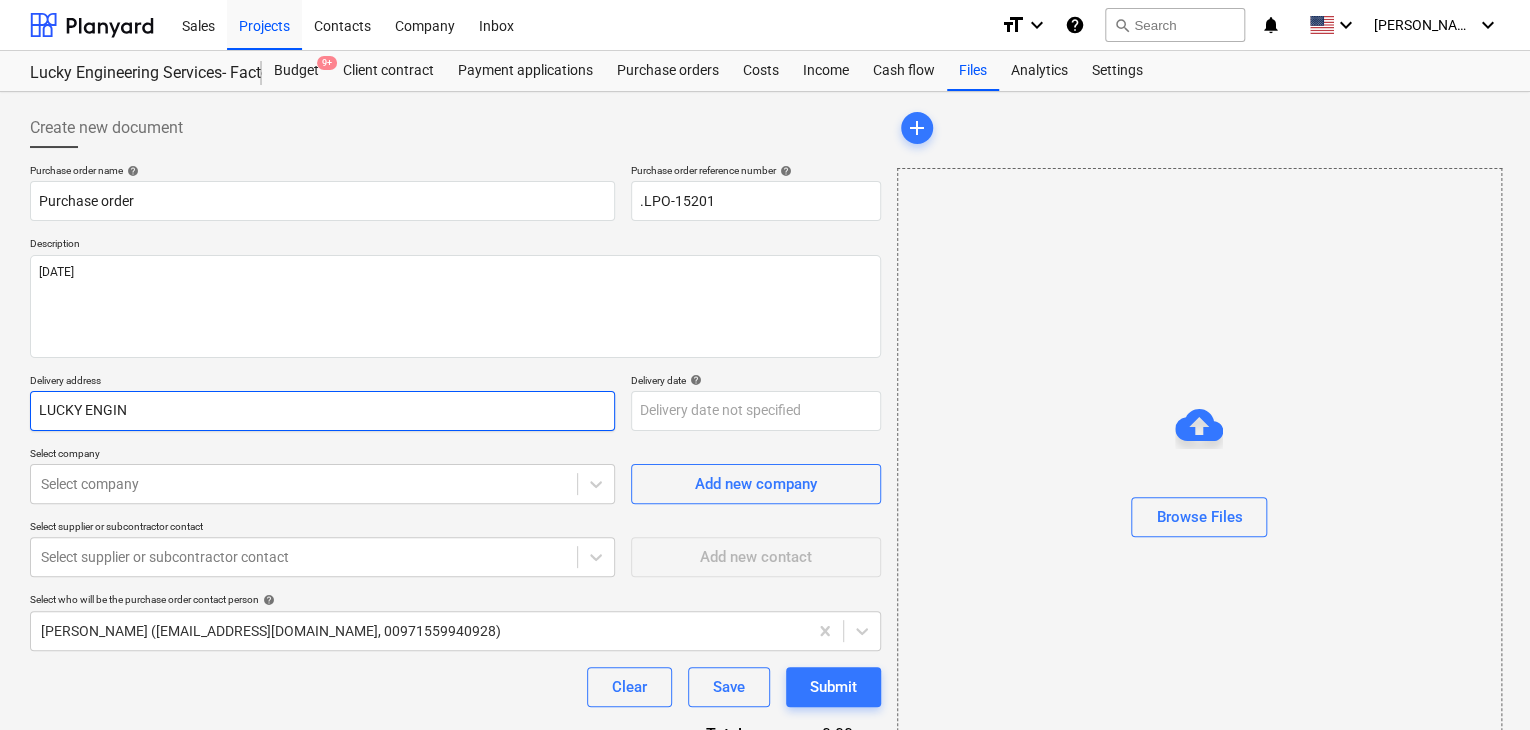 type on "x" 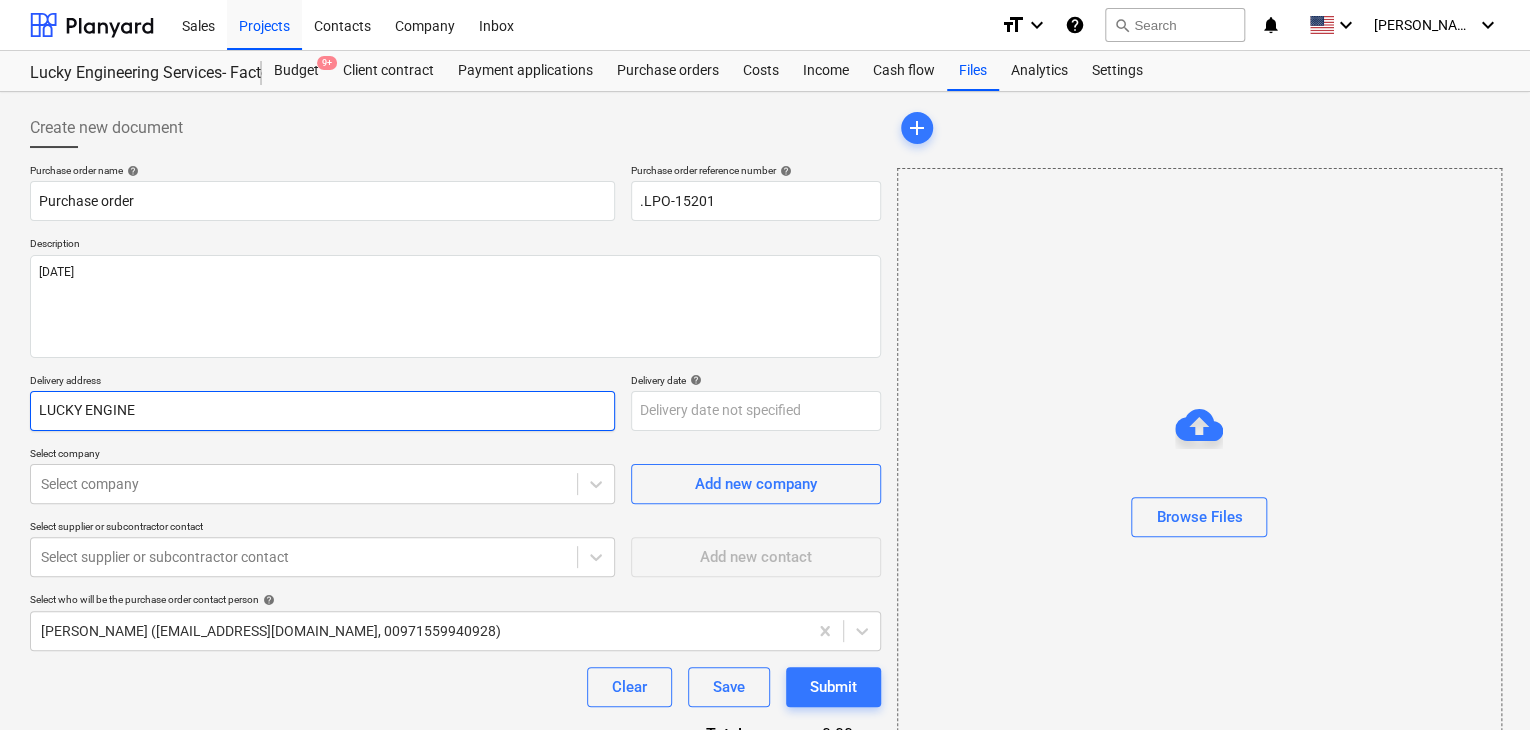 type on "x" 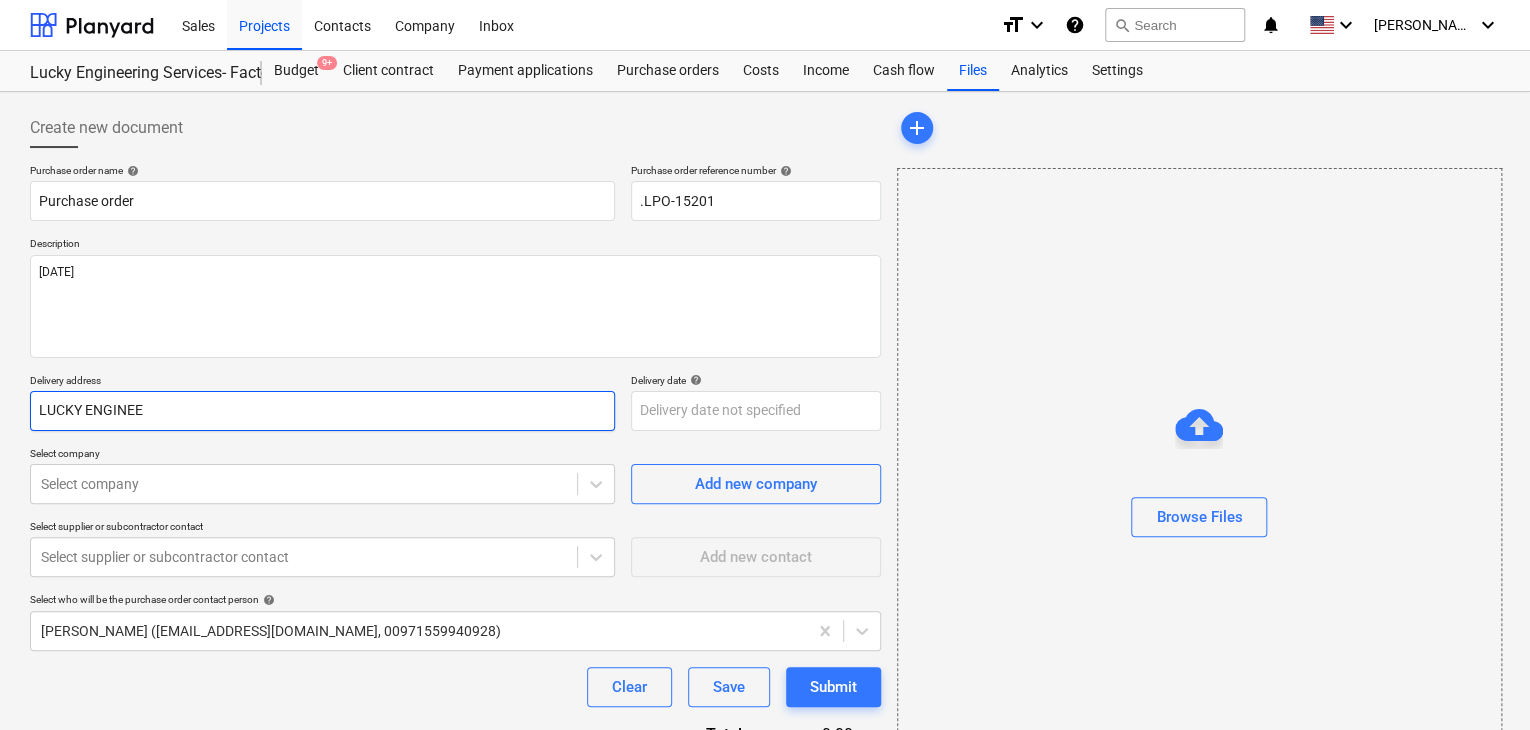 type on "x" 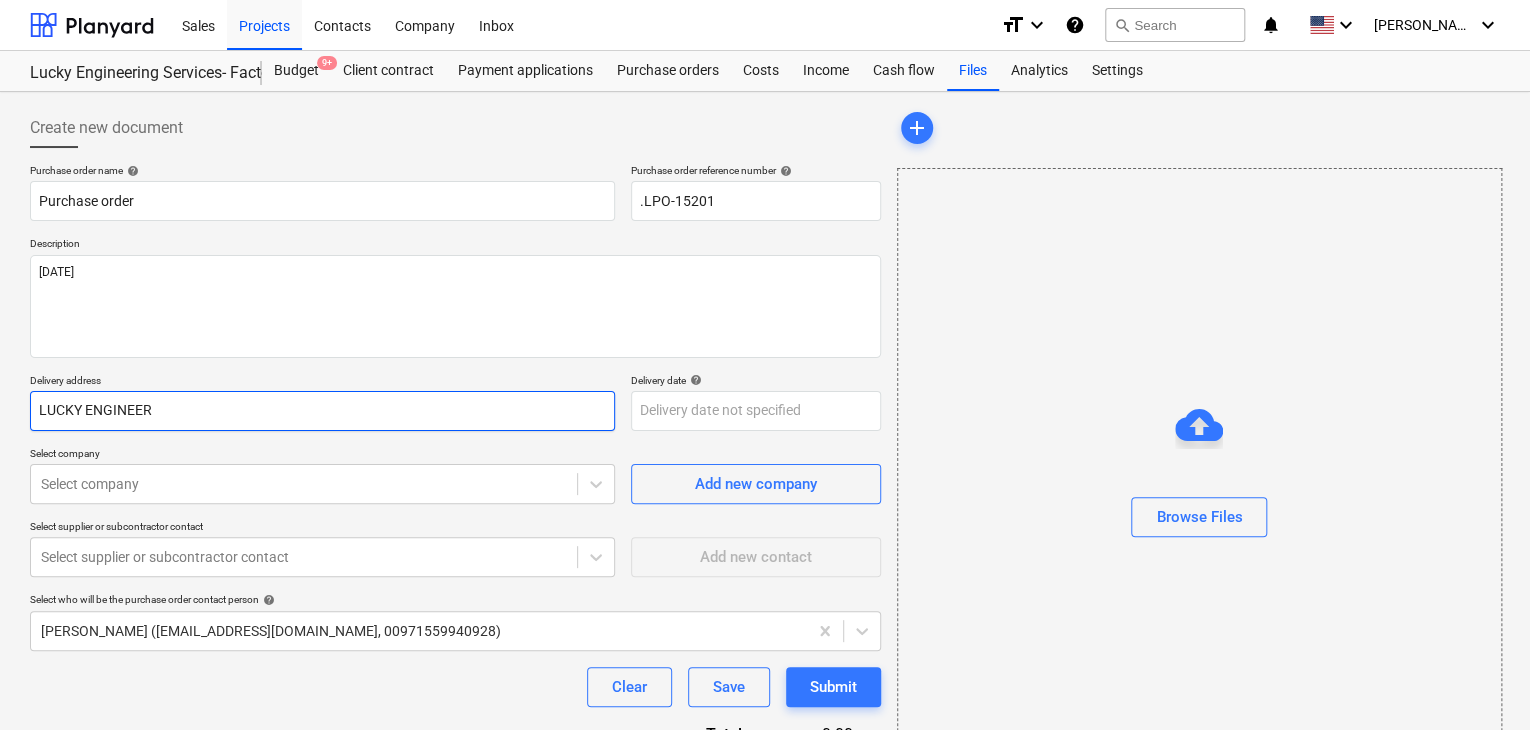 type on "LUCKY ENGINEERI" 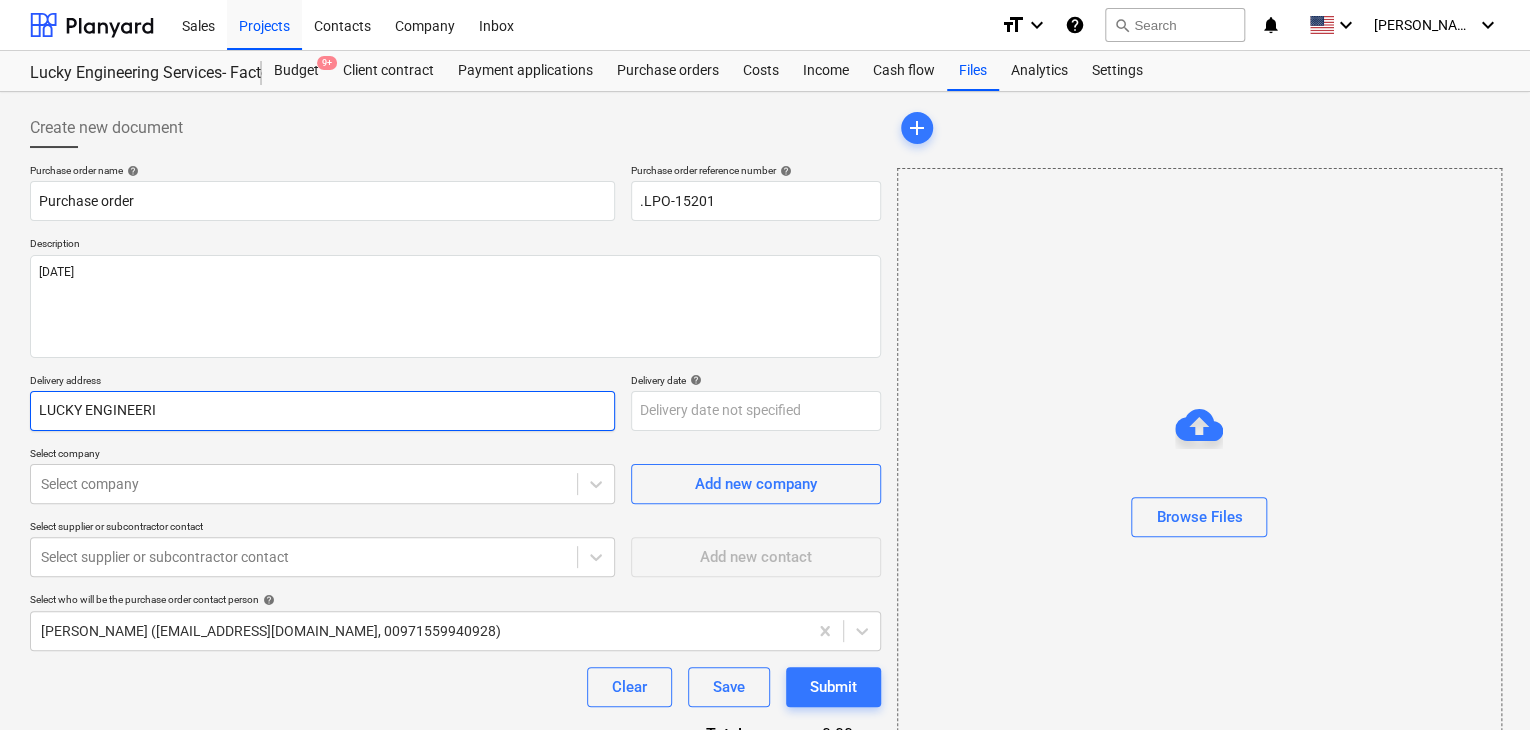 type on "x" 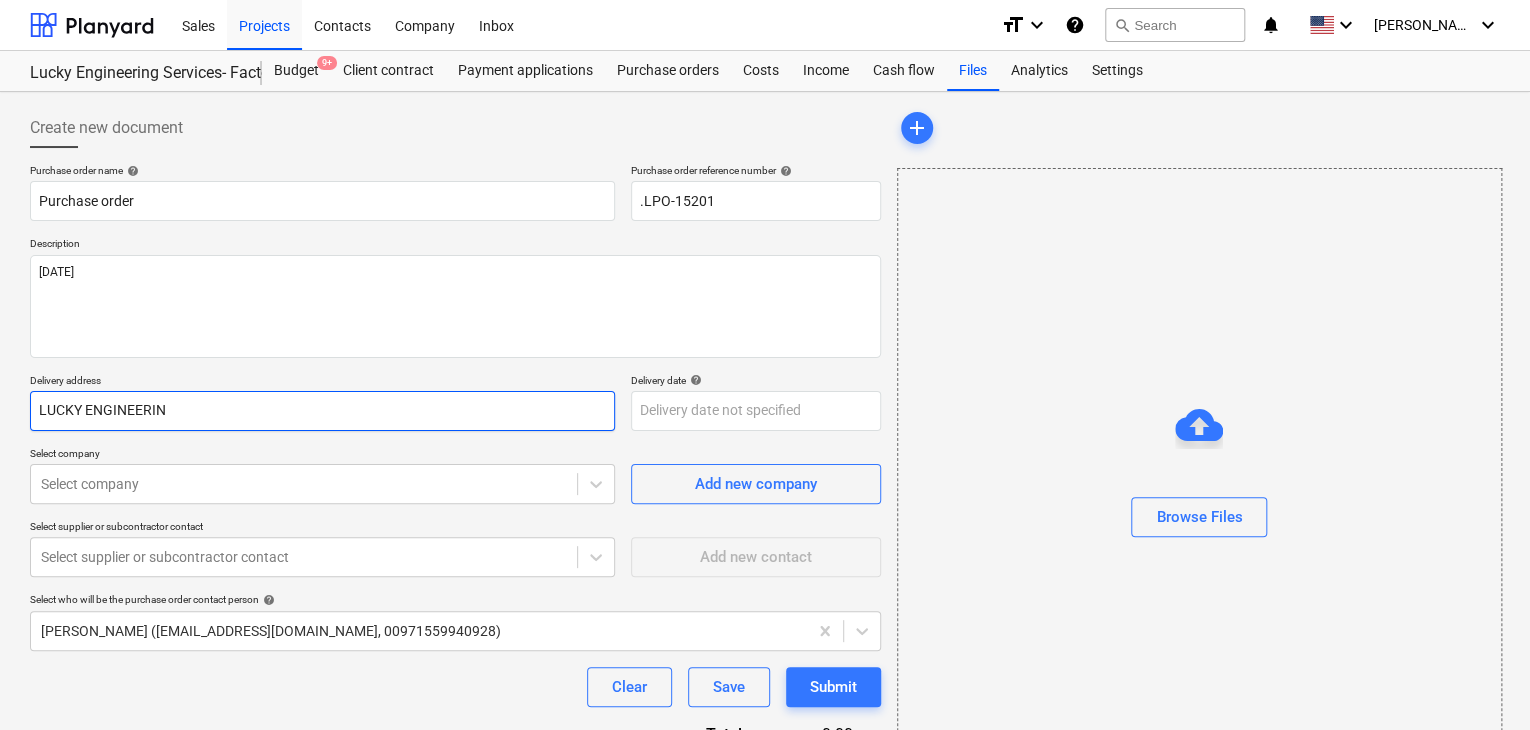 type on "x" 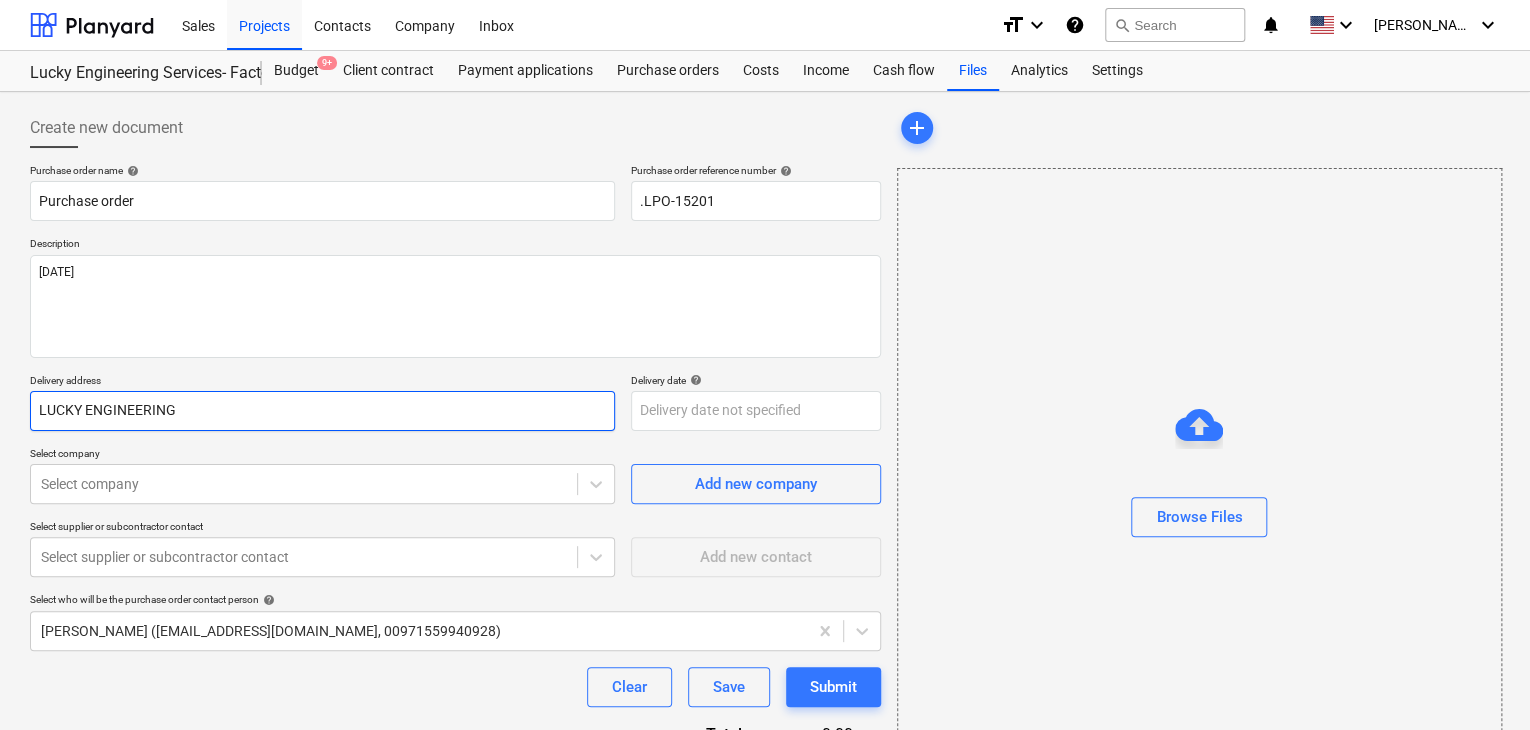 type on "x" 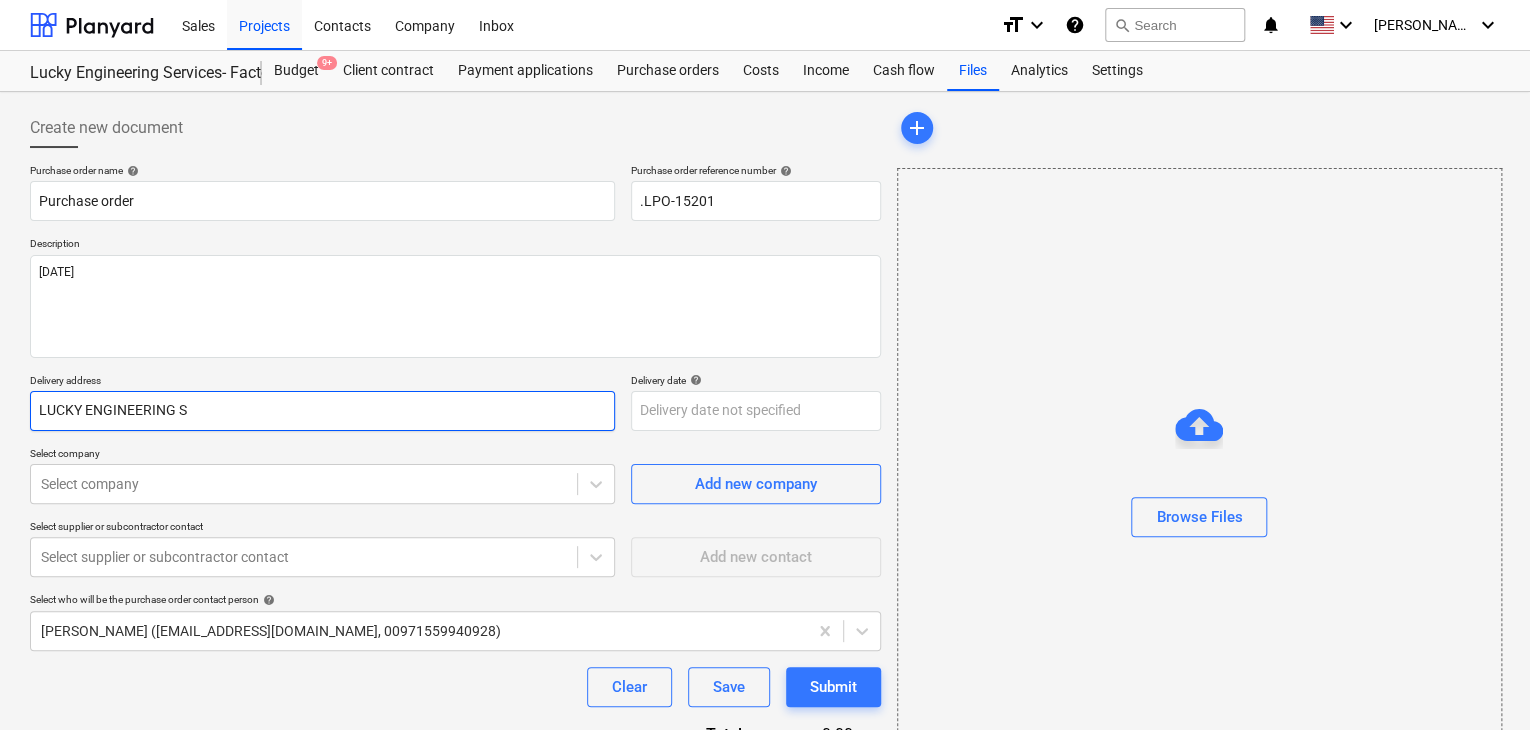 type on "x" 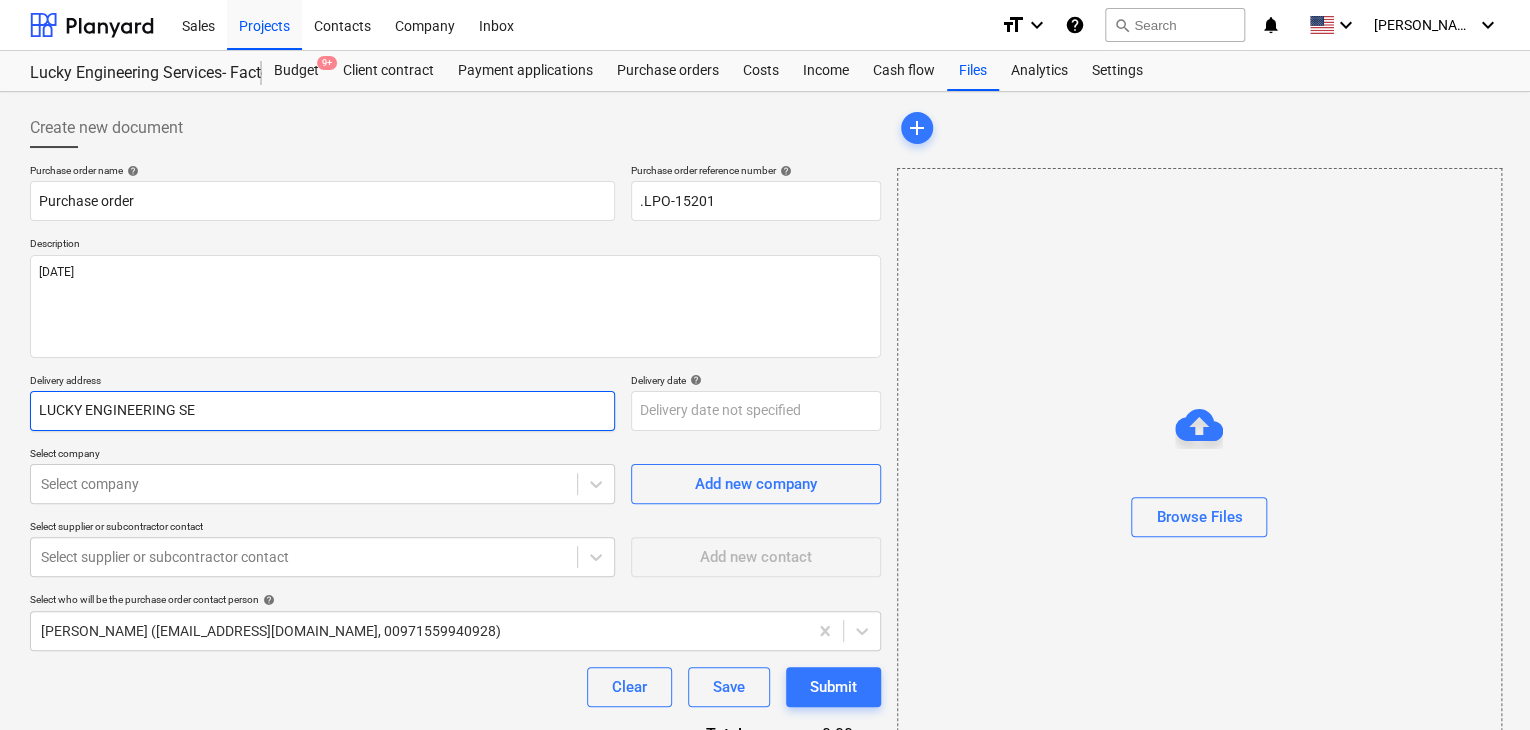 type on "x" 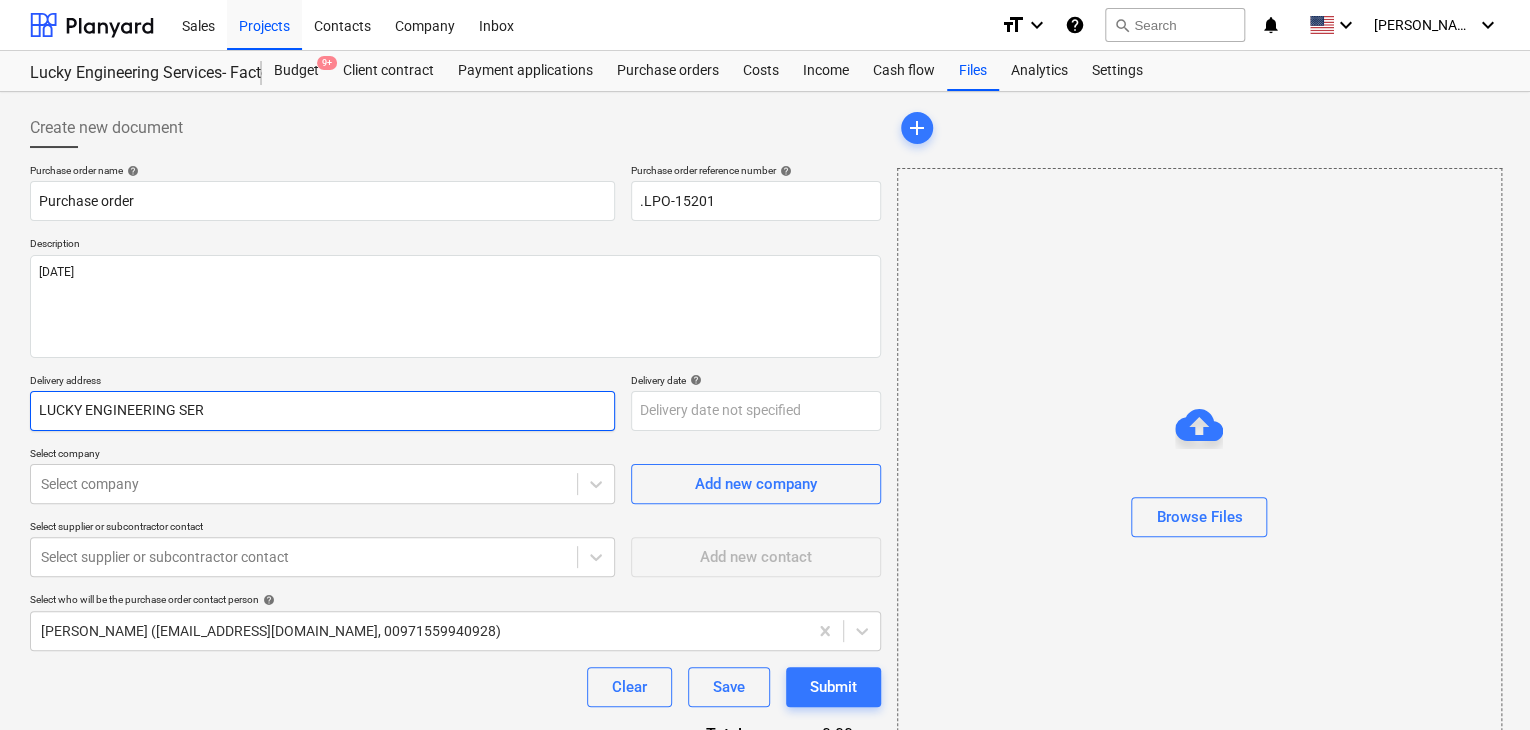 type on "x" 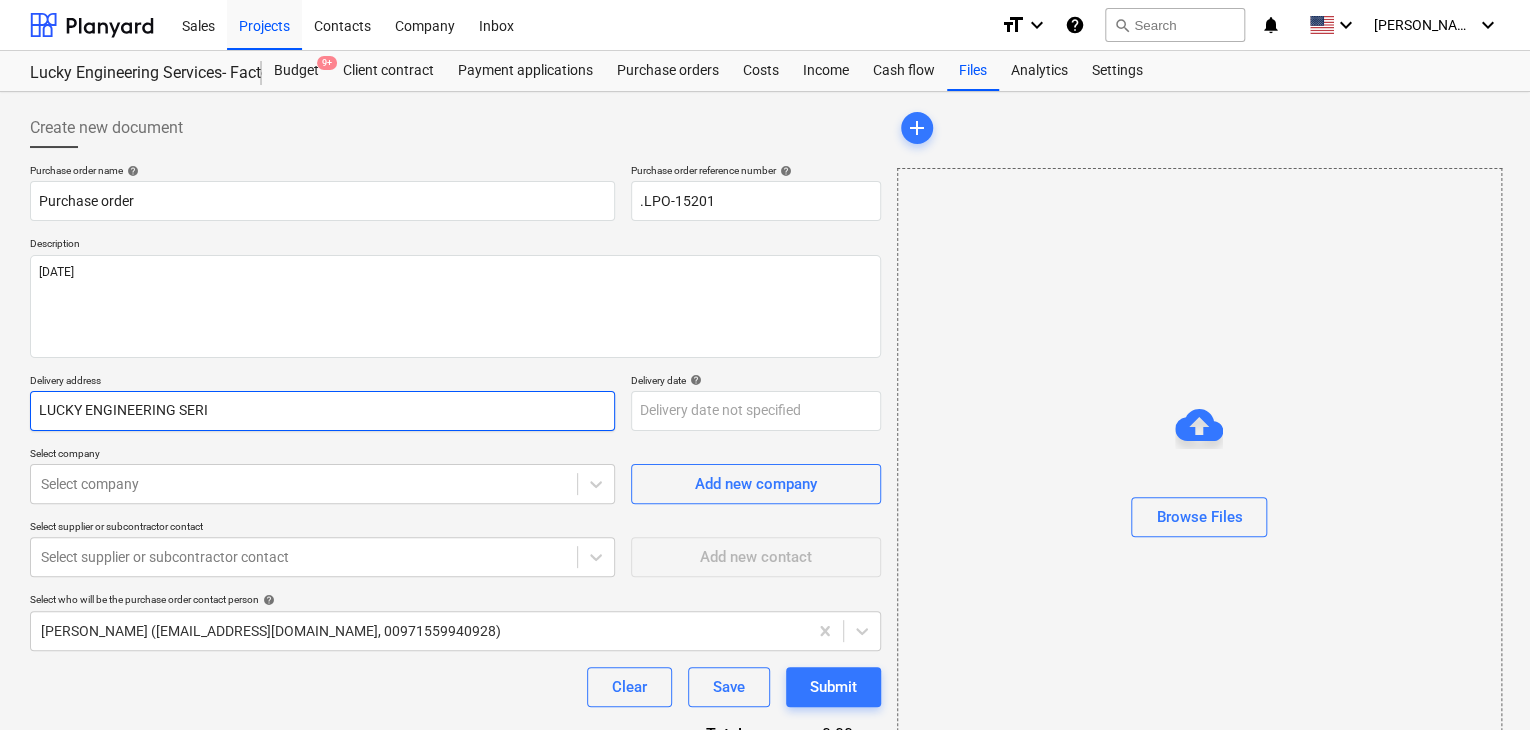 type on "x" 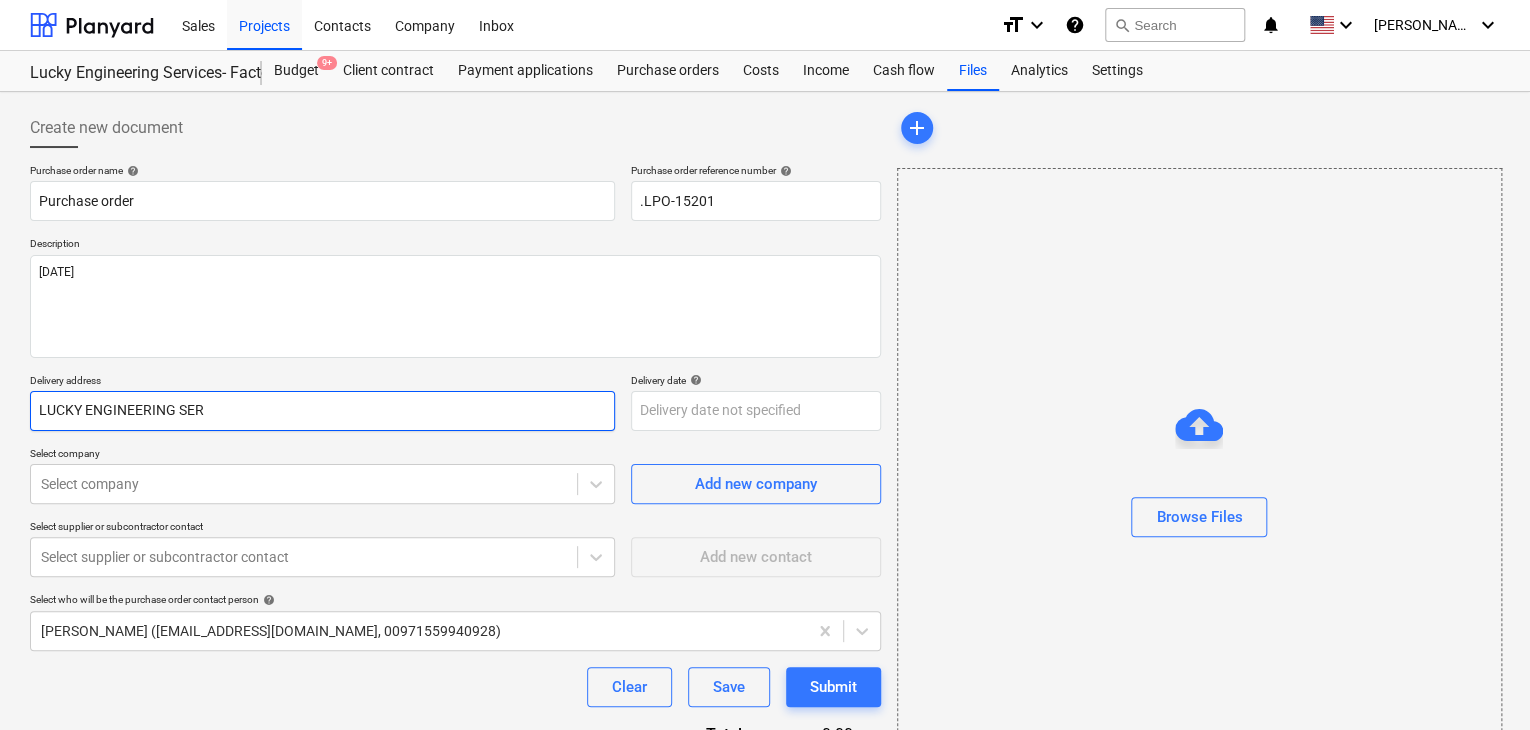 type on "x" 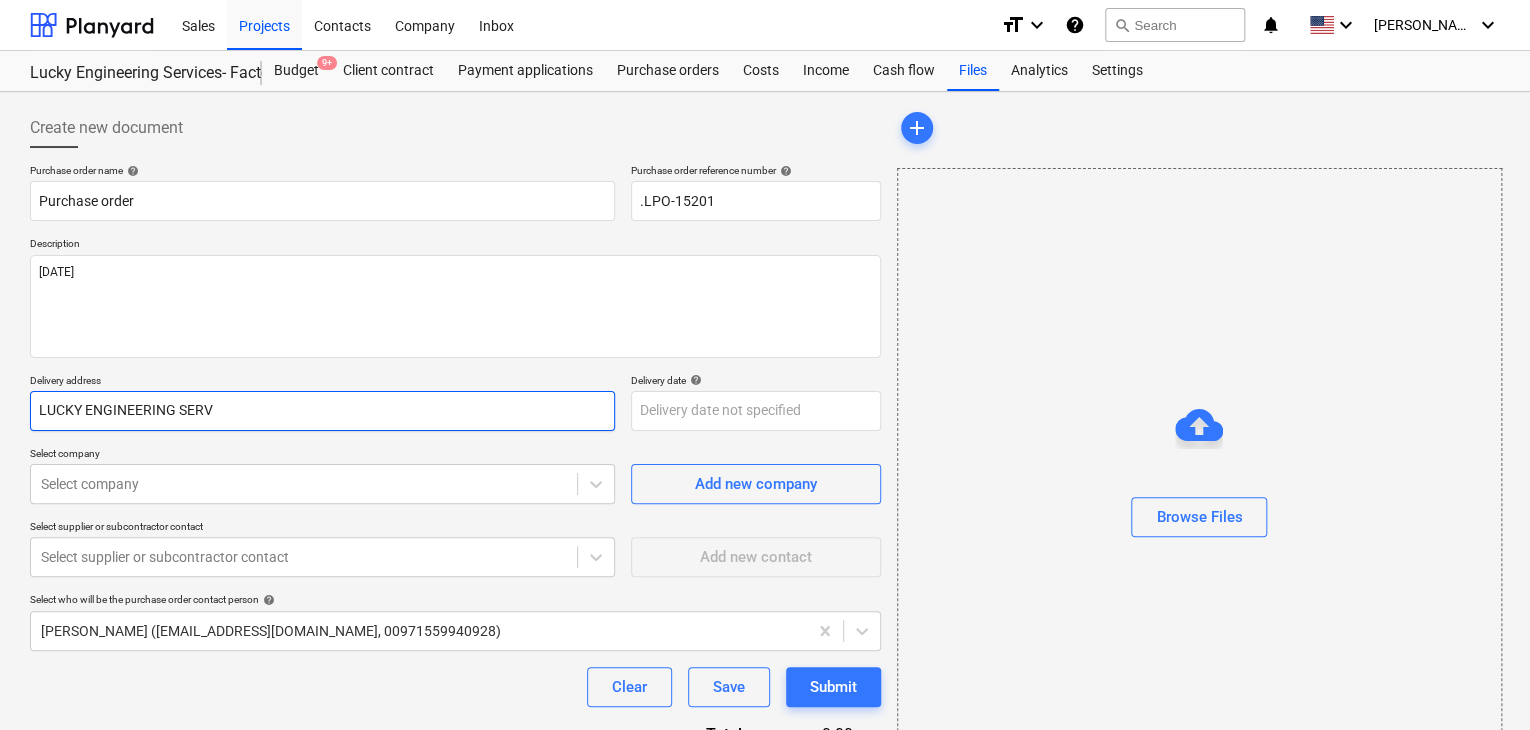 type on "x" 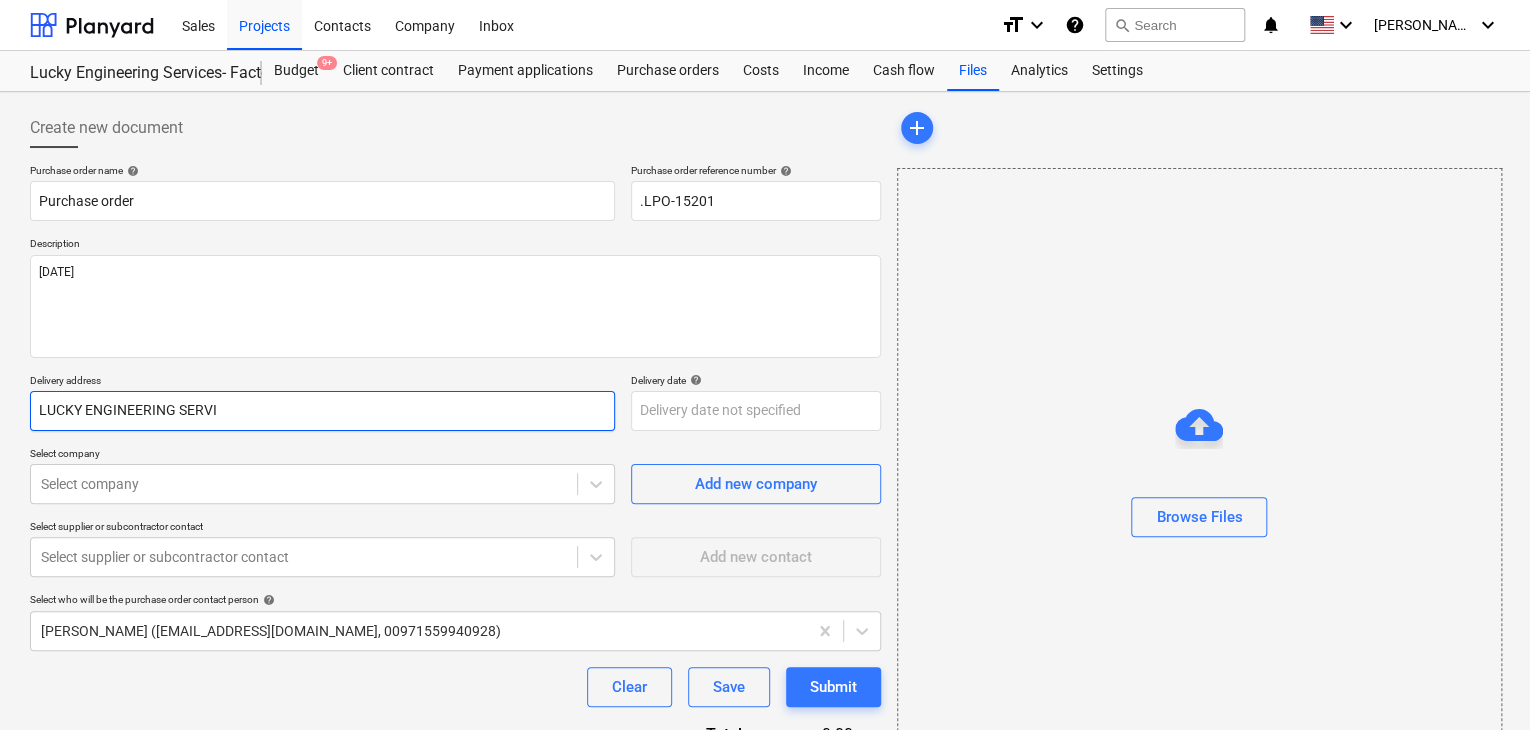 type on "x" 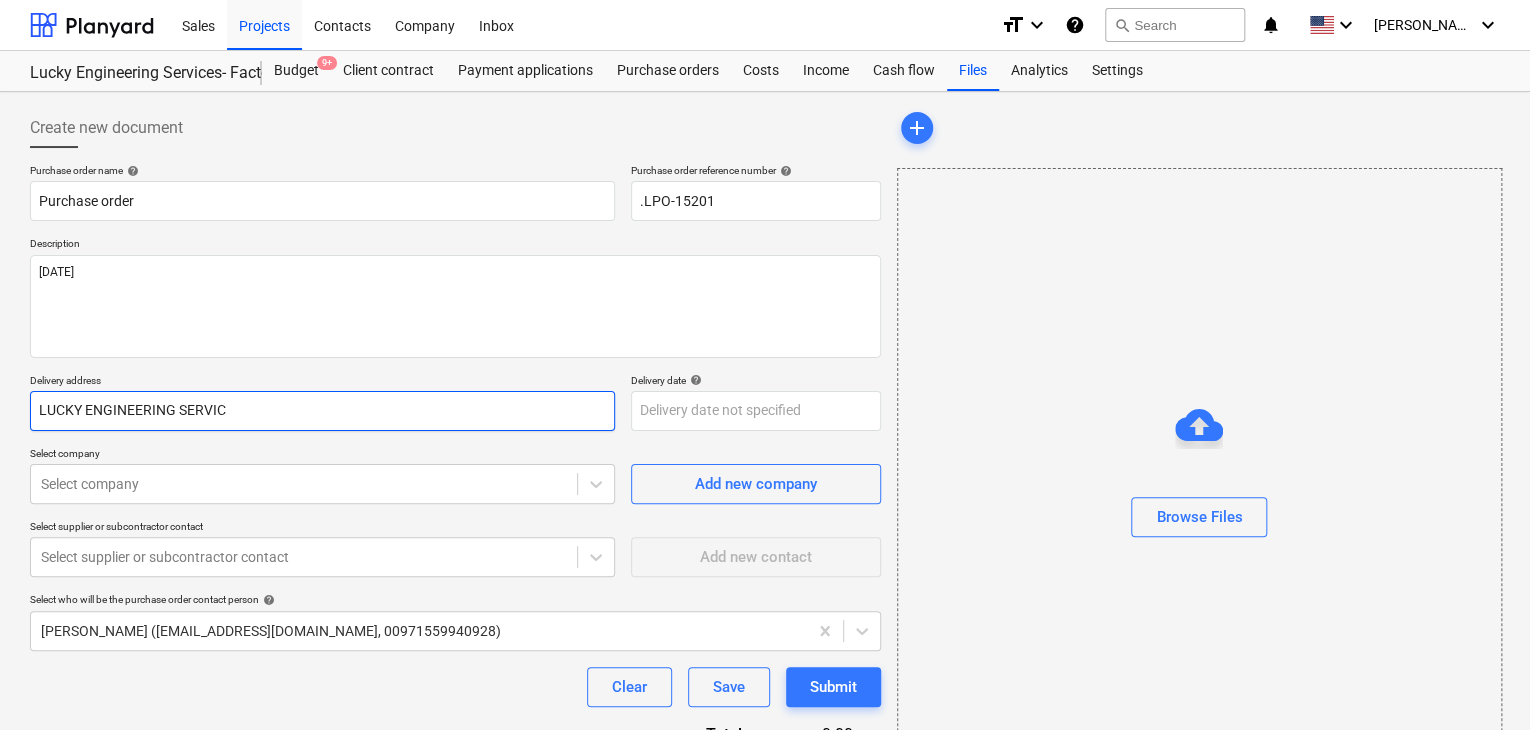 type on "x" 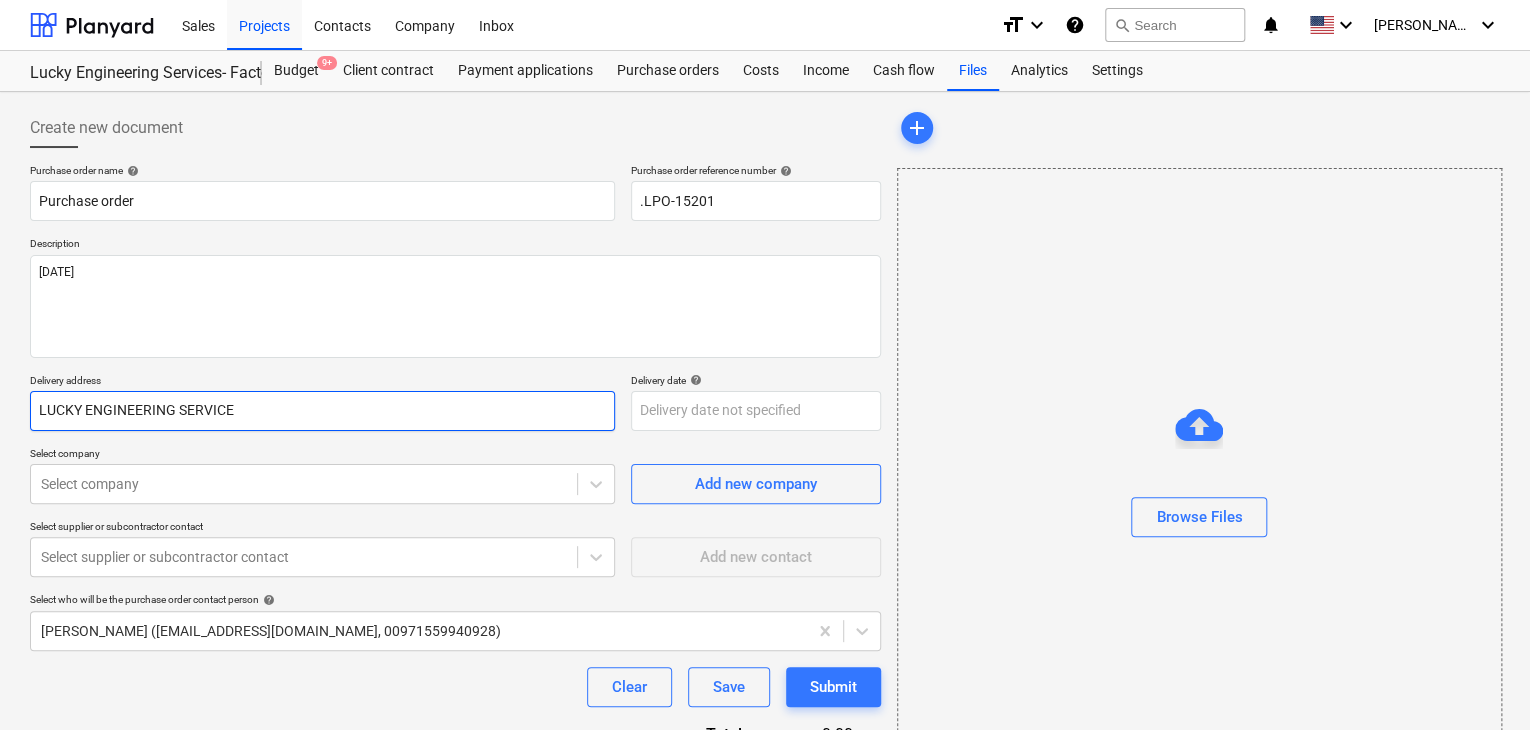 type on "x" 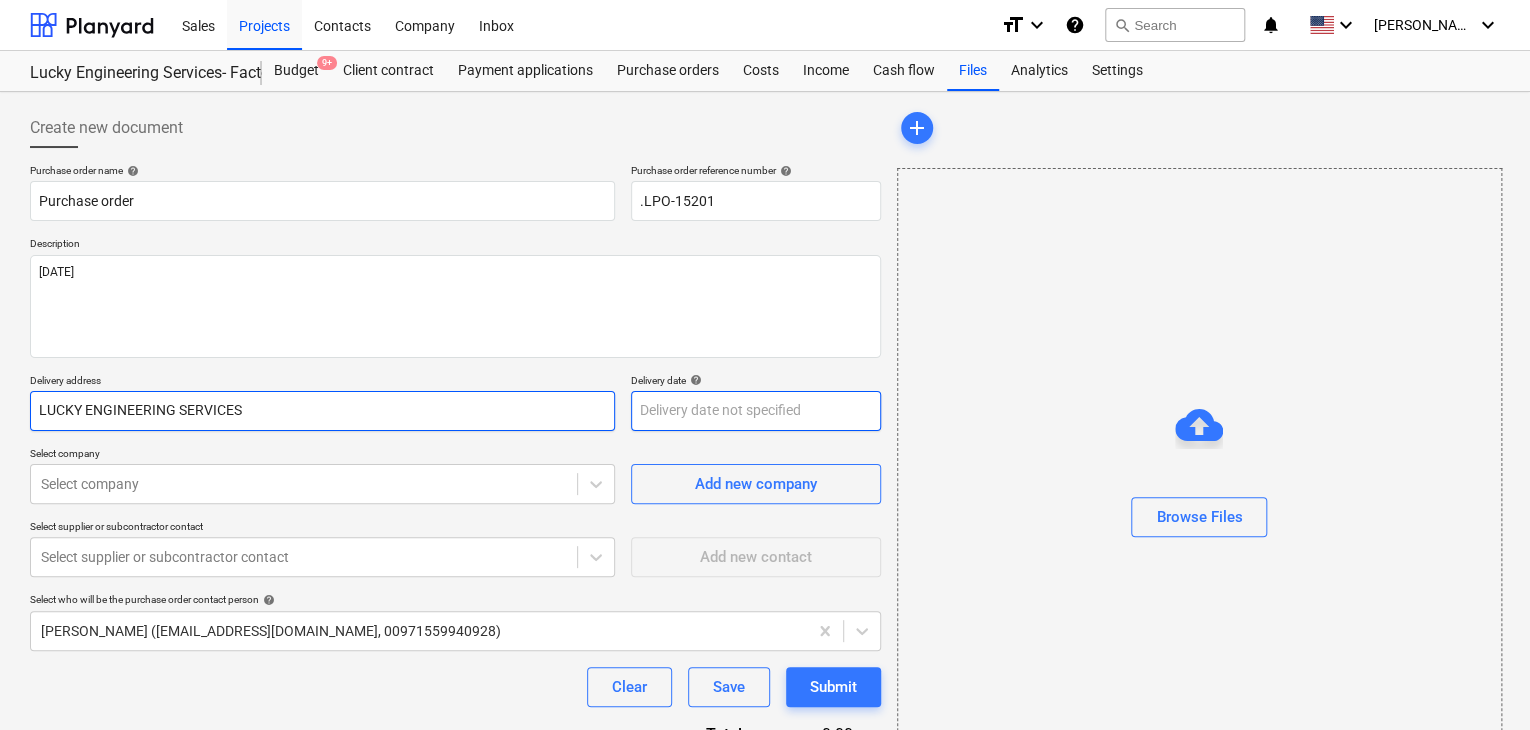 type on "LUCKY ENGINEERING SERVICES" 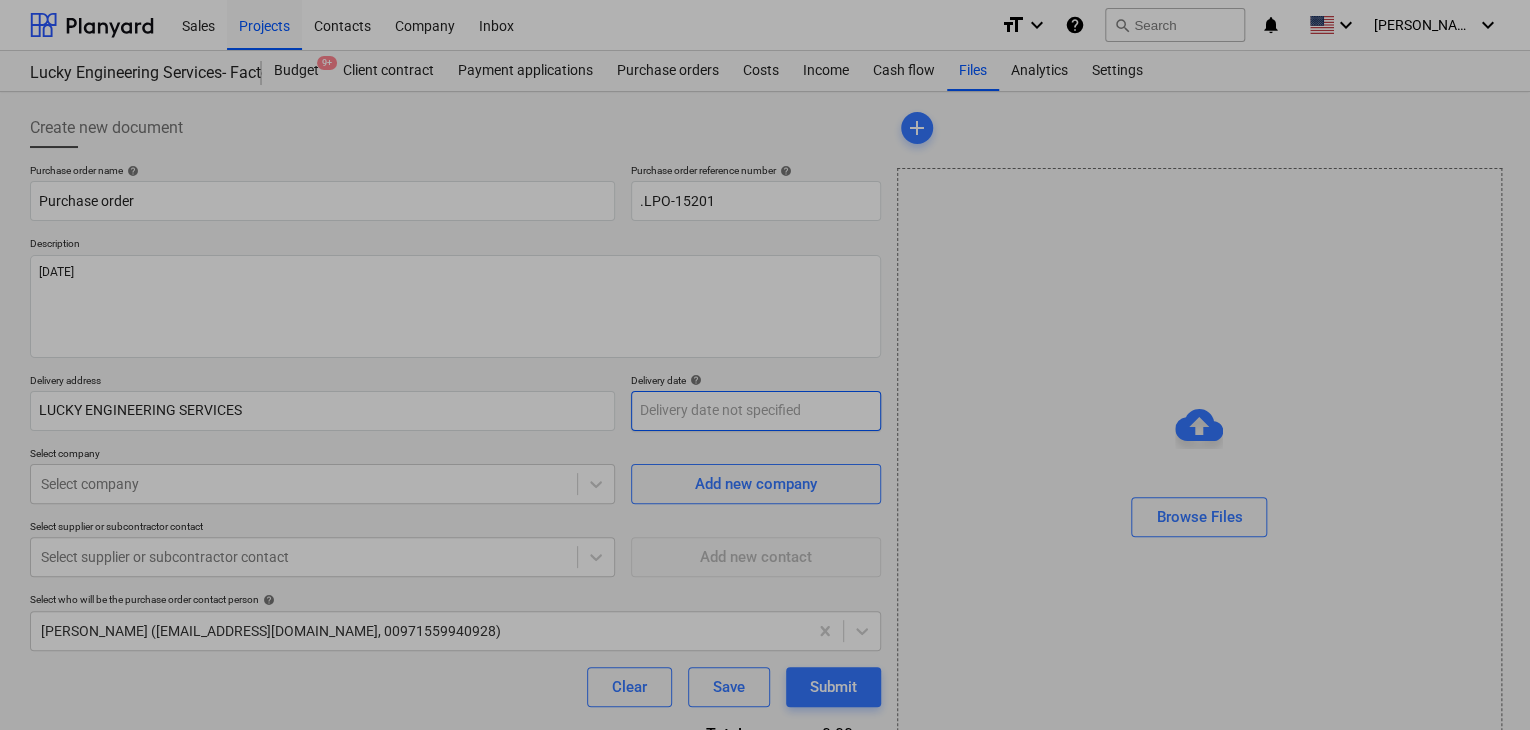 click on "Sales Projects Contacts Company Inbox format_size keyboard_arrow_down help search Search notifications 0 keyboard_arrow_down [PERSON_NAME] keyboard_arrow_down Lucky Engineering Services- Factory/Office Budget 9+ Client contract Payment applications Purchase orders Costs Income Cash flow Files Analytics Settings Create new document Purchase order name help Purchase order Purchase order reference number help .LPO-15201 Description [DATE] Delivery address LUCKY ENGINEERING SERVICES Delivery date help Press the down arrow key to interact with the calendar and
select a date. Press the question mark key to get the keyboard shortcuts for changing dates. Select company Select company Add new company Select supplier or subcontractor contact Select supplier or subcontractor contact Add new contact Select who will be the purchase order contact person help [PERSON_NAME] ([EMAIL_ADDRESS][DOMAIN_NAME], 00971559940928) Clear Save Submit Total 0.00د.إ.‏ Select line-items to add help Search or select a line-item add" at bounding box center [765, 365] 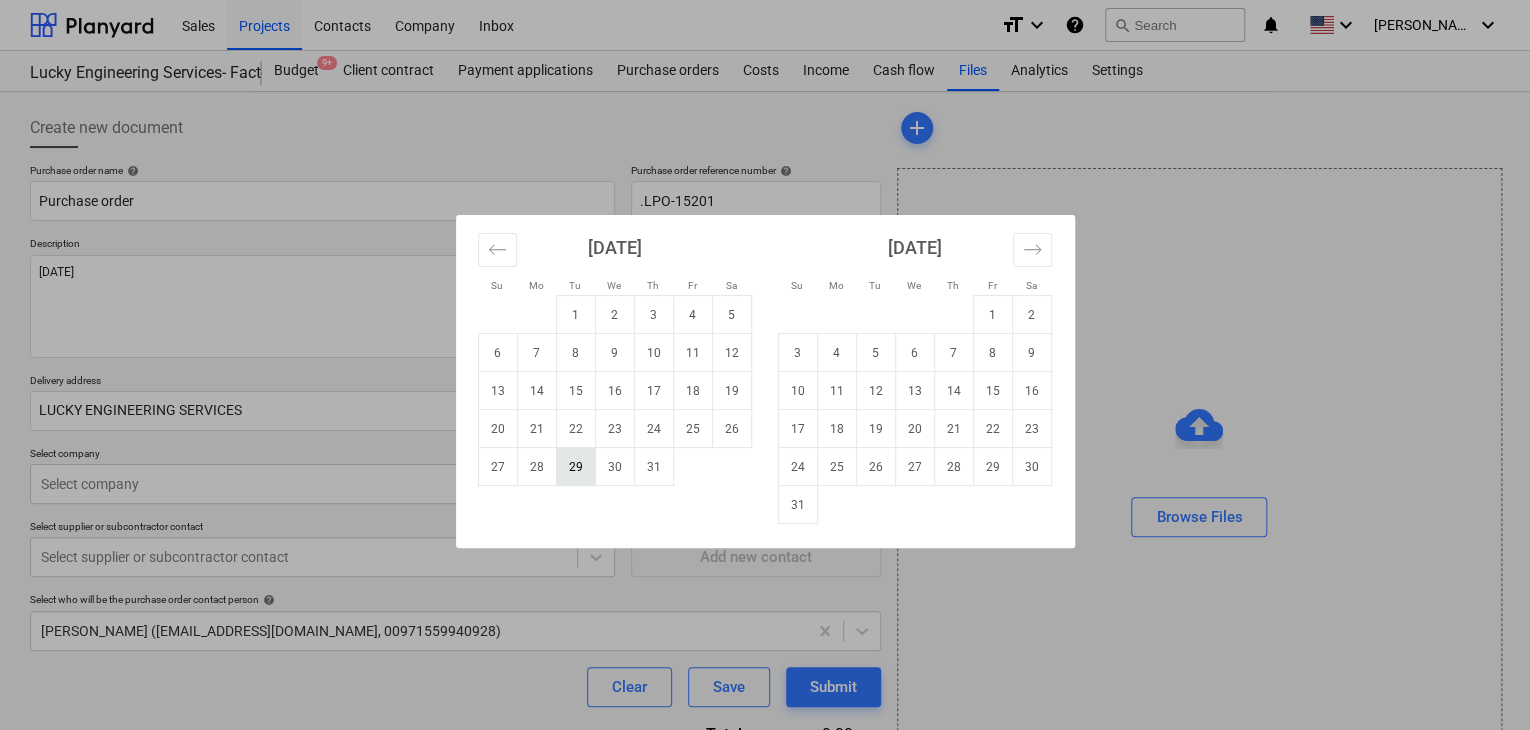 click on "29" at bounding box center (575, 467) 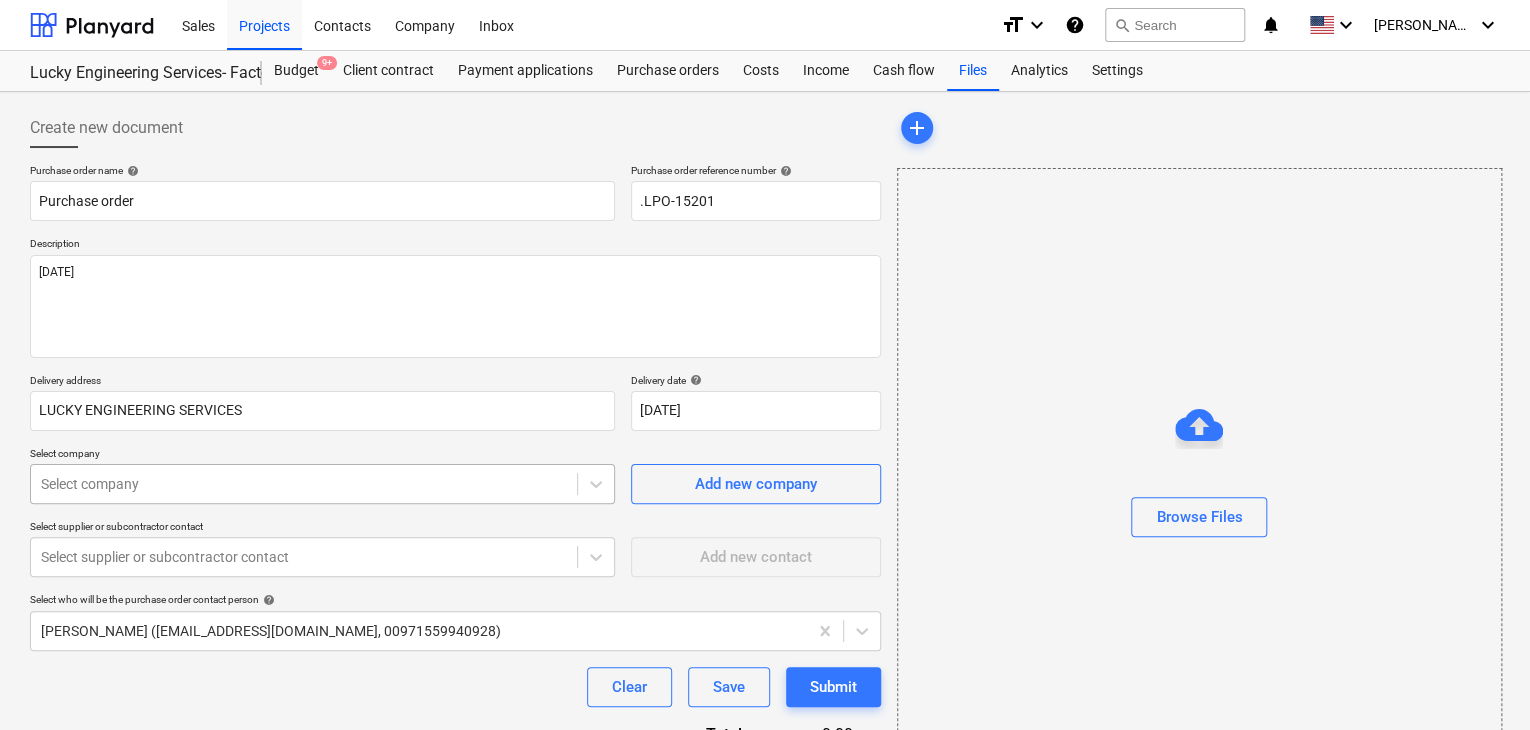 click on "Sales Projects Contacts Company Inbox format_size keyboard_arrow_down help search Search notifications 0 keyboard_arrow_down [PERSON_NAME] keyboard_arrow_down Lucky Engineering Services- Factory/Office Budget 9+ Client contract Payment applications Purchase orders Costs Income Cash flow Files Analytics Settings Create new document Purchase order name help Purchase order Purchase order reference number help .LPO-15201 Description [DATE] Delivery address LUCKY ENGINEERING SERVICES Delivery date help [DATE] [DATE] Press the down arrow key to interact with the calendar and
select a date. Press the question mark key to get the keyboard shortcuts for changing dates. Select company Select company Add new company Select supplier or subcontractor contact Select supplier or subcontractor contact Add new contact Select who will be the purchase order contact person help [PERSON_NAME] ([EMAIL_ADDRESS][DOMAIN_NAME], 00971559940928) Clear Save Submit Total 0.00د.إ.‏ Select line-items to add help Select in bulk" at bounding box center [765, 365] 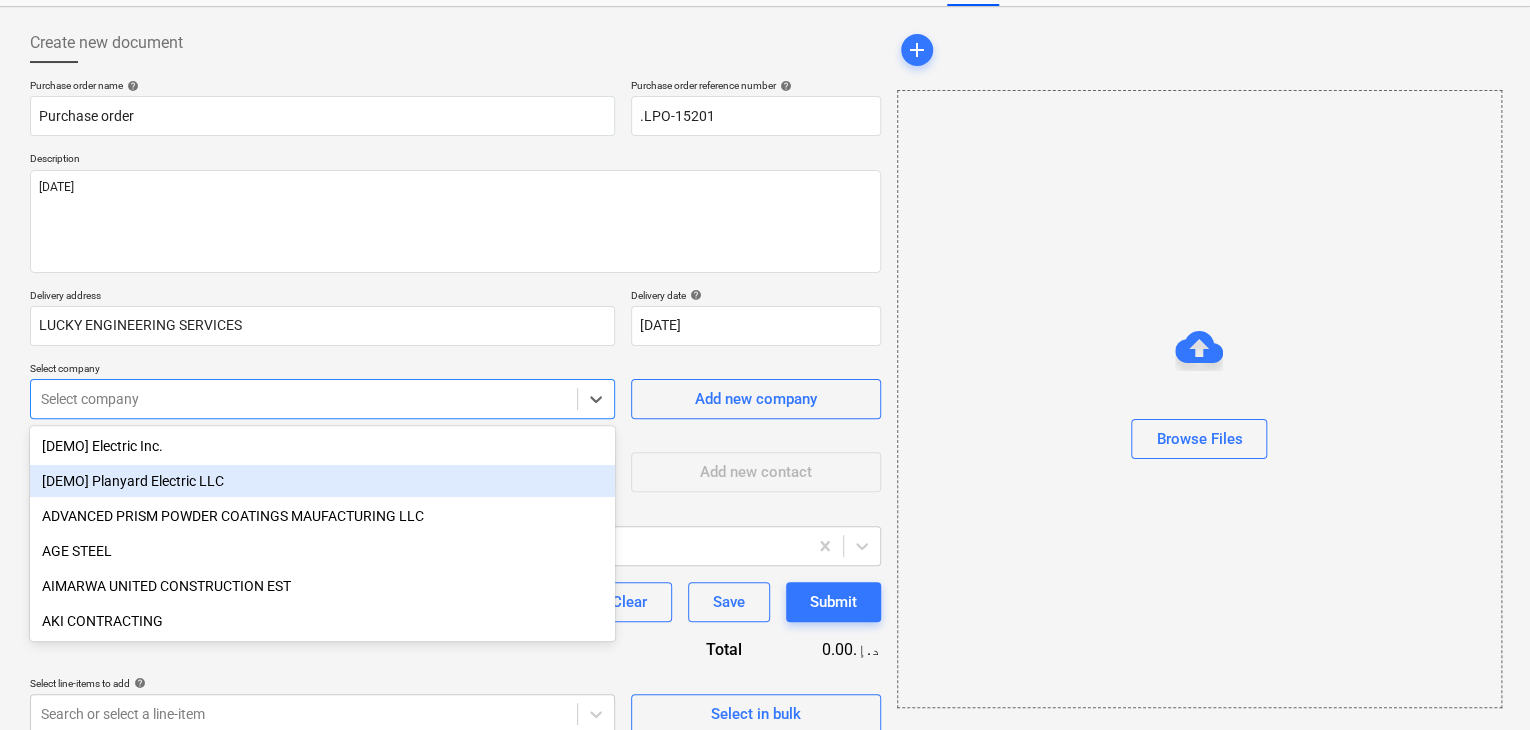 scroll, scrollTop: 93, scrollLeft: 0, axis: vertical 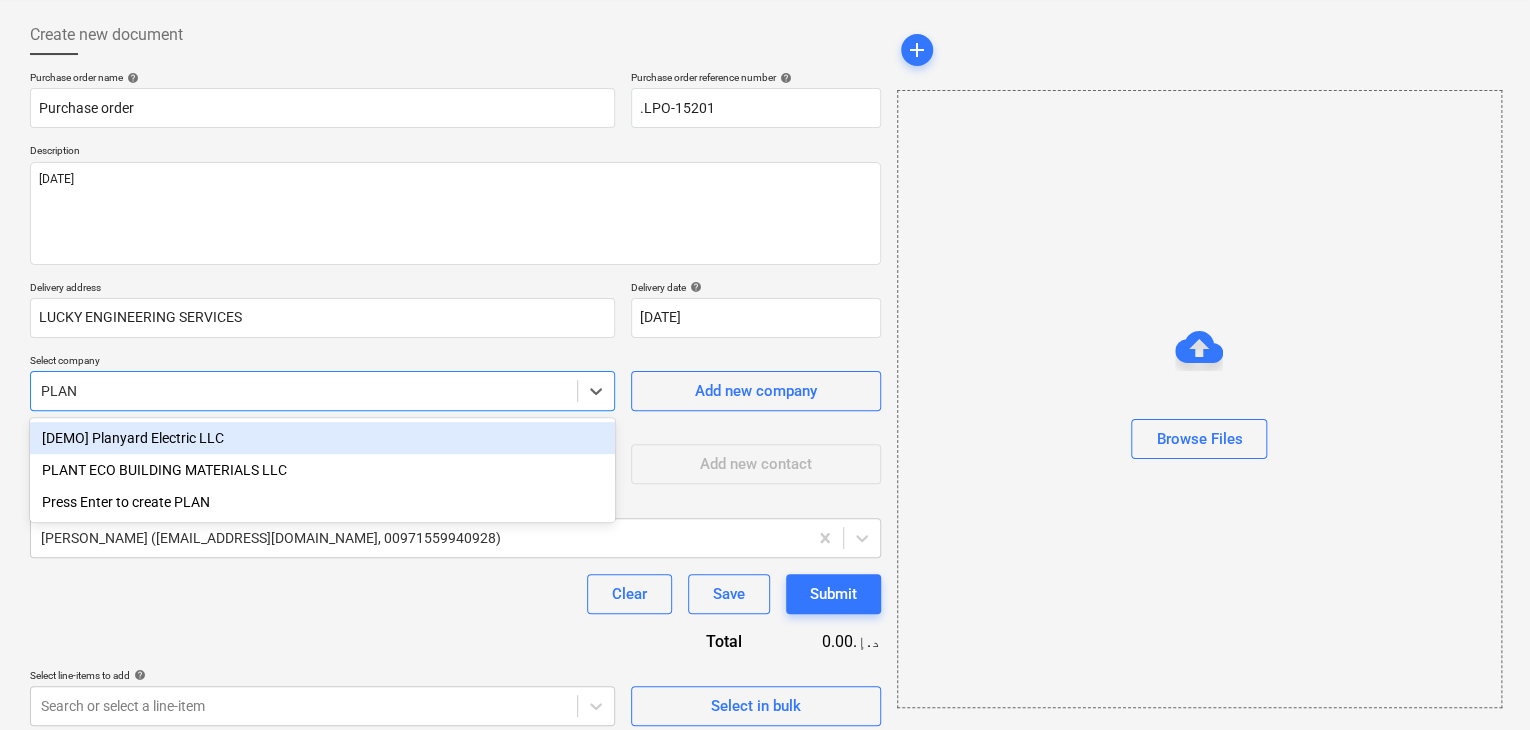 type on "PLANT" 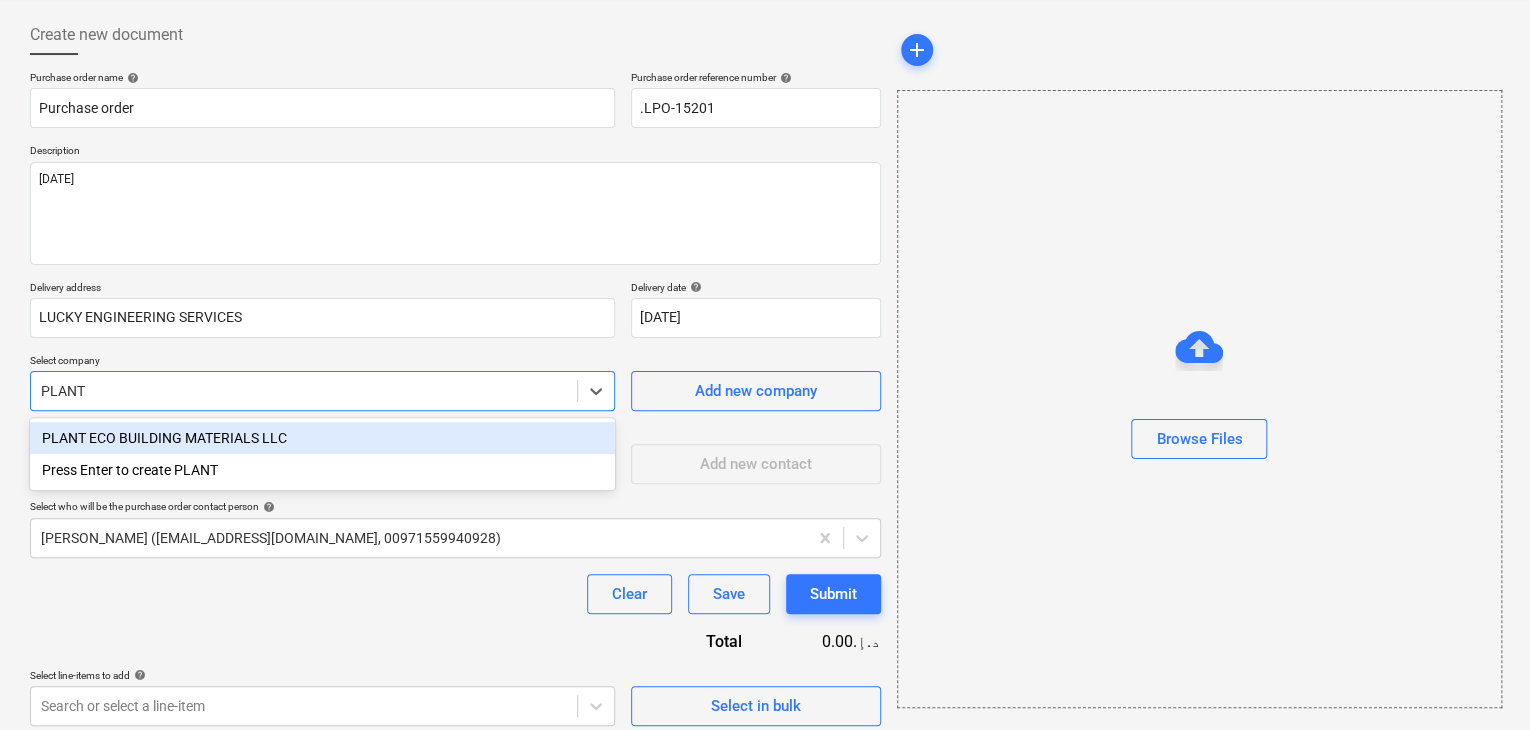 click on "PLANT ECO BUILDING MATERIALS LLC" at bounding box center (322, 438) 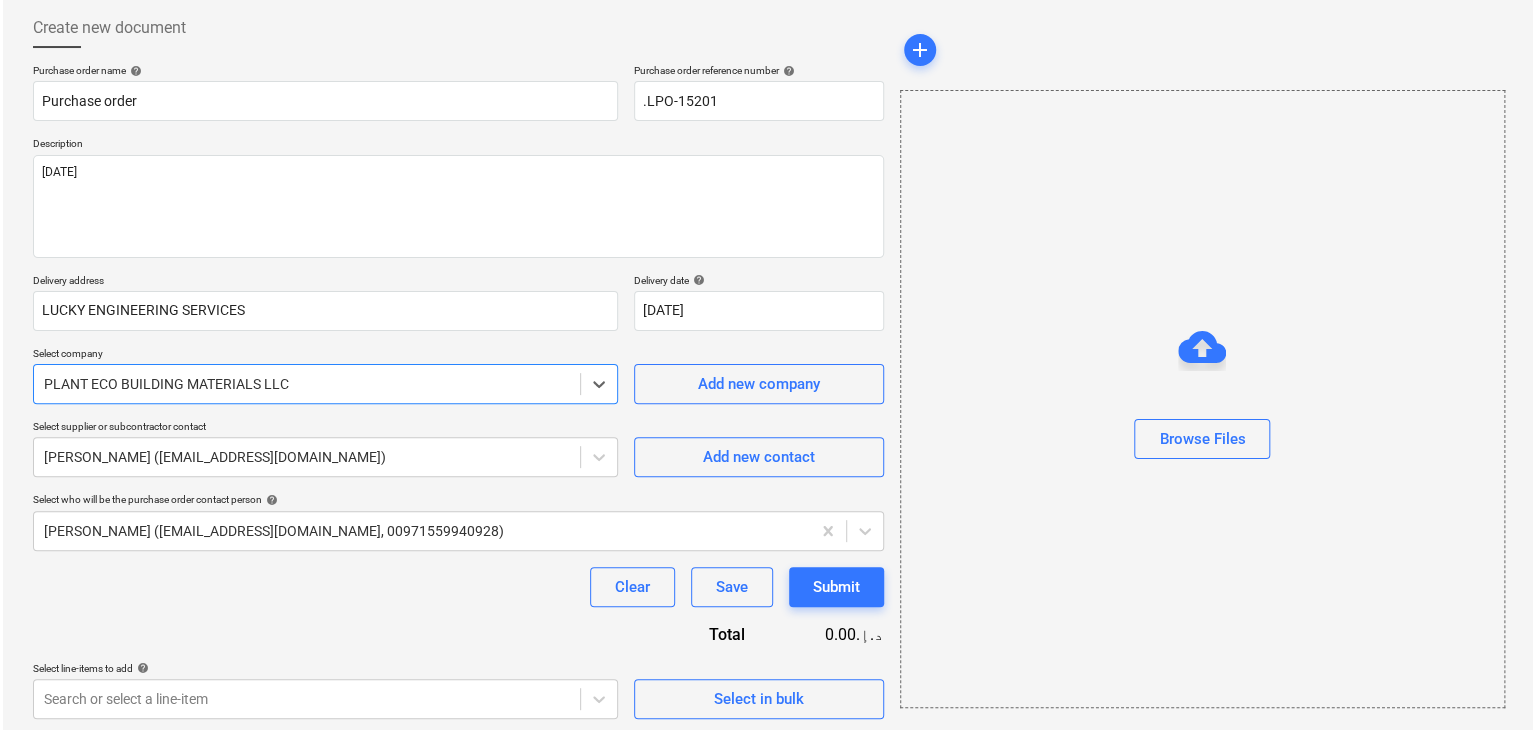 scroll, scrollTop: 104, scrollLeft: 0, axis: vertical 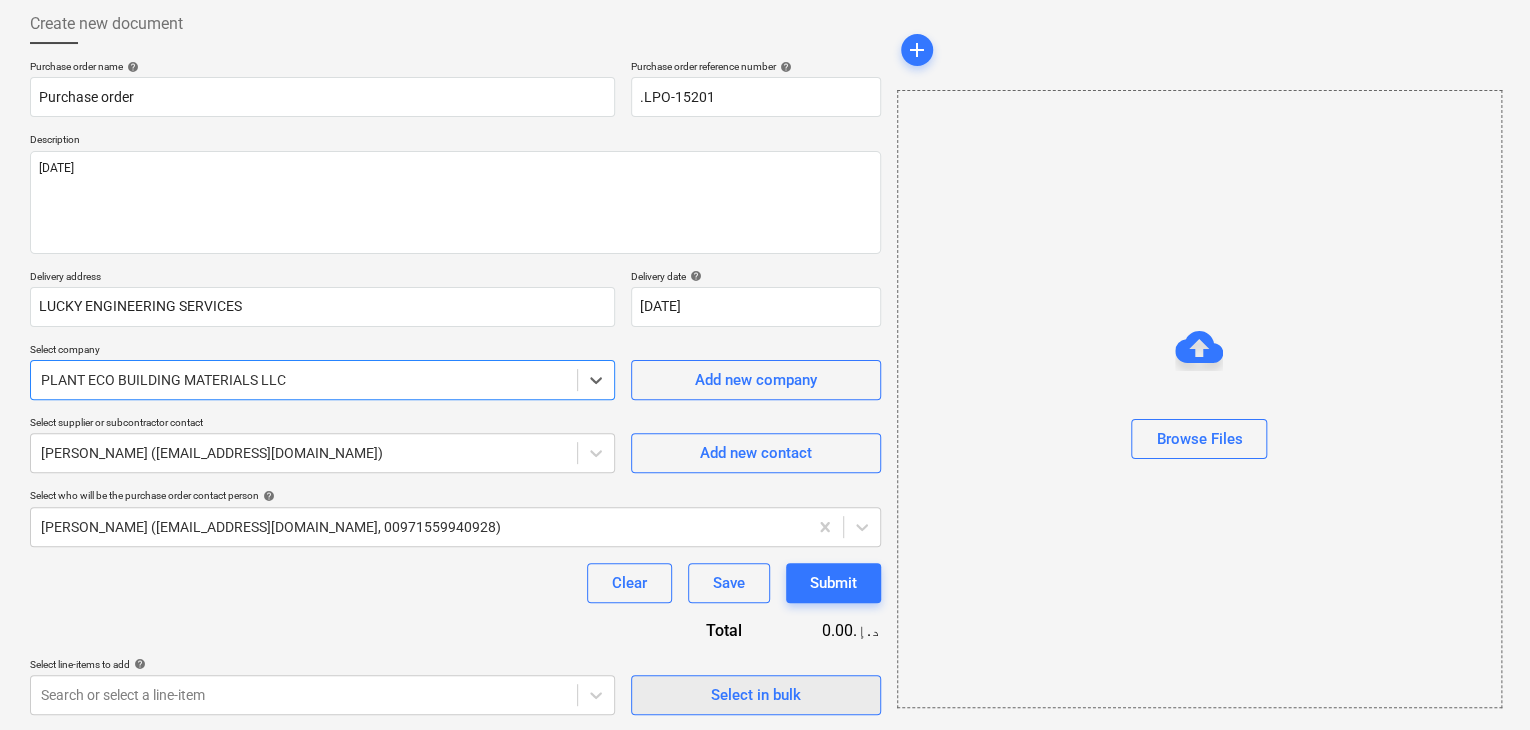 click on "Select in bulk" at bounding box center (756, 695) 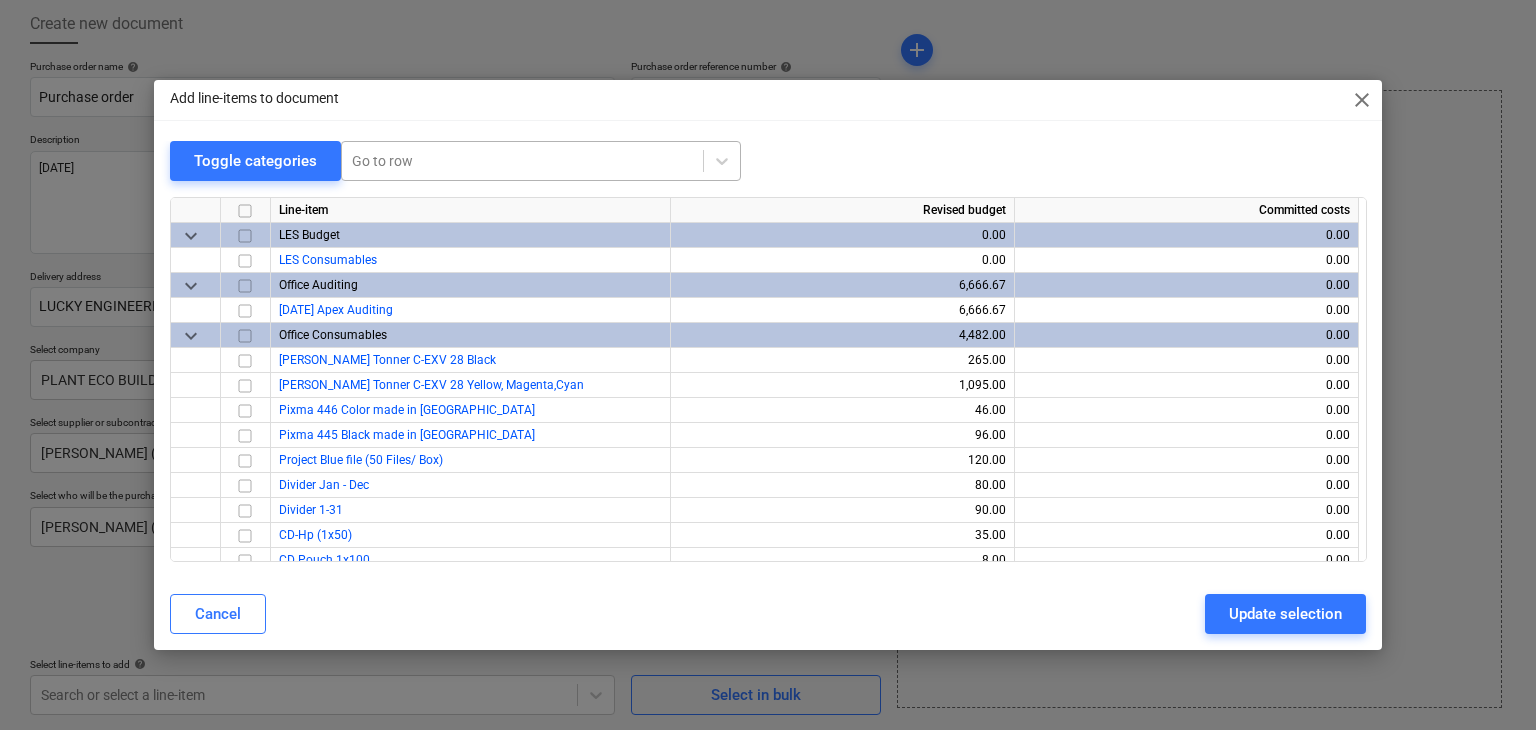 click at bounding box center [522, 161] 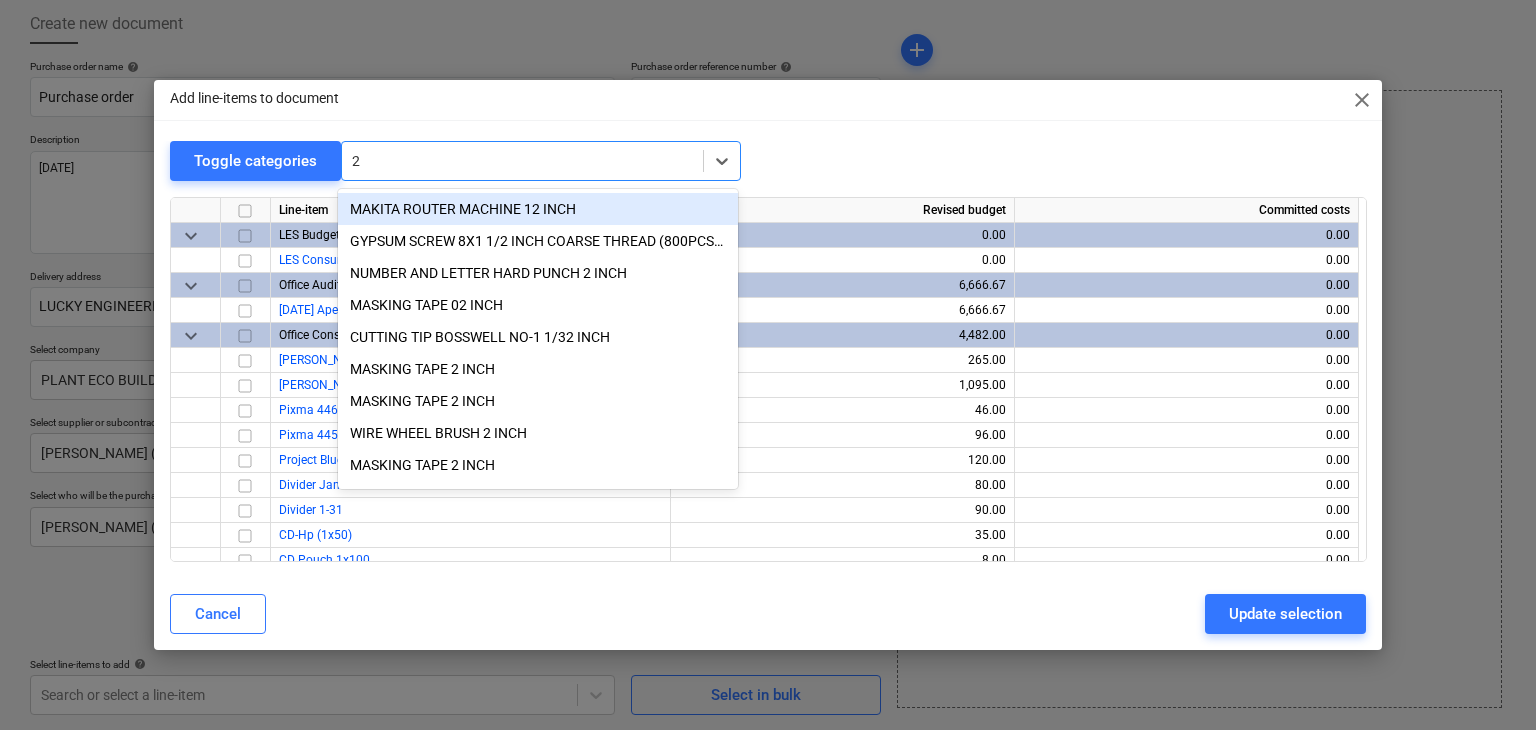 type on "2" 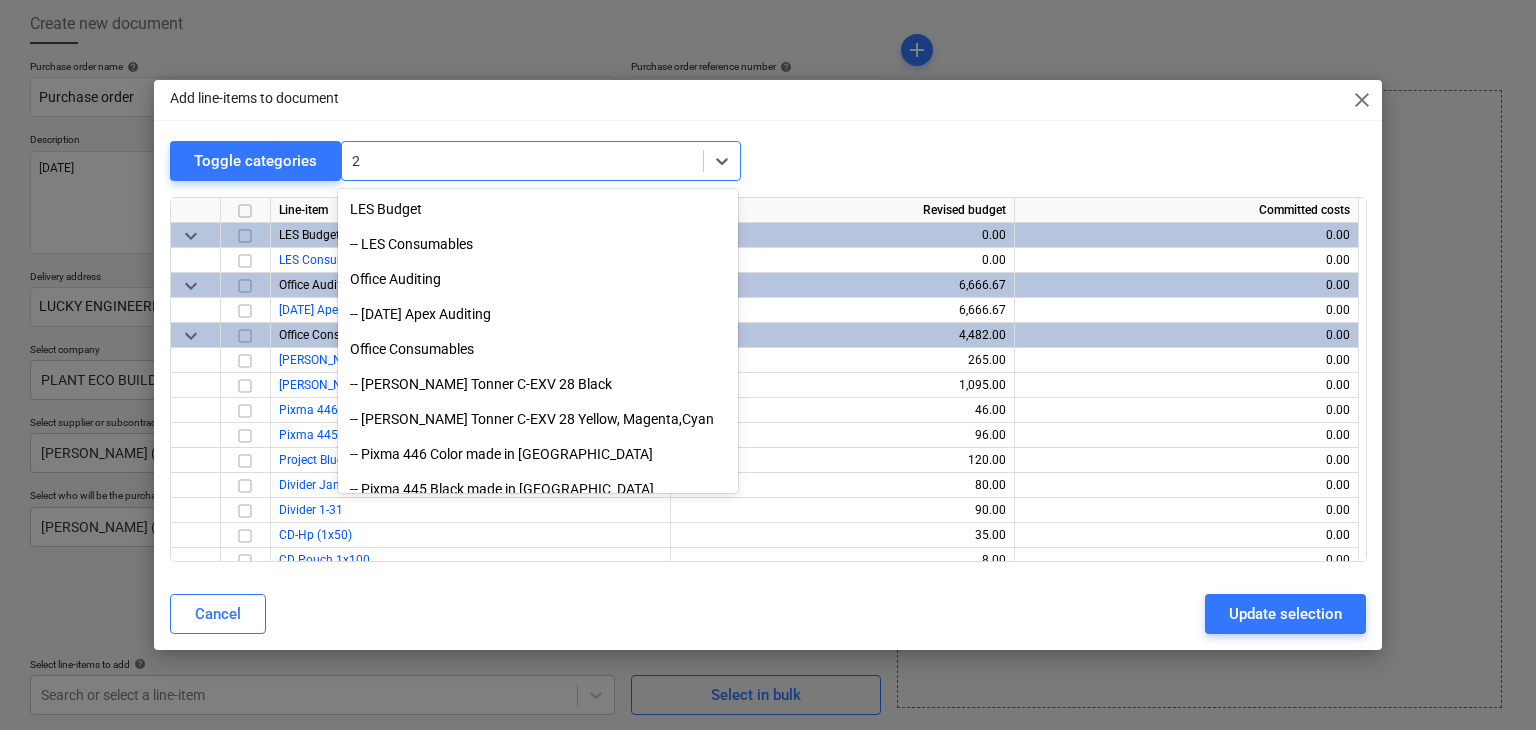 type on "2X" 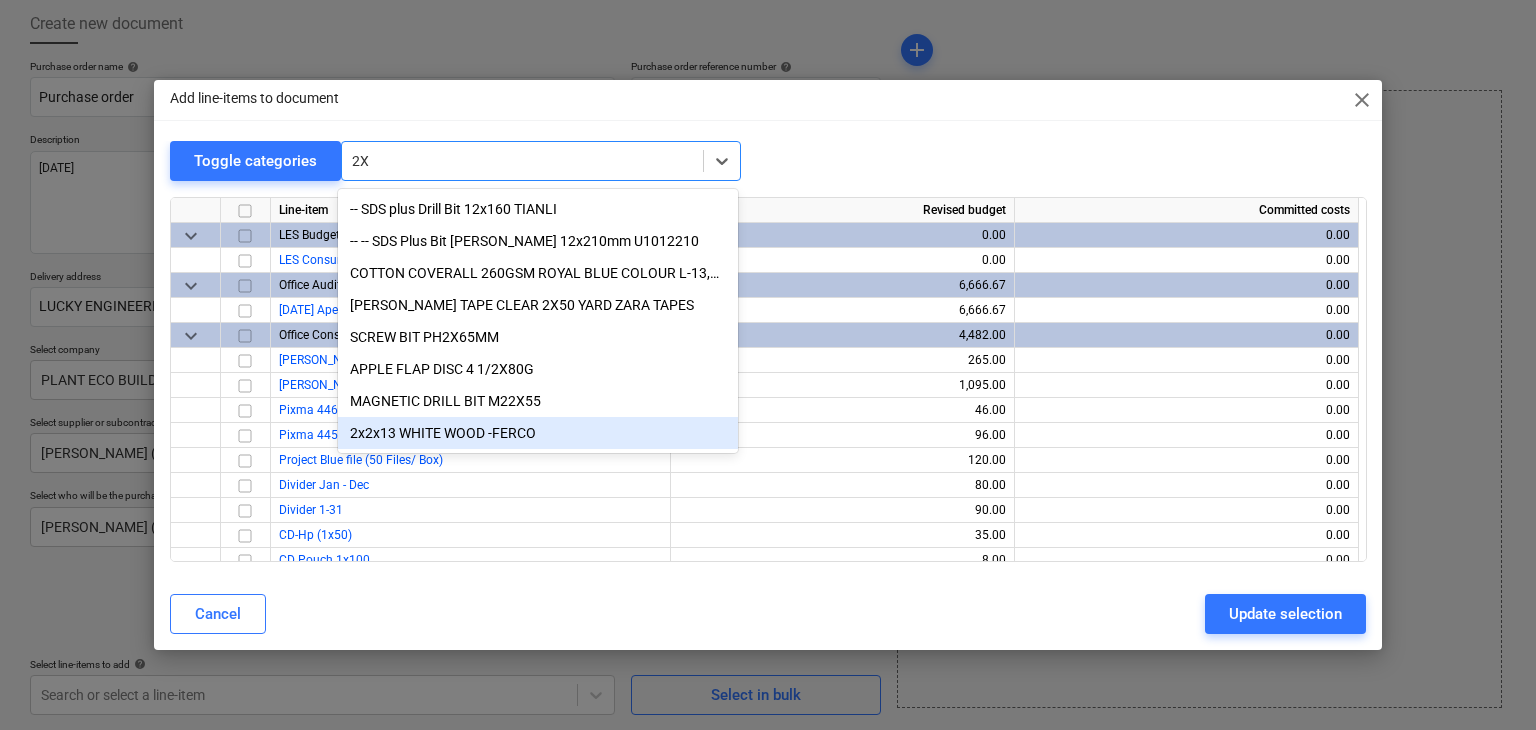 click on "2x2x13 WHITE WOOD -FERCO" at bounding box center (538, 433) 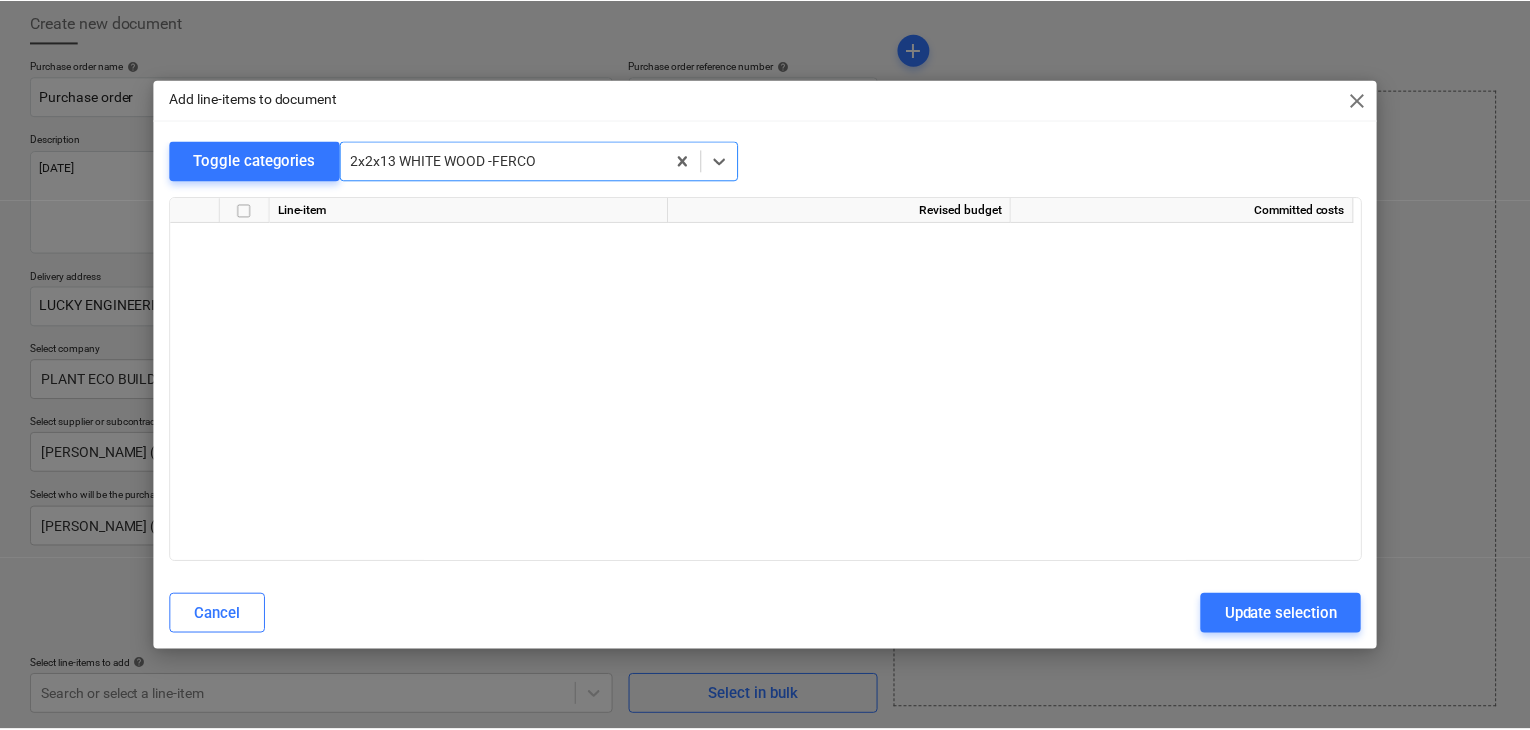 scroll, scrollTop: 38150, scrollLeft: 0, axis: vertical 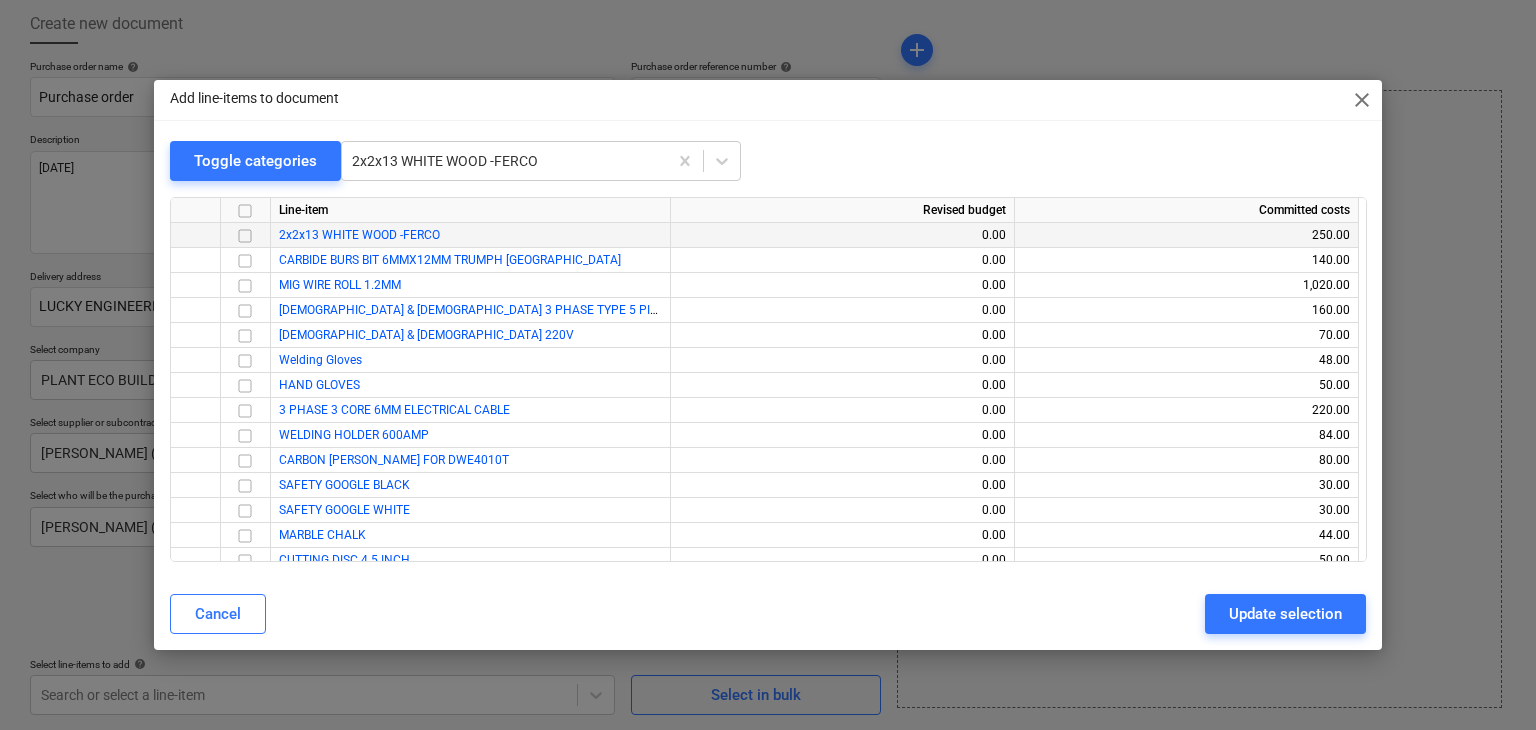 click at bounding box center [245, 236] 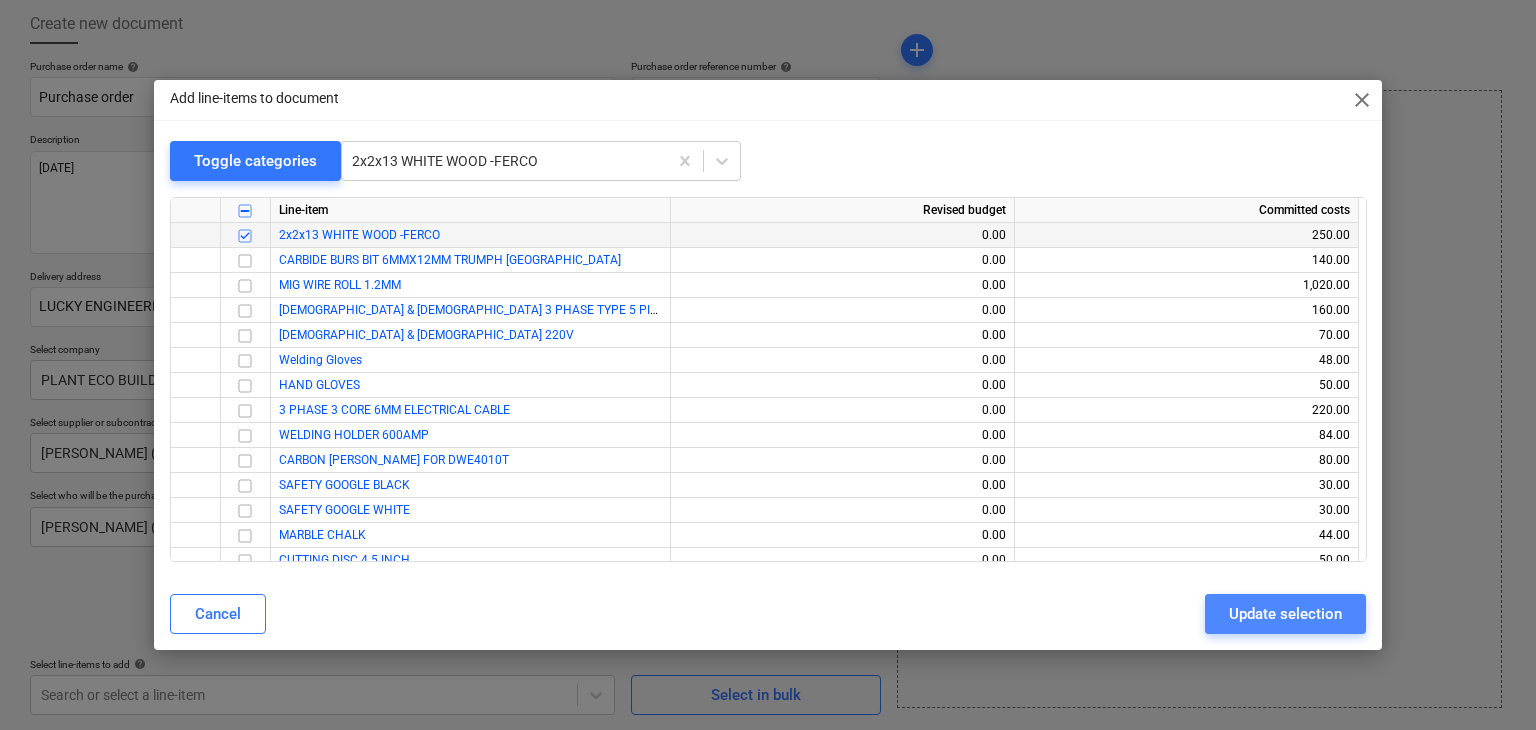 click on "Update selection" at bounding box center [1285, 614] 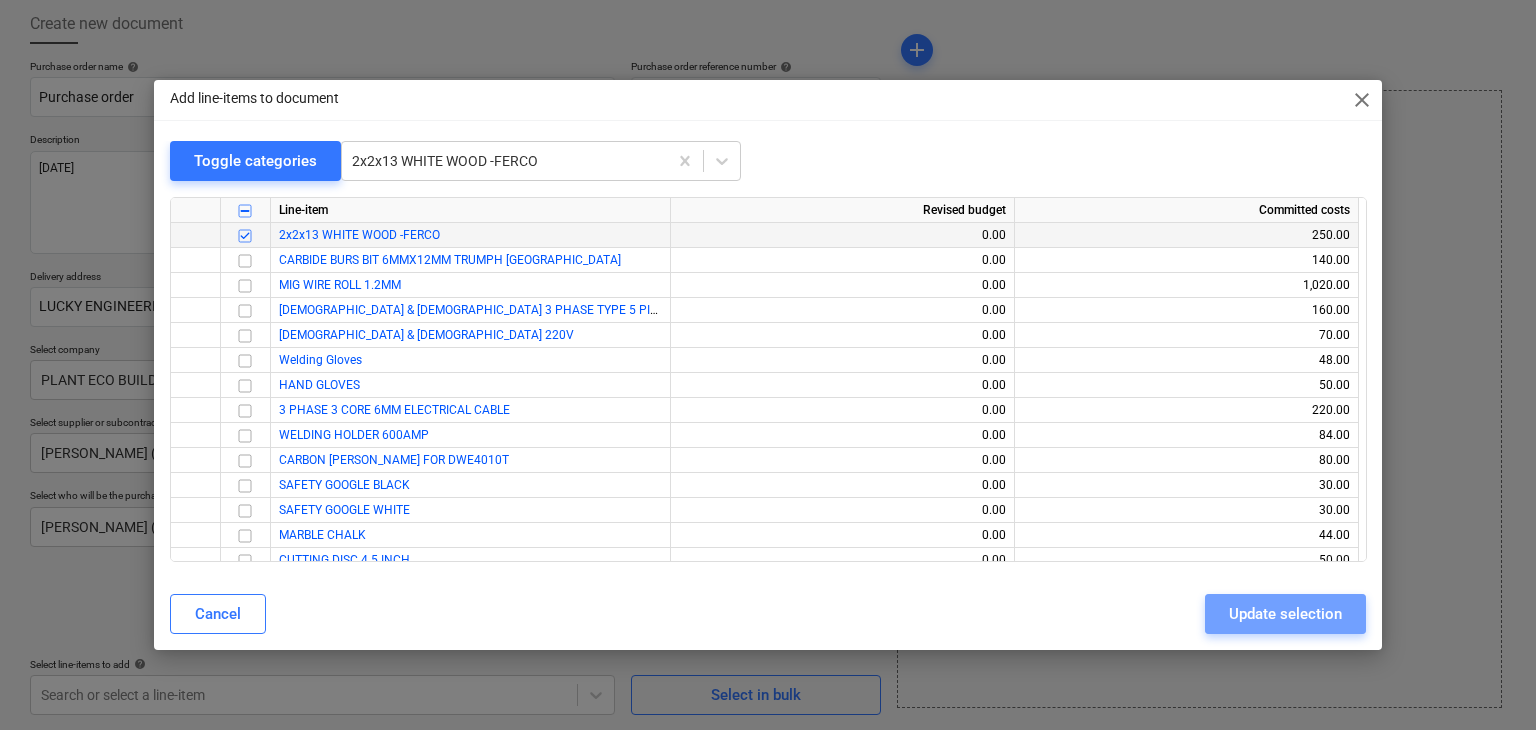 type on "x" 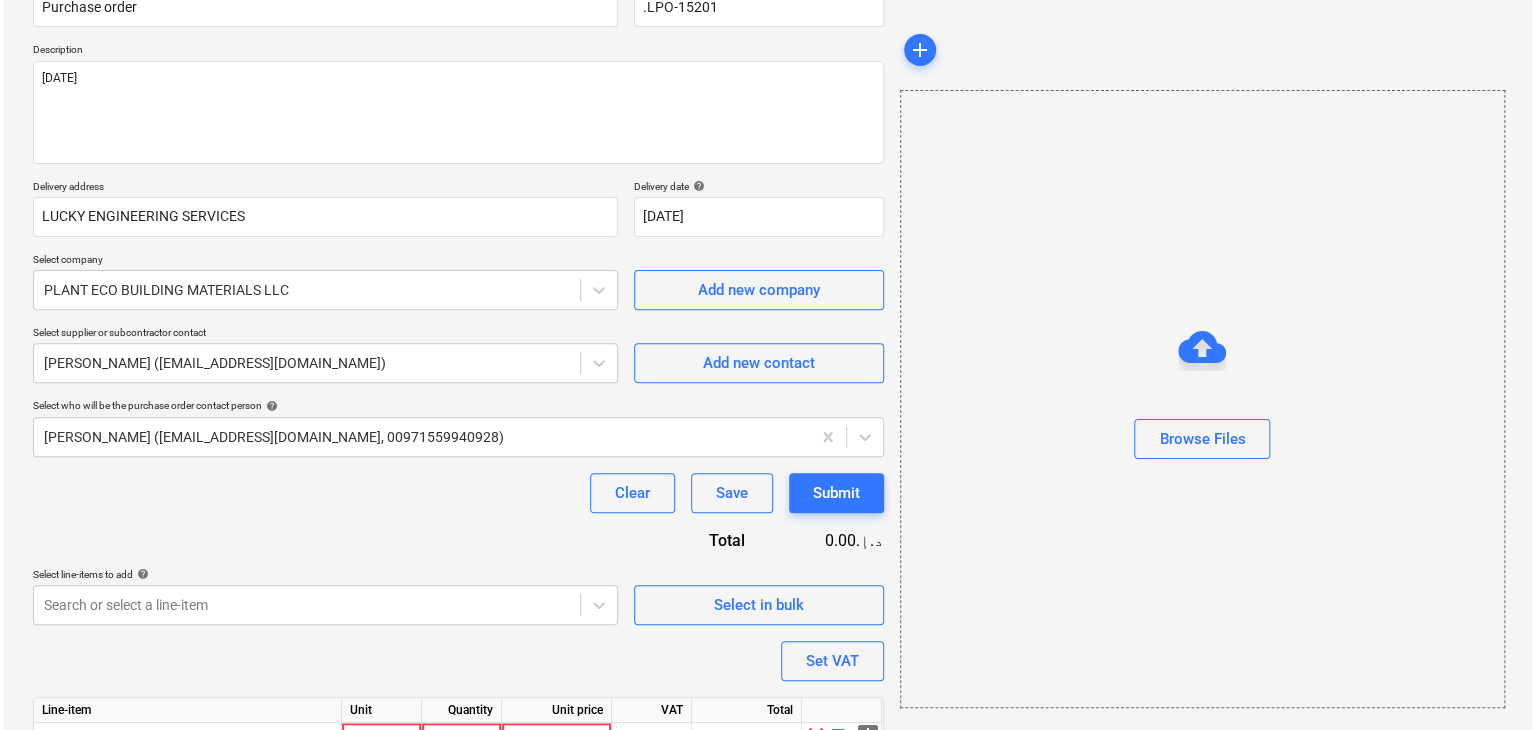 scroll, scrollTop: 292, scrollLeft: 0, axis: vertical 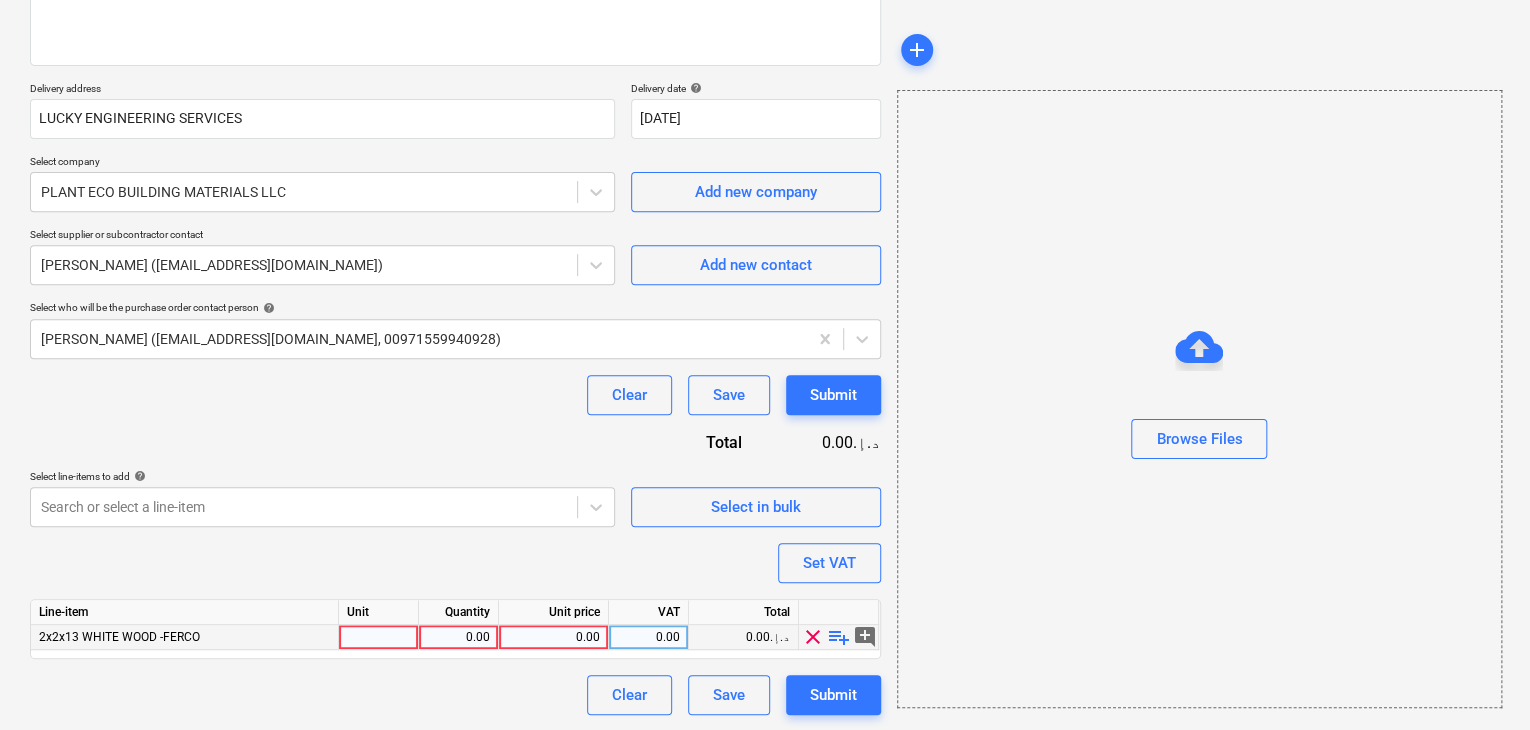 click at bounding box center (379, 637) 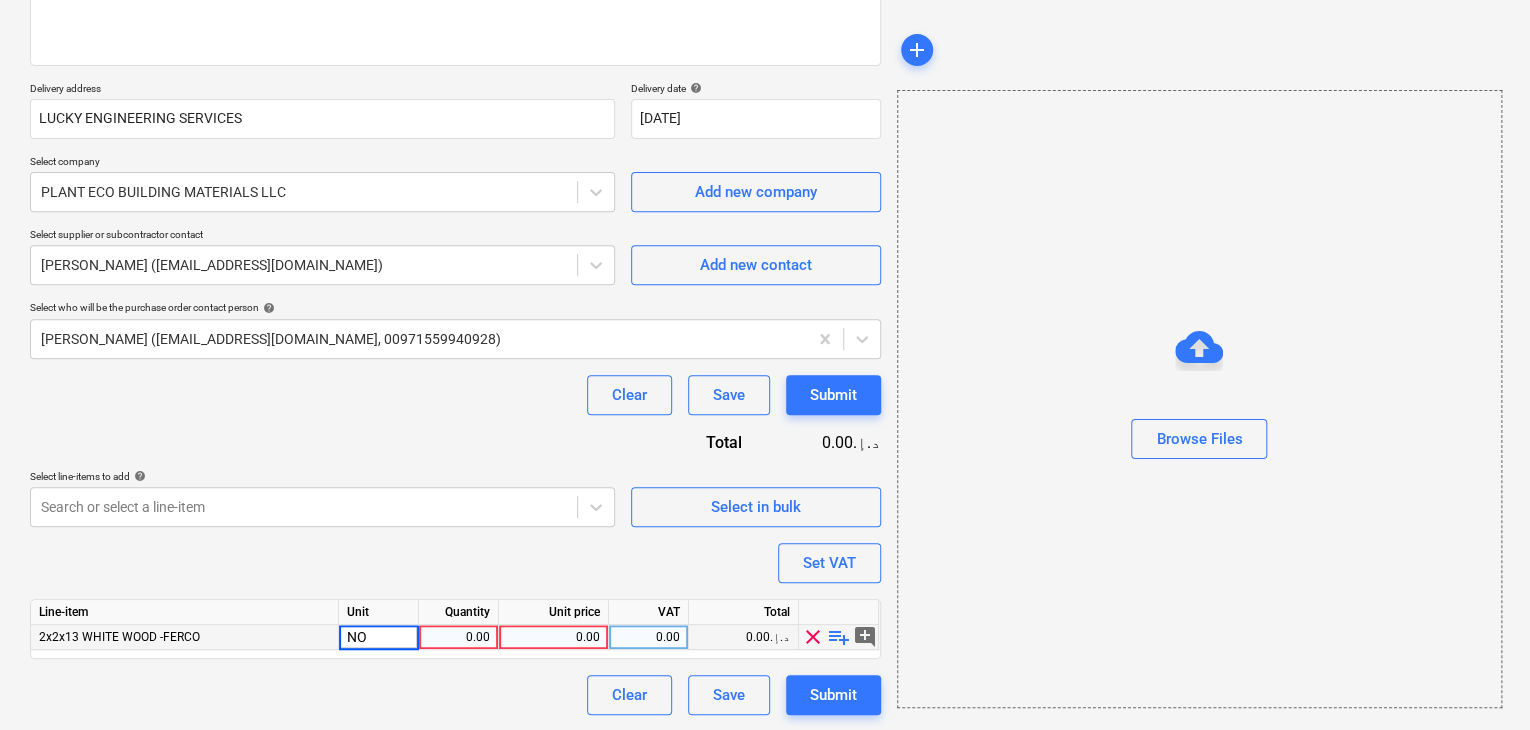 type on "NOS" 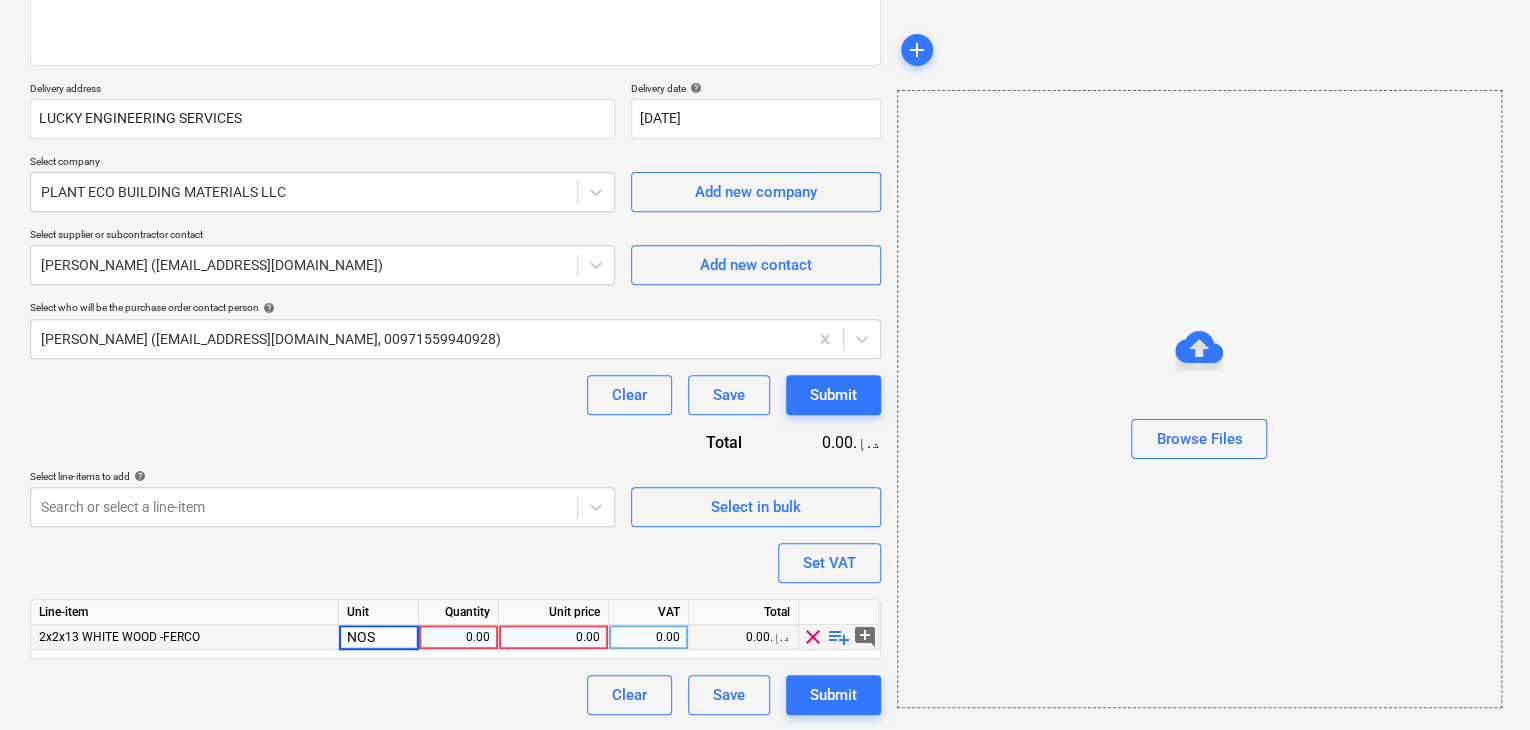 type on "x" 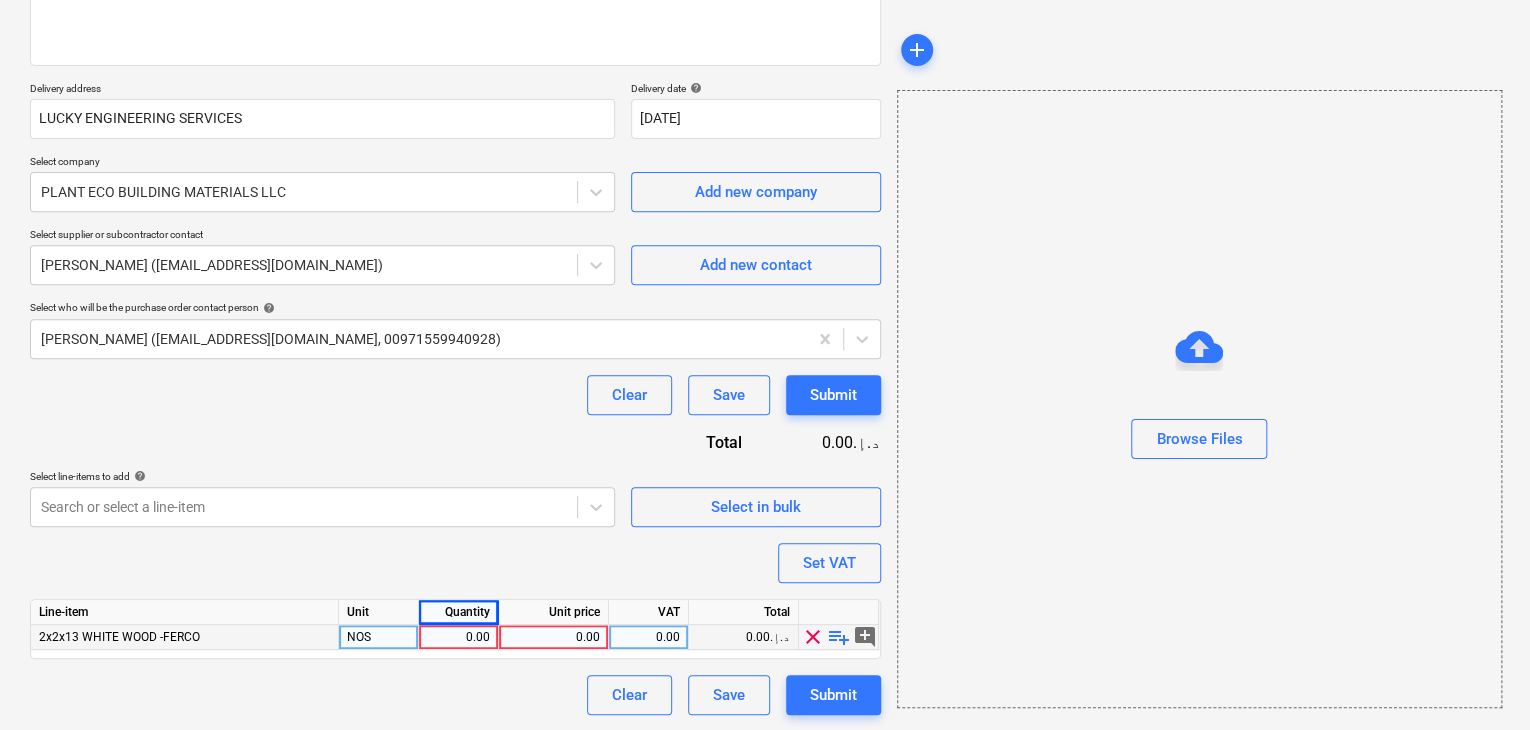 click on "0.00" at bounding box center (458, 637) 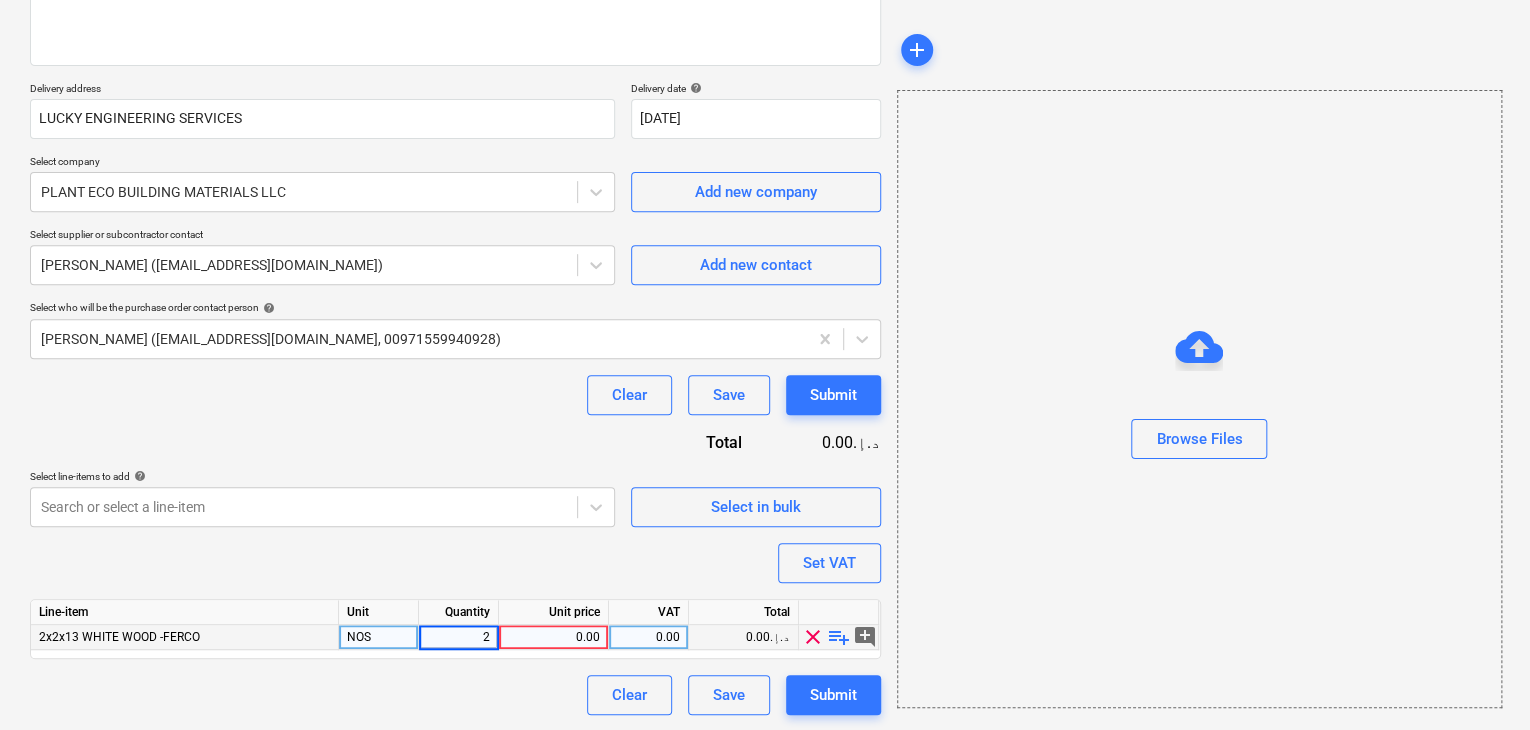 type on "20" 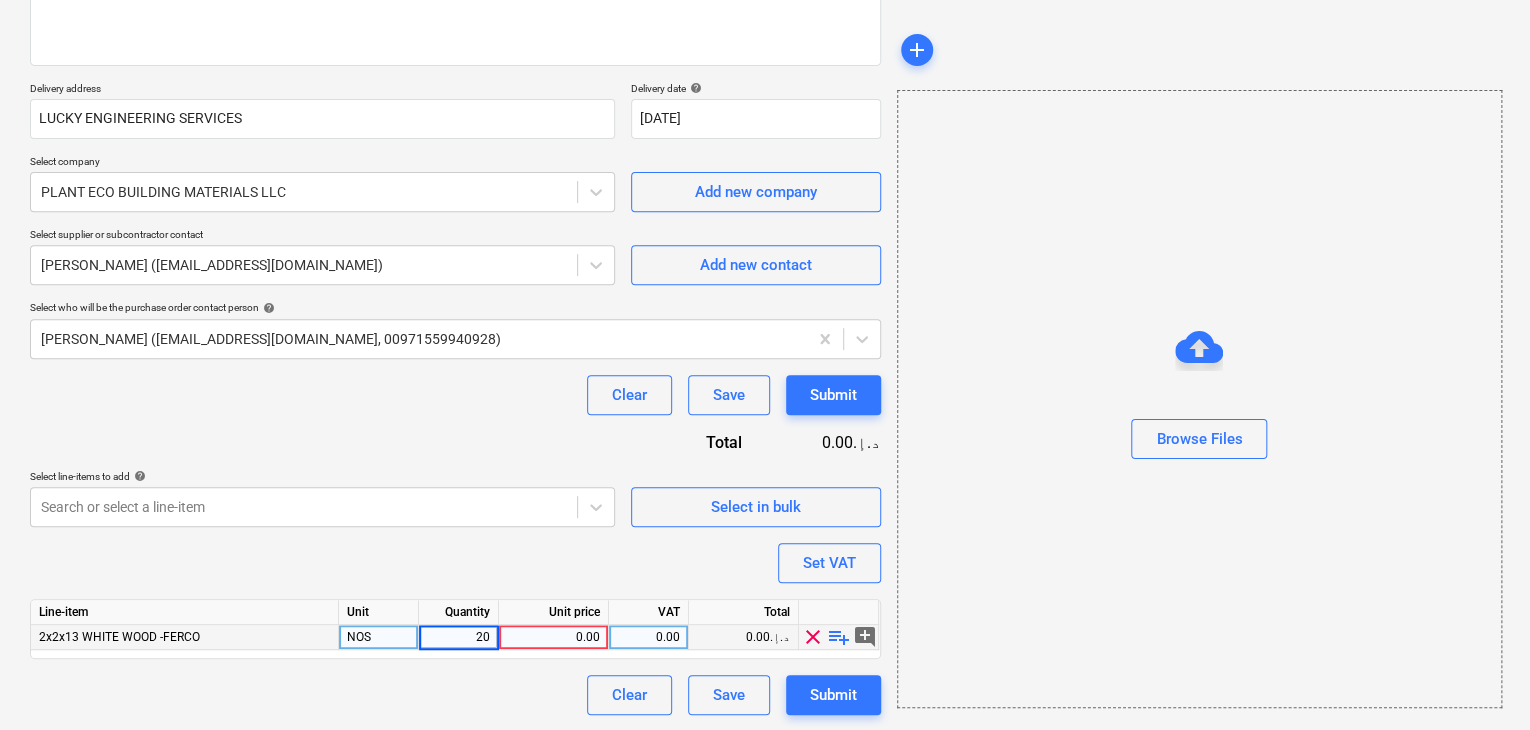 type on "x" 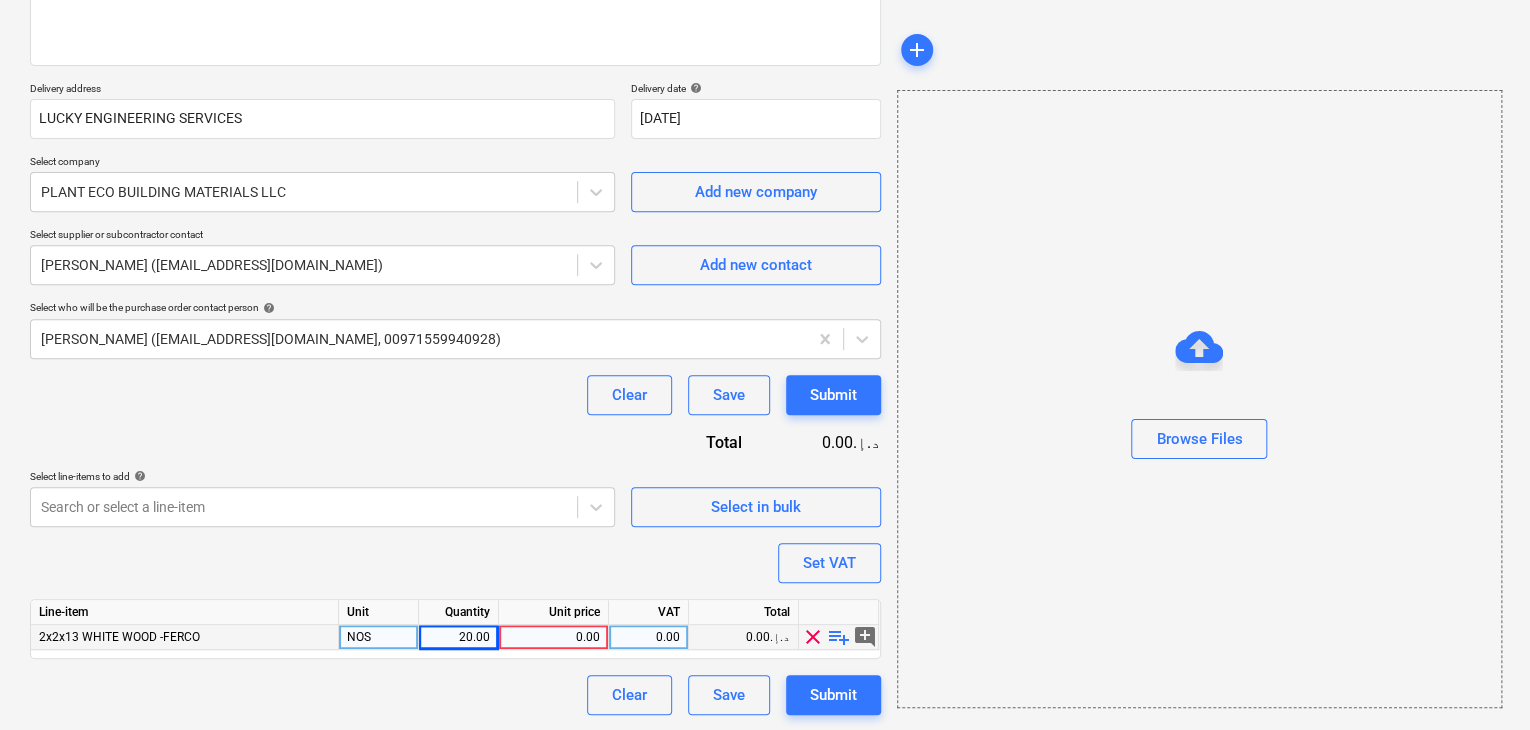 click on "0.00" at bounding box center [553, 637] 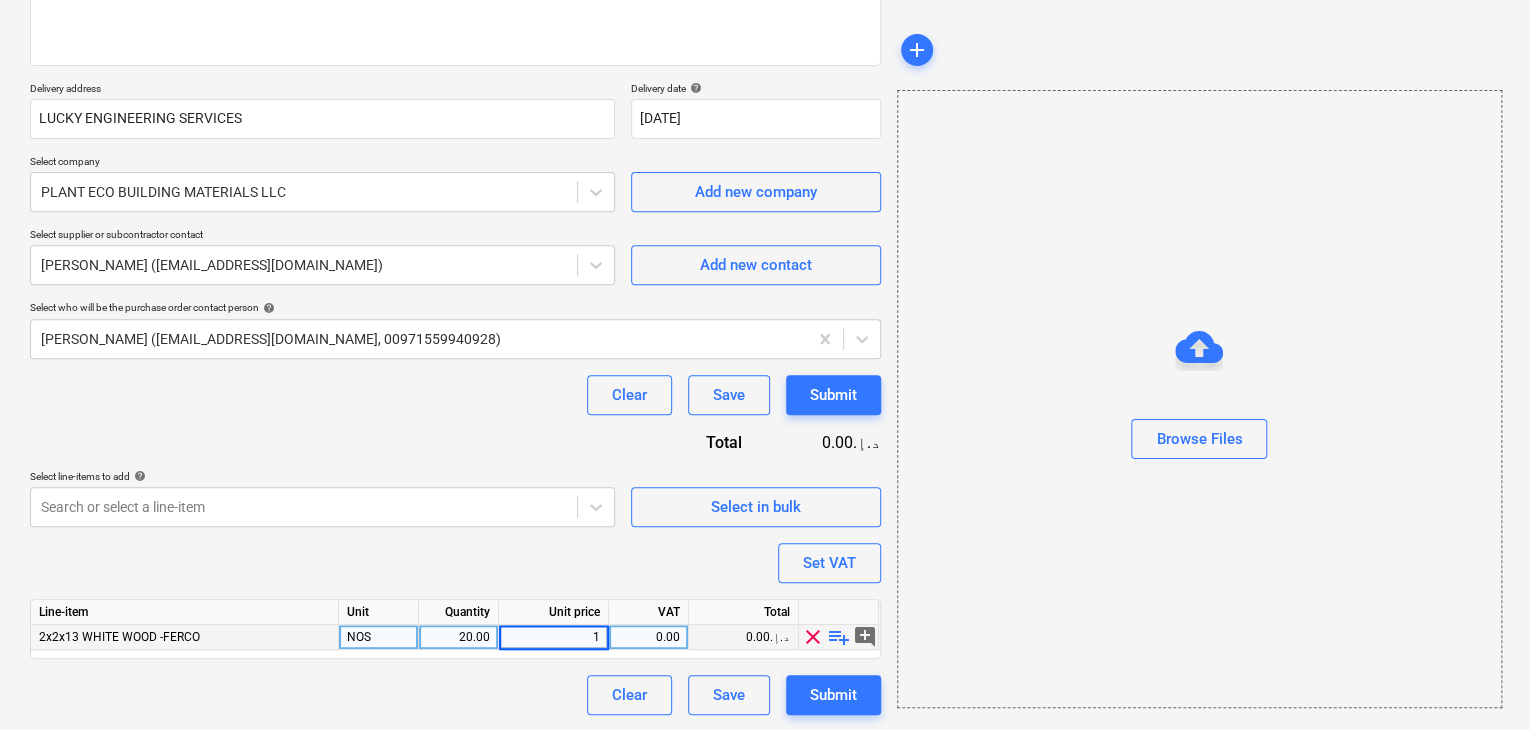 type on "10" 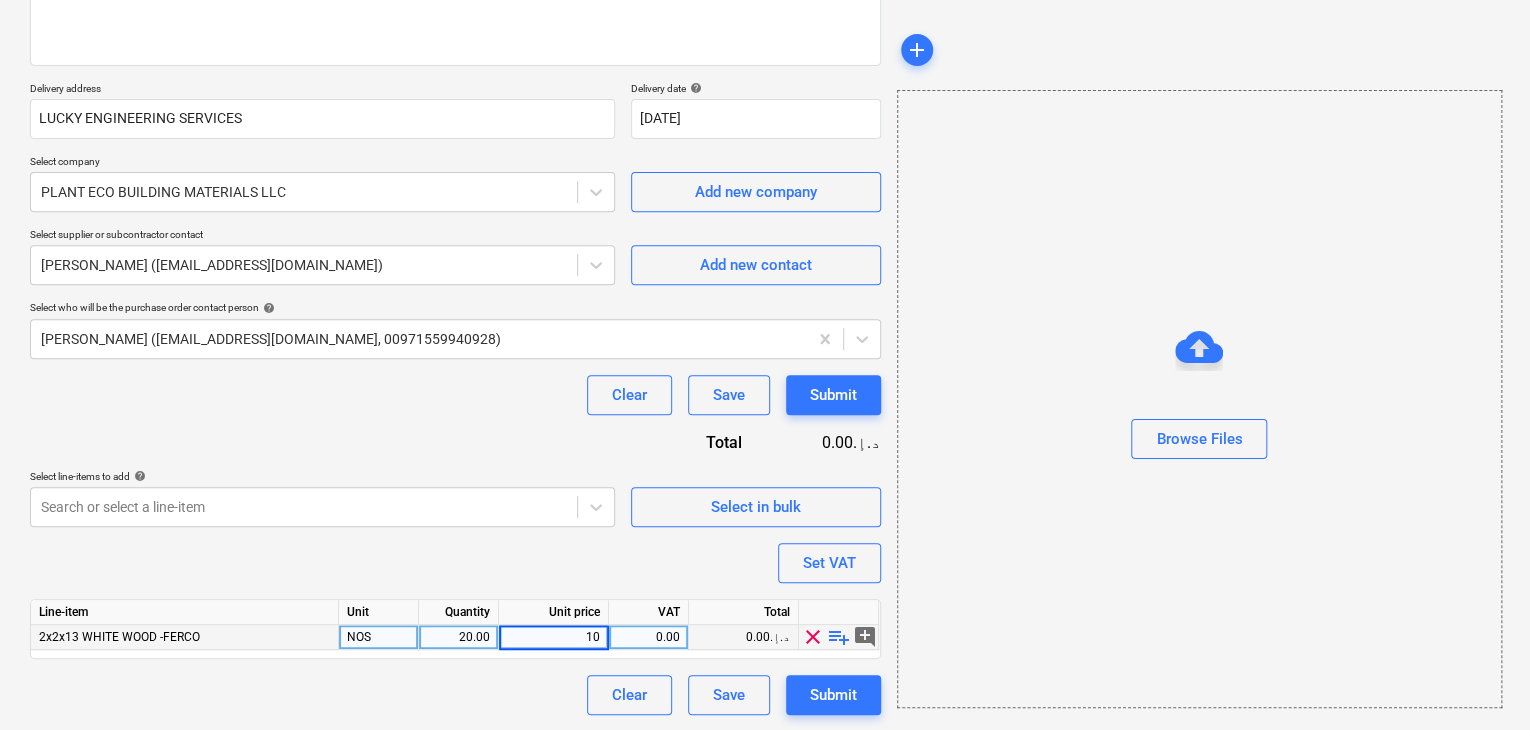 type on "x" 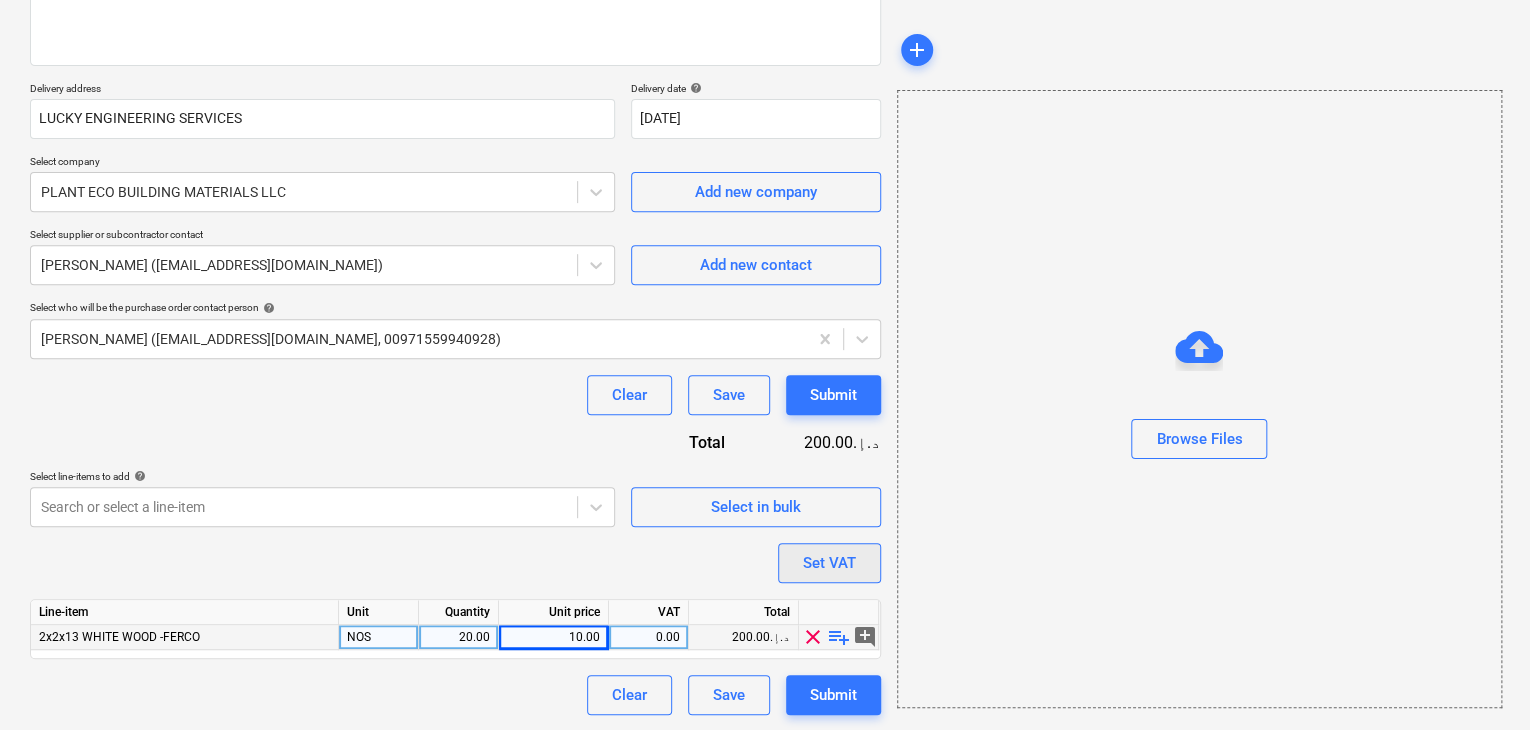 click on "Set VAT" at bounding box center (829, 563) 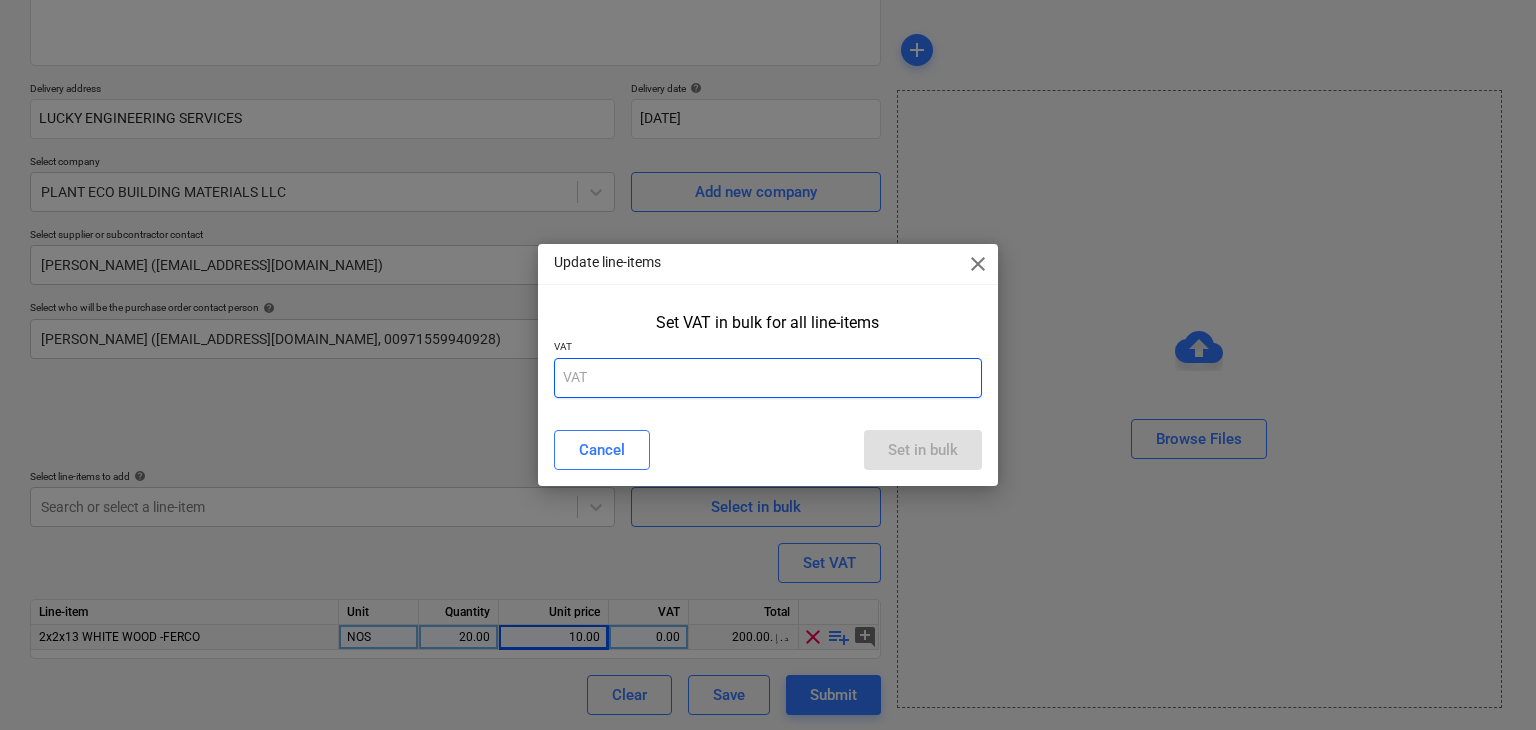 click at bounding box center (768, 378) 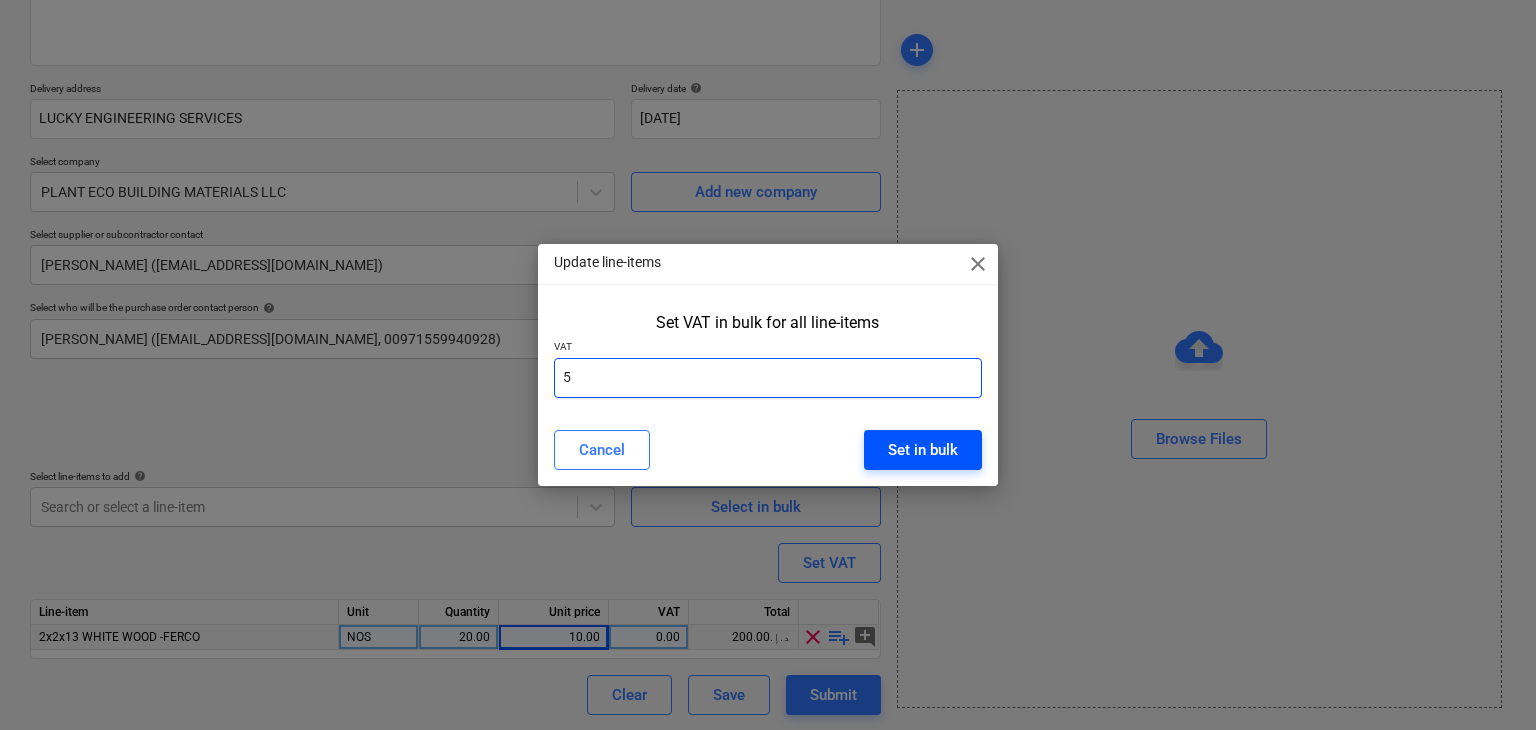type on "5" 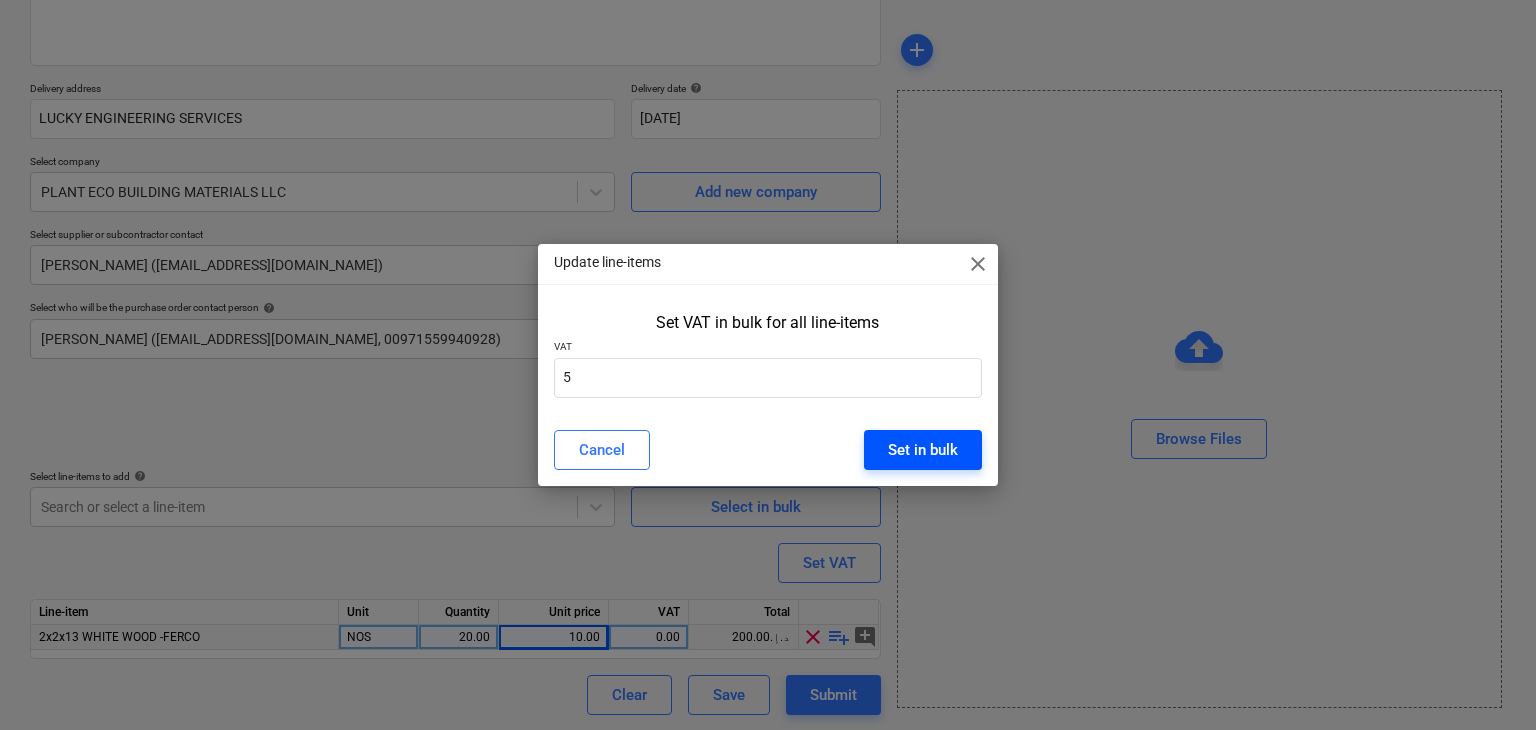 click on "Set in bulk" at bounding box center [923, 450] 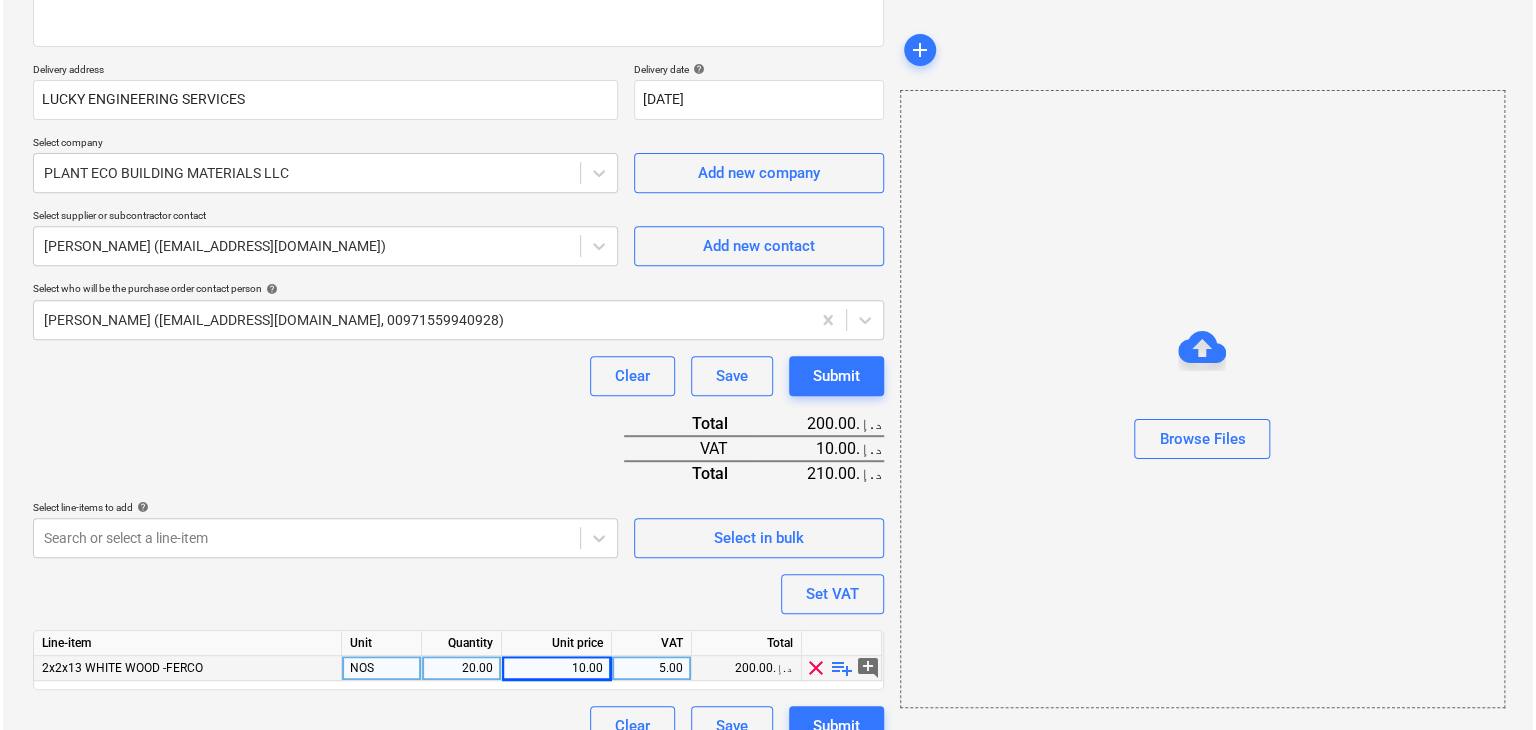 scroll, scrollTop: 342, scrollLeft: 0, axis: vertical 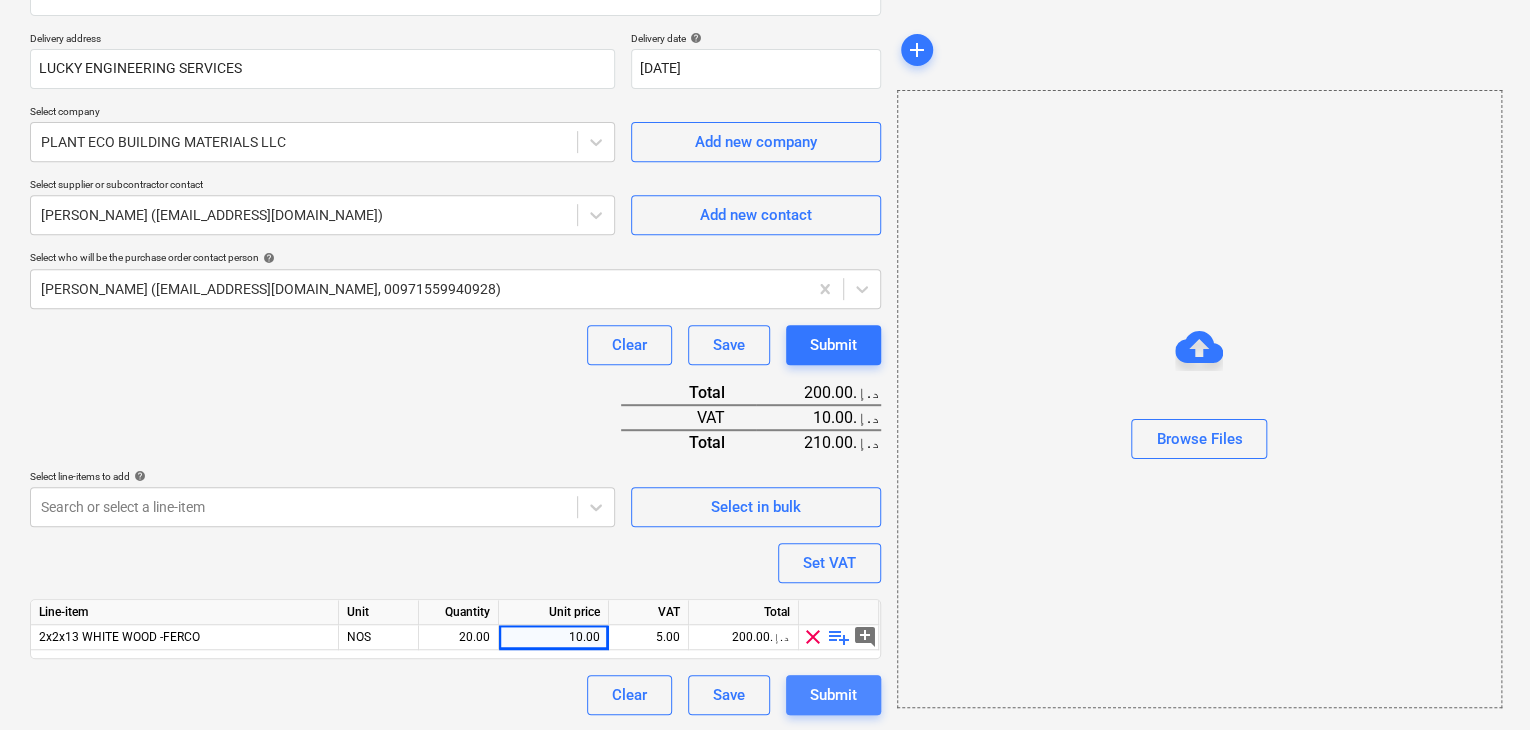 click on "Submit" at bounding box center (833, 695) 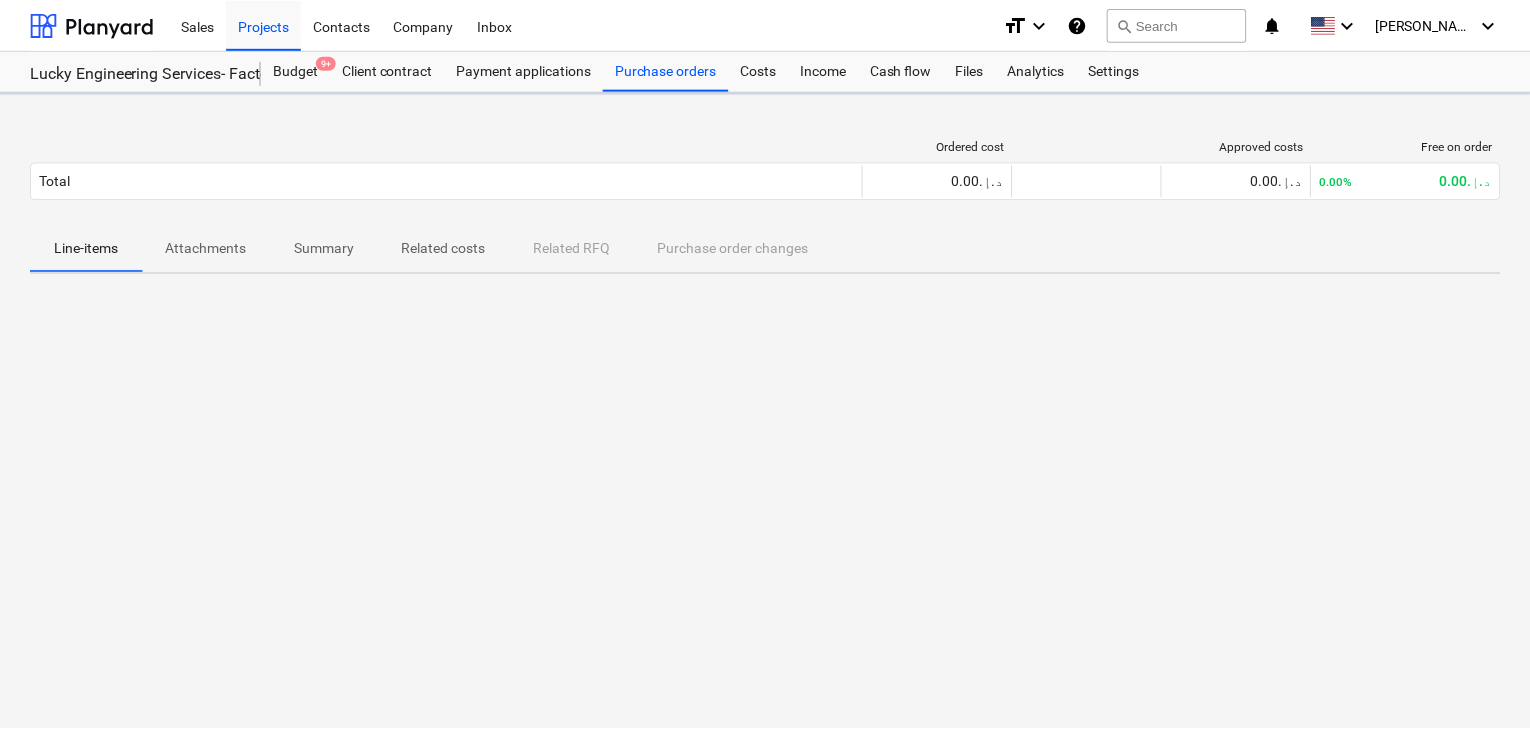 scroll, scrollTop: 0, scrollLeft: 0, axis: both 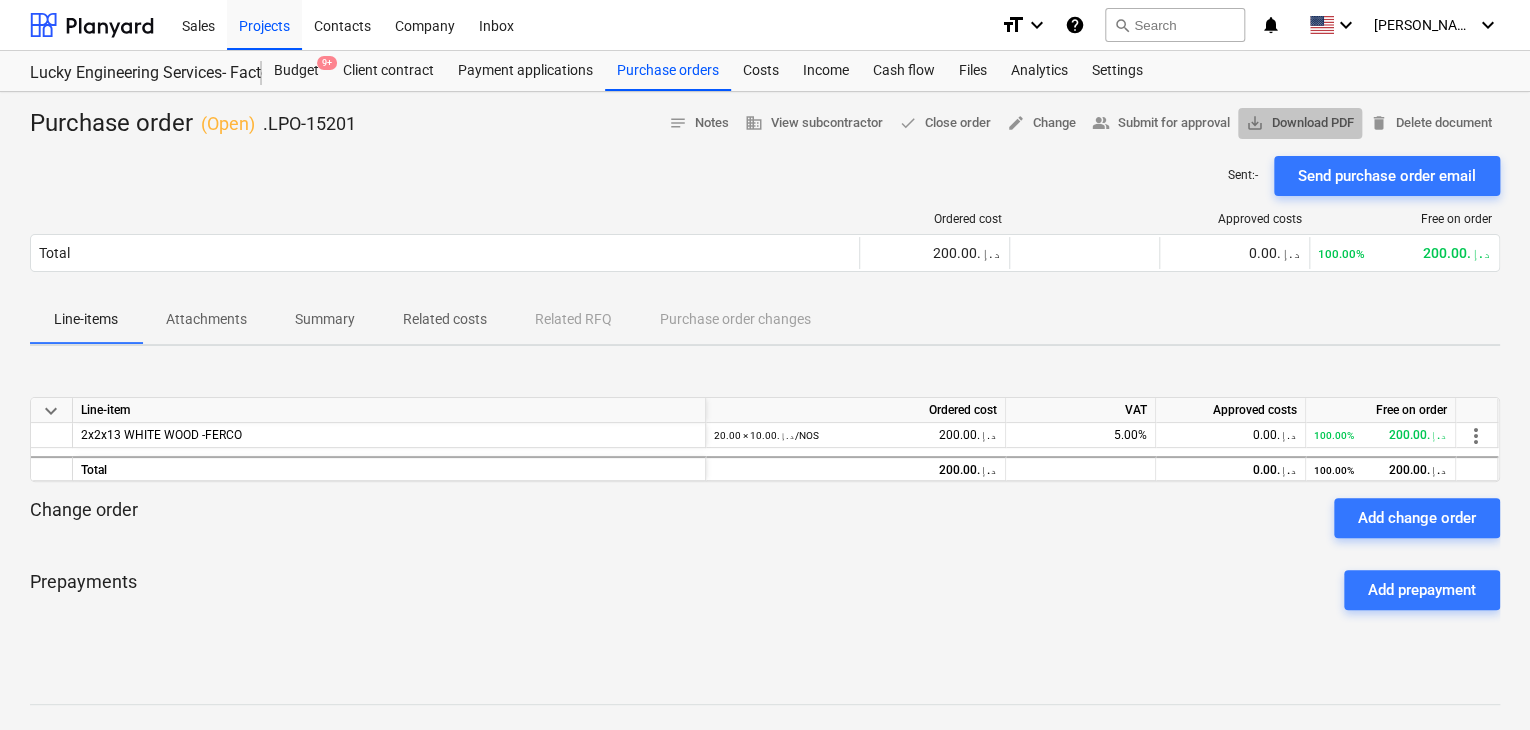 click on "save_alt Download PDF" at bounding box center [1300, 123] 